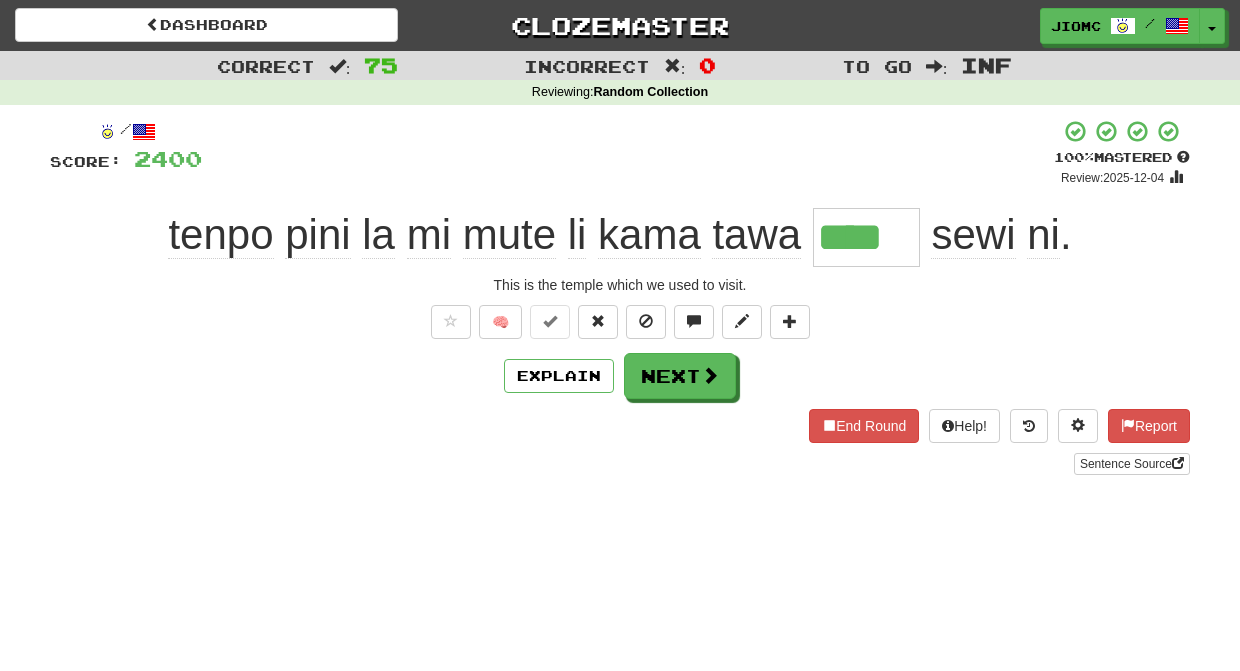 scroll, scrollTop: 0, scrollLeft: 0, axis: both 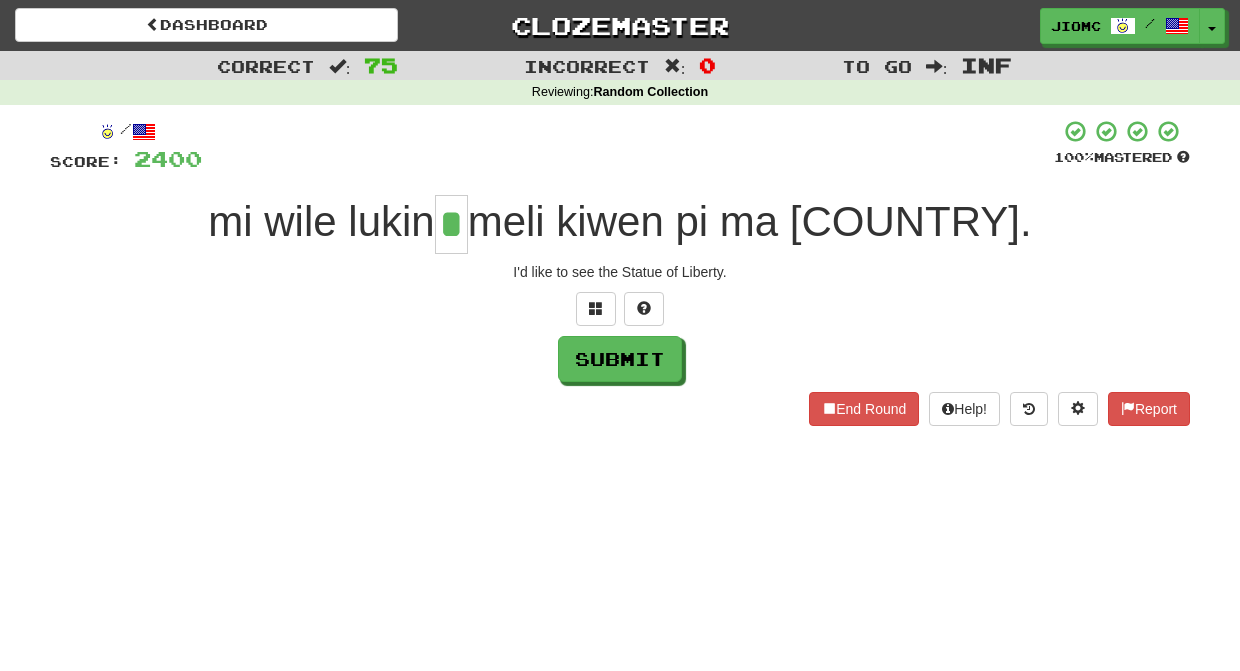 type on "*" 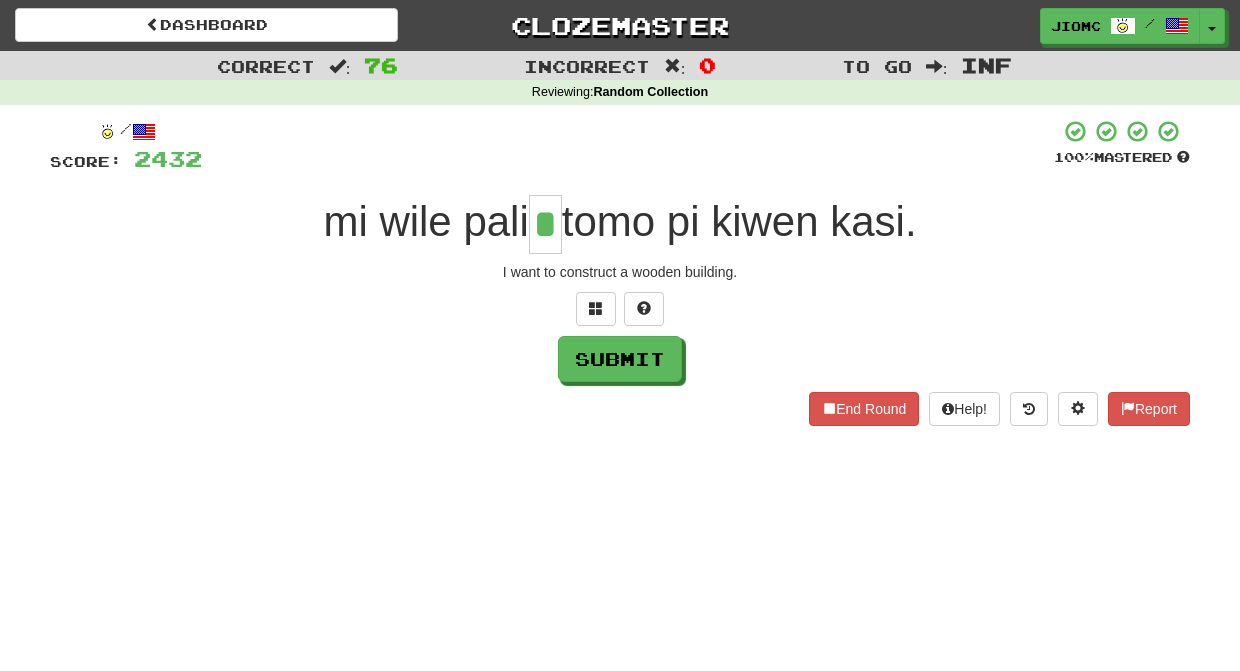 type on "*" 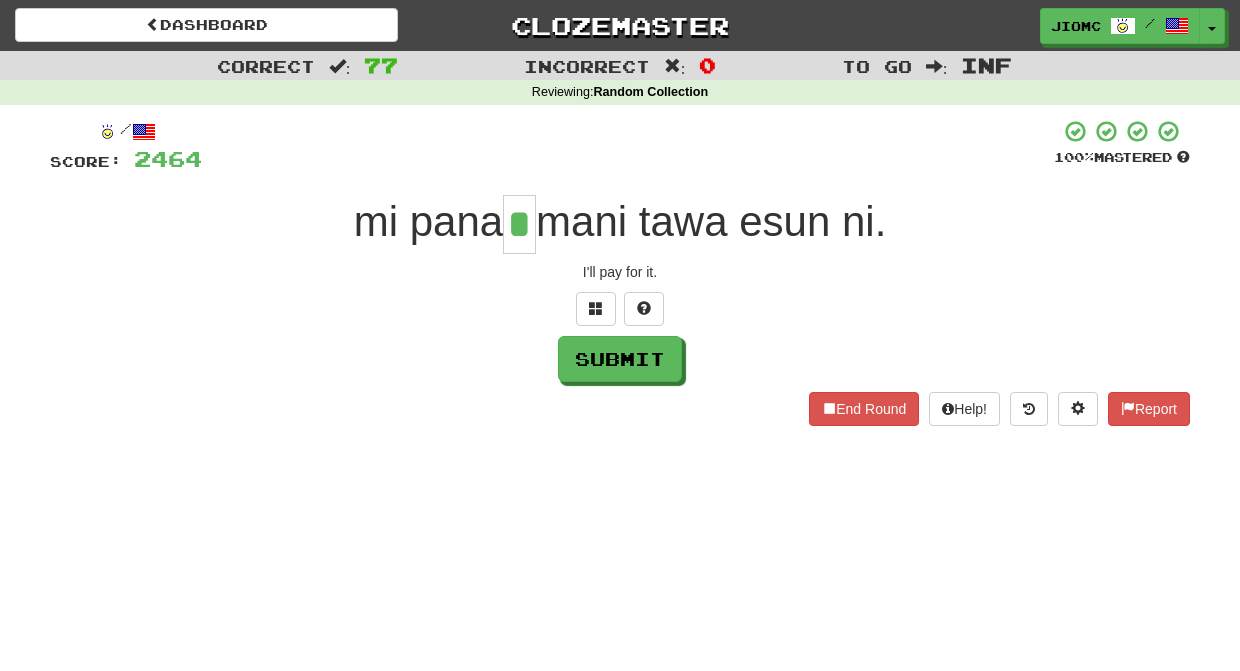 type on "*" 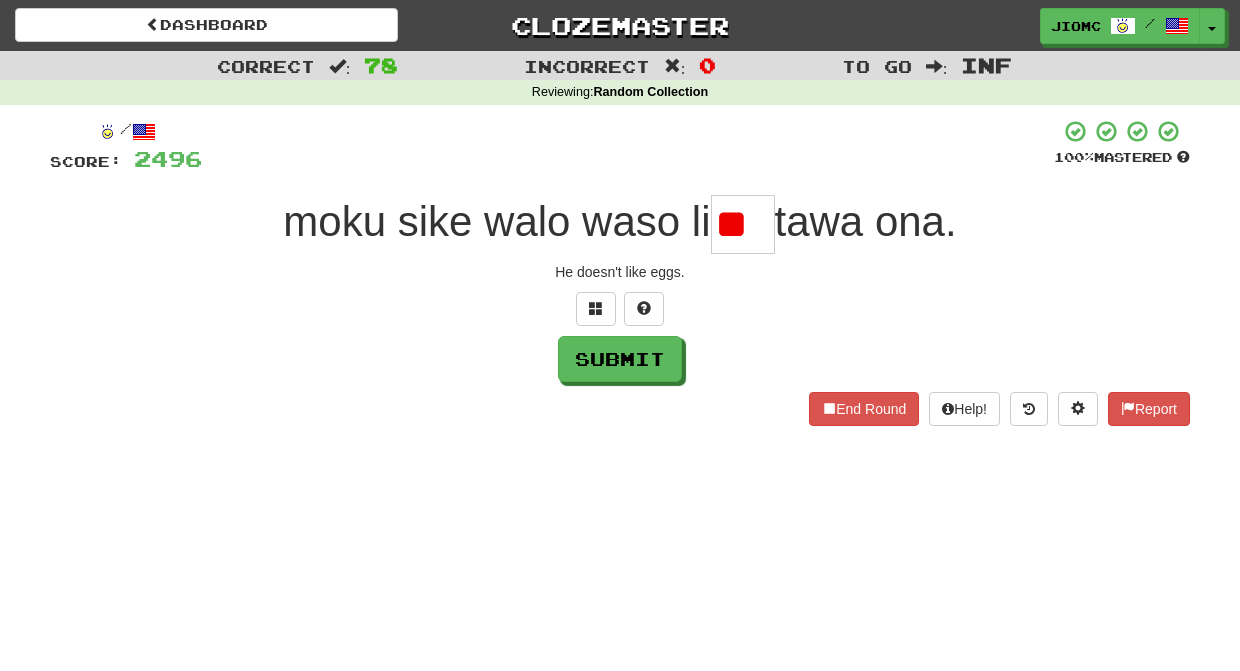 scroll, scrollTop: 0, scrollLeft: 0, axis: both 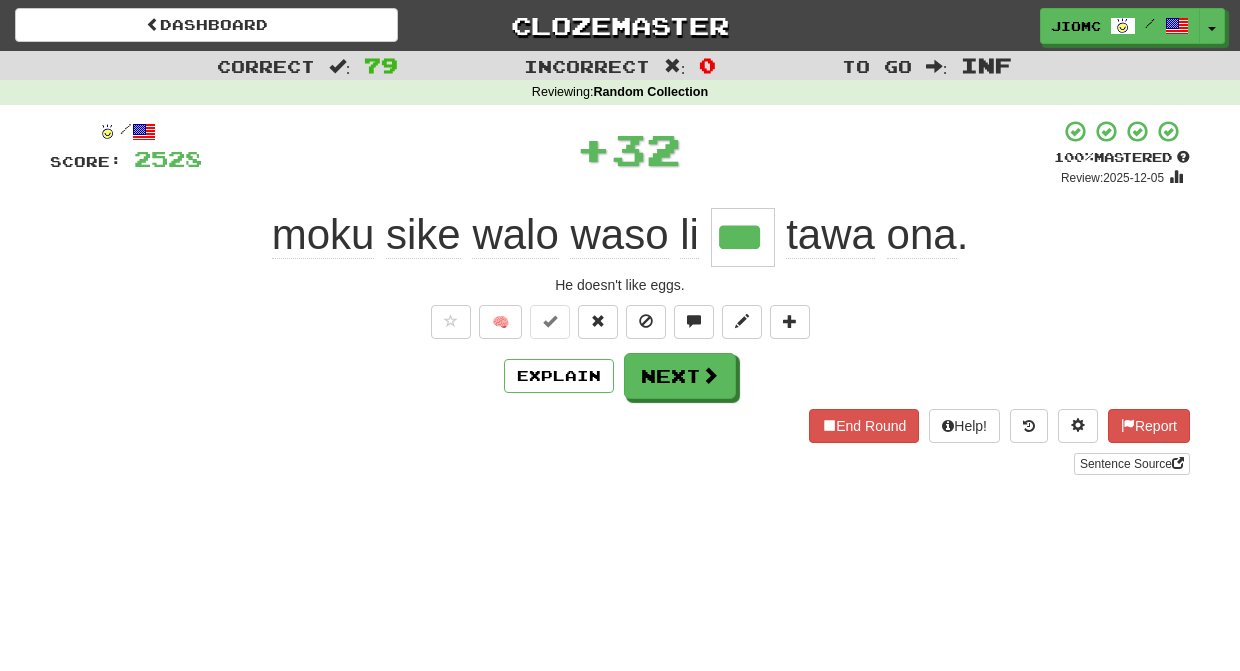 type on "***" 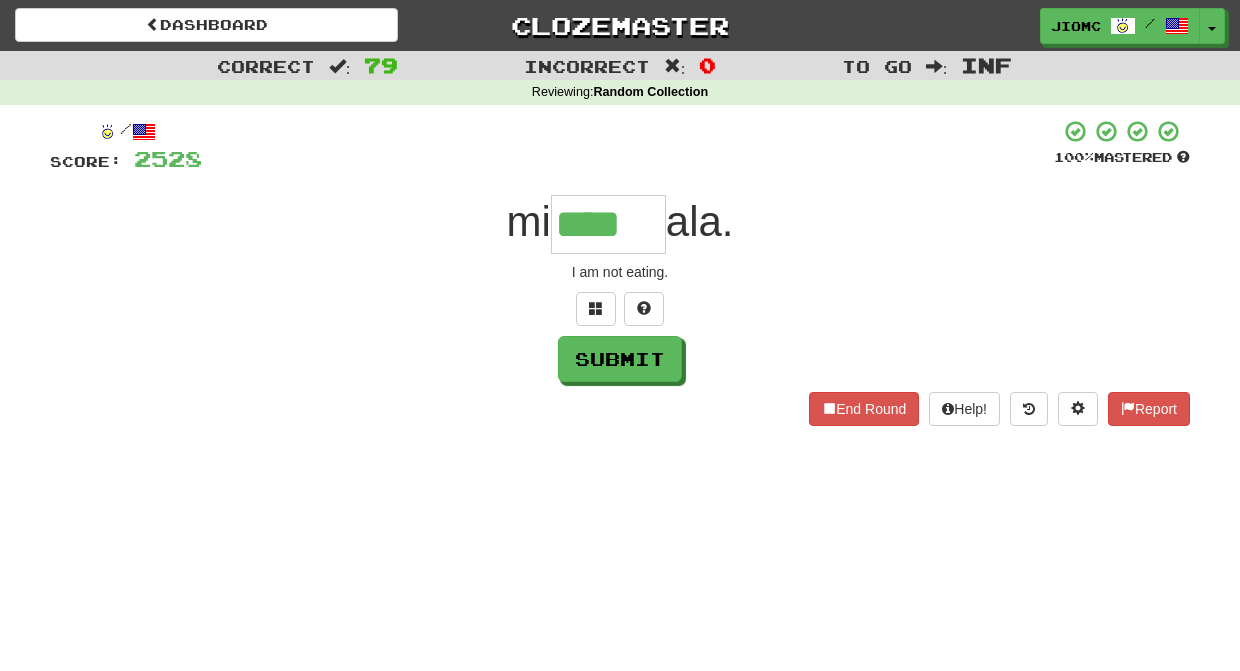 type on "****" 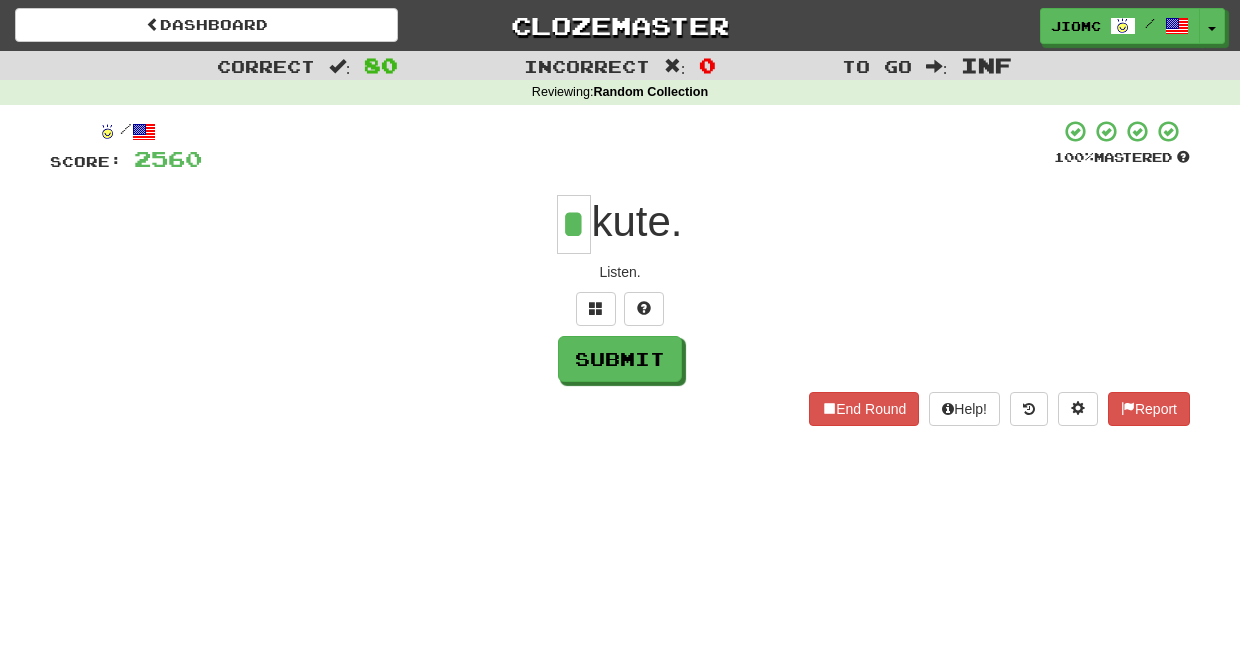 type on "*" 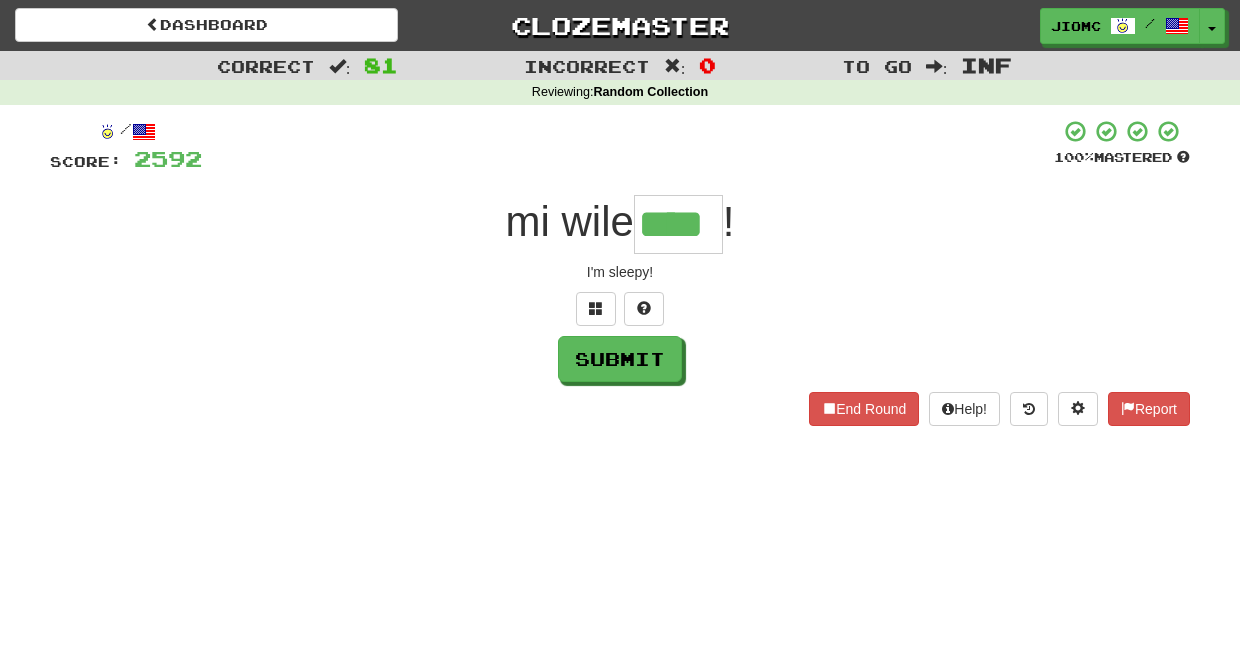 type on "****" 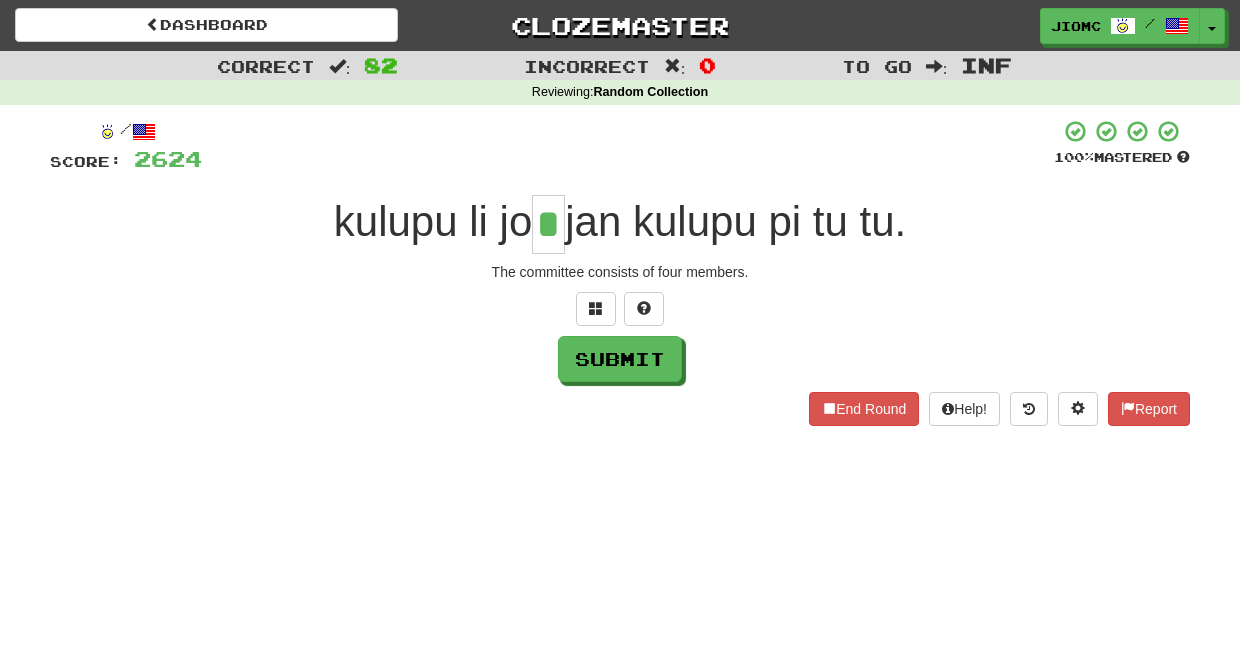 type on "*" 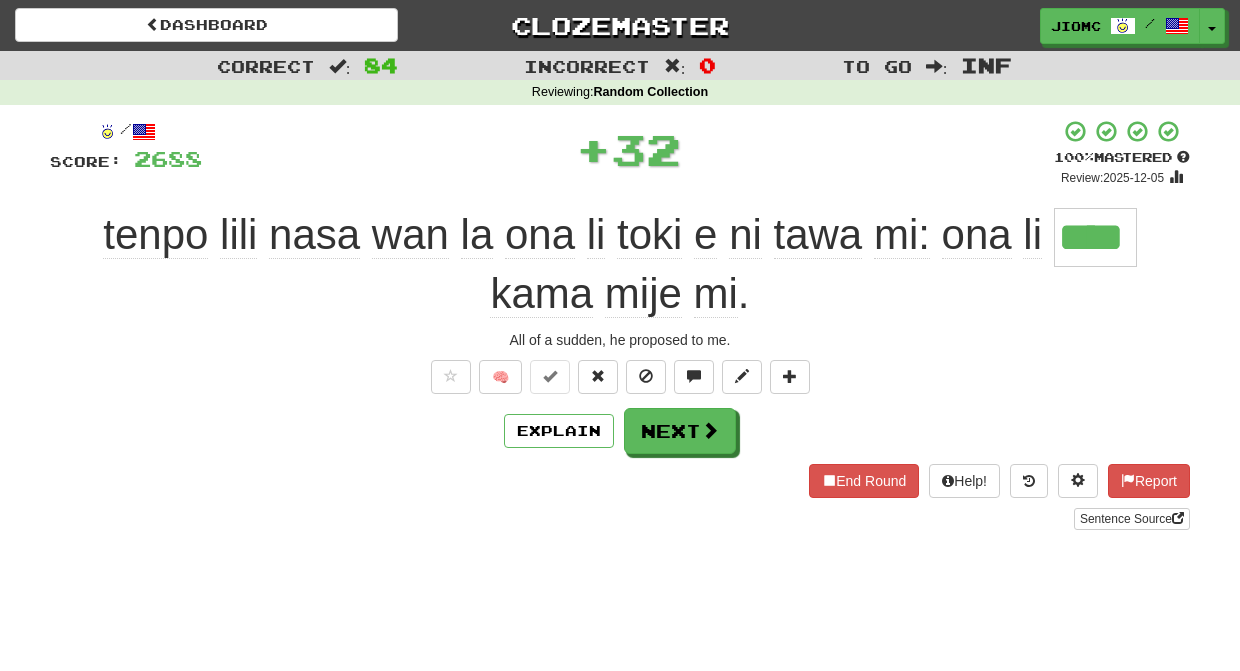 type on "****" 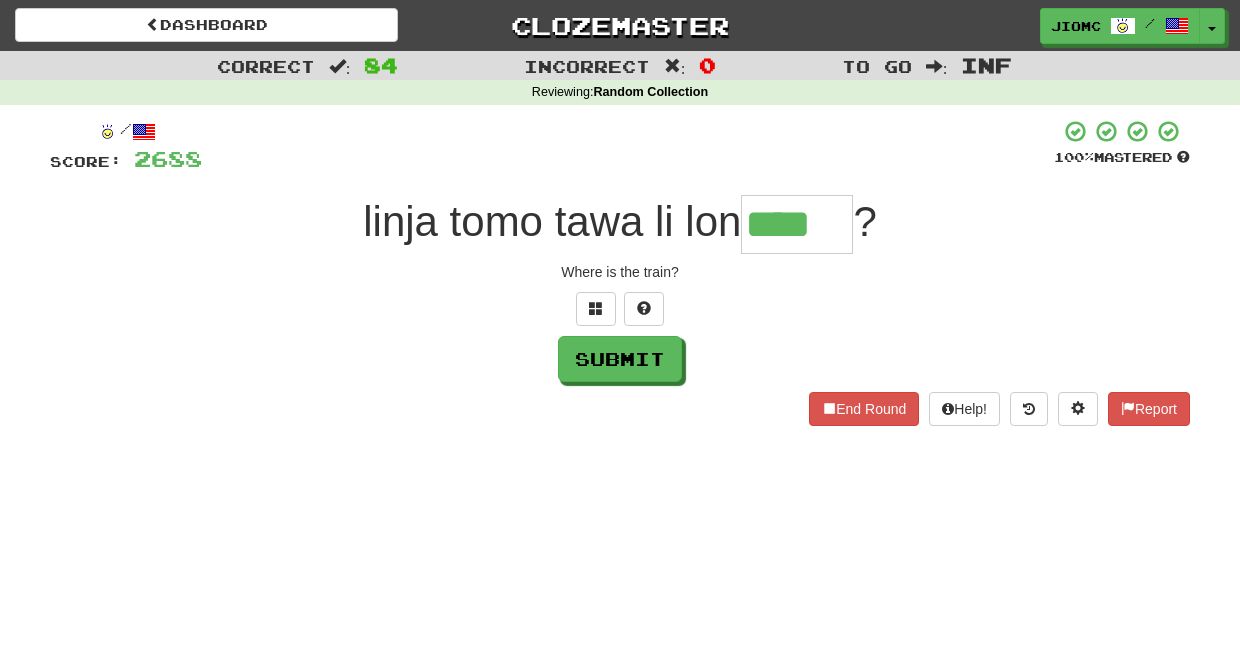 type on "****" 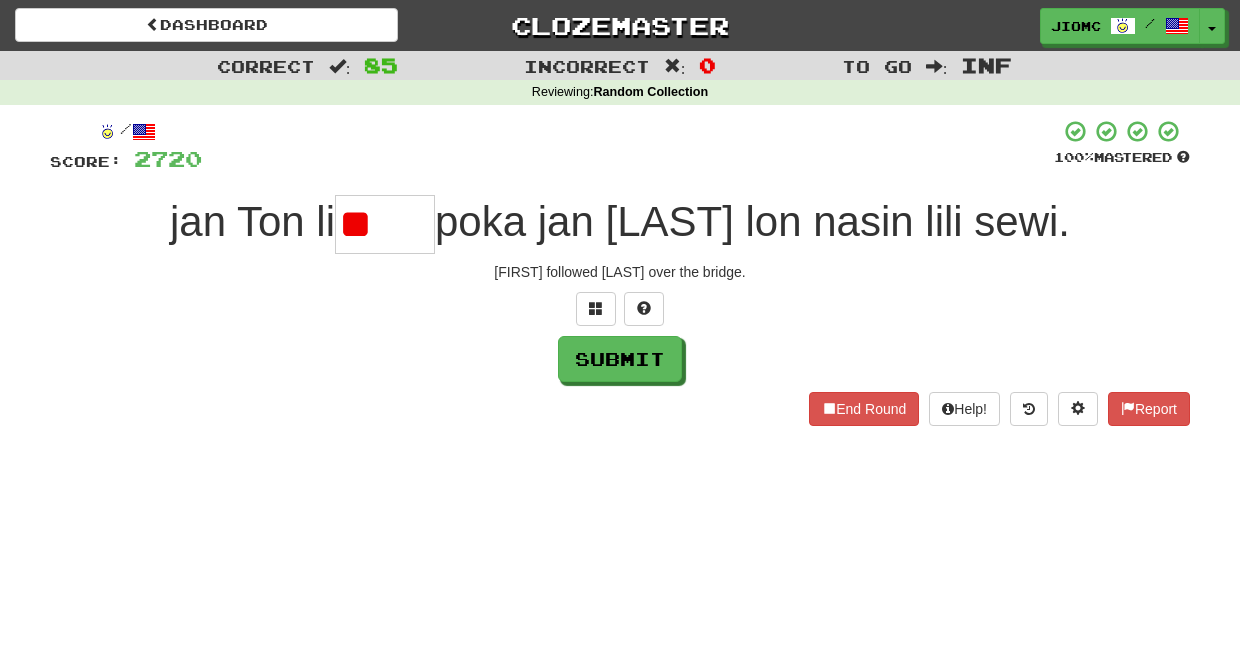 type on "*" 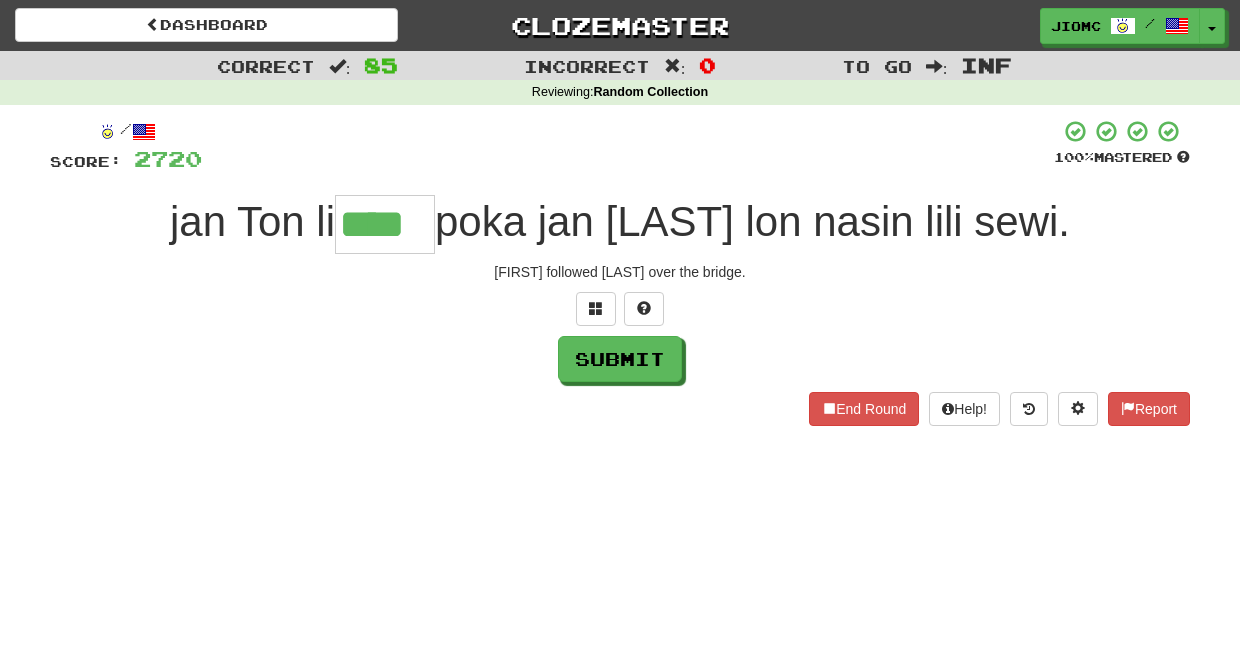 type on "****" 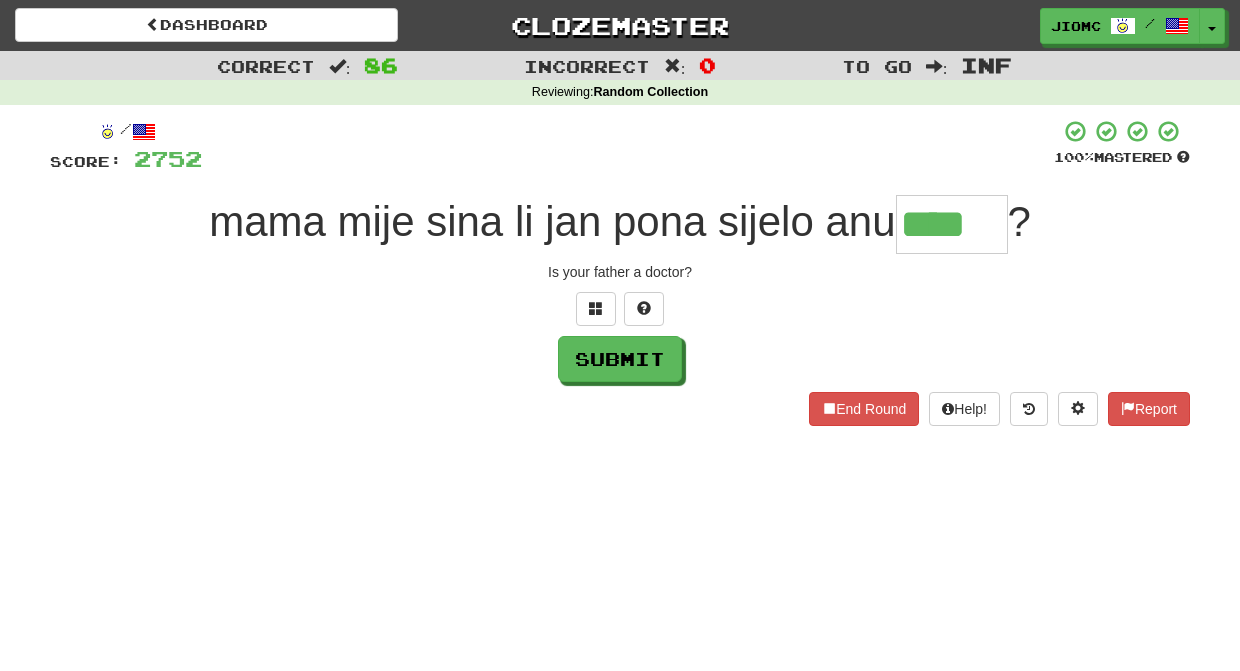 type on "****" 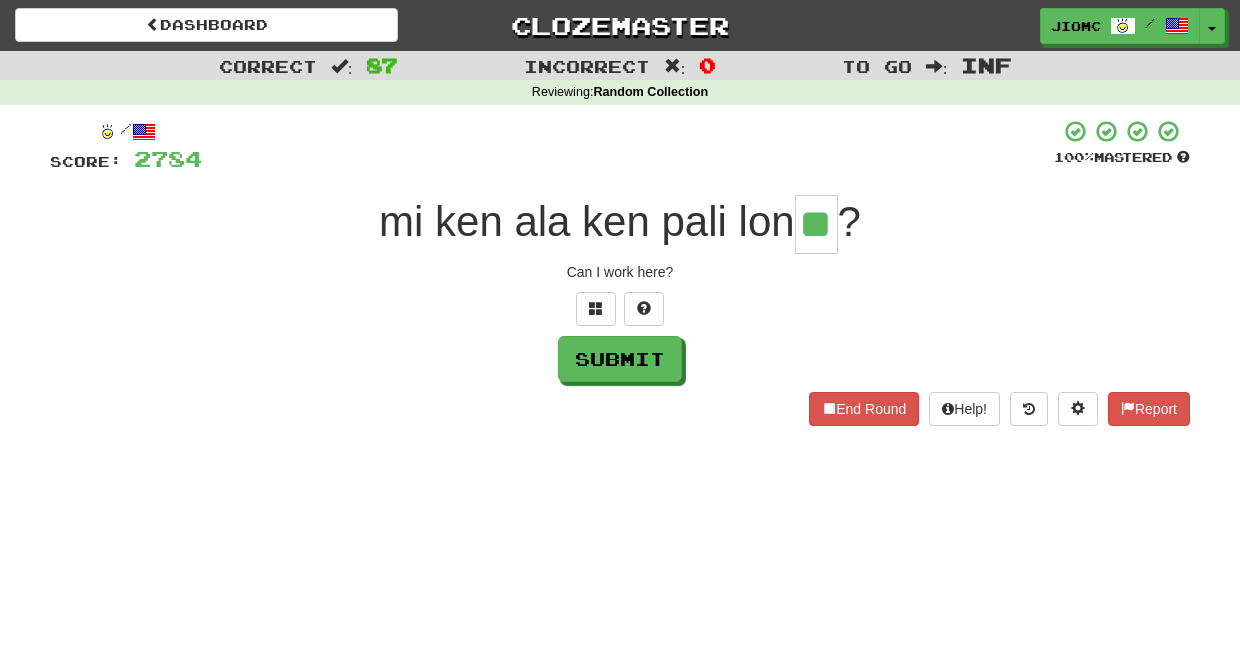 type on "**" 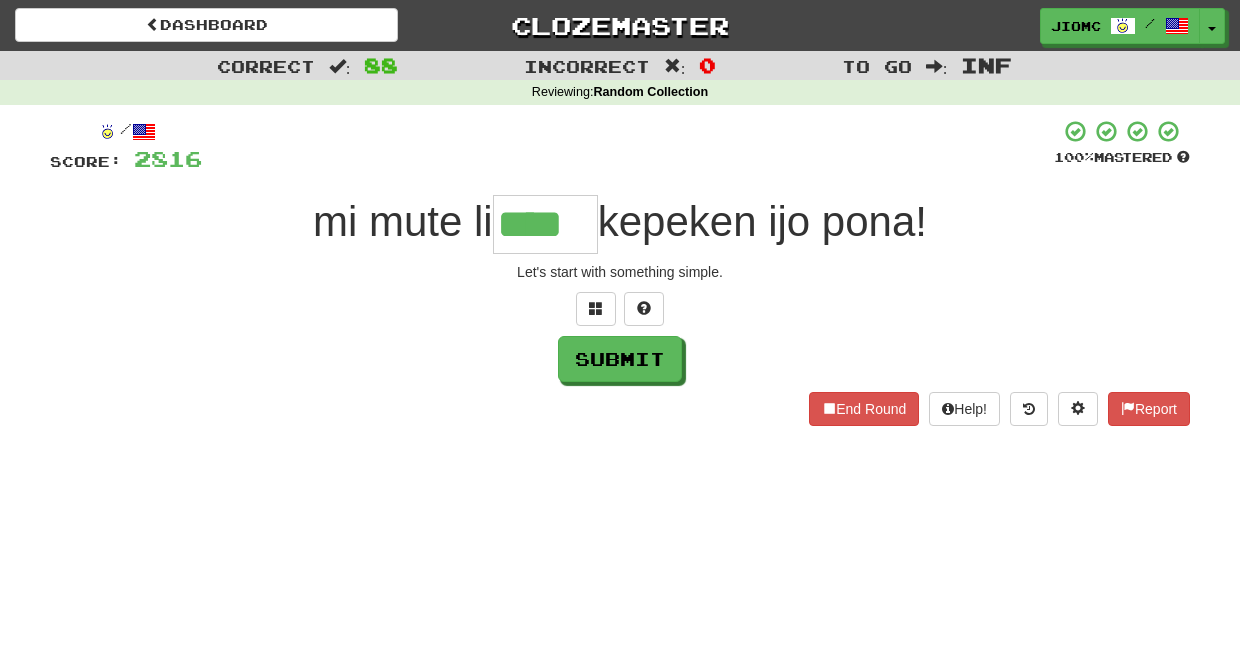 type on "****" 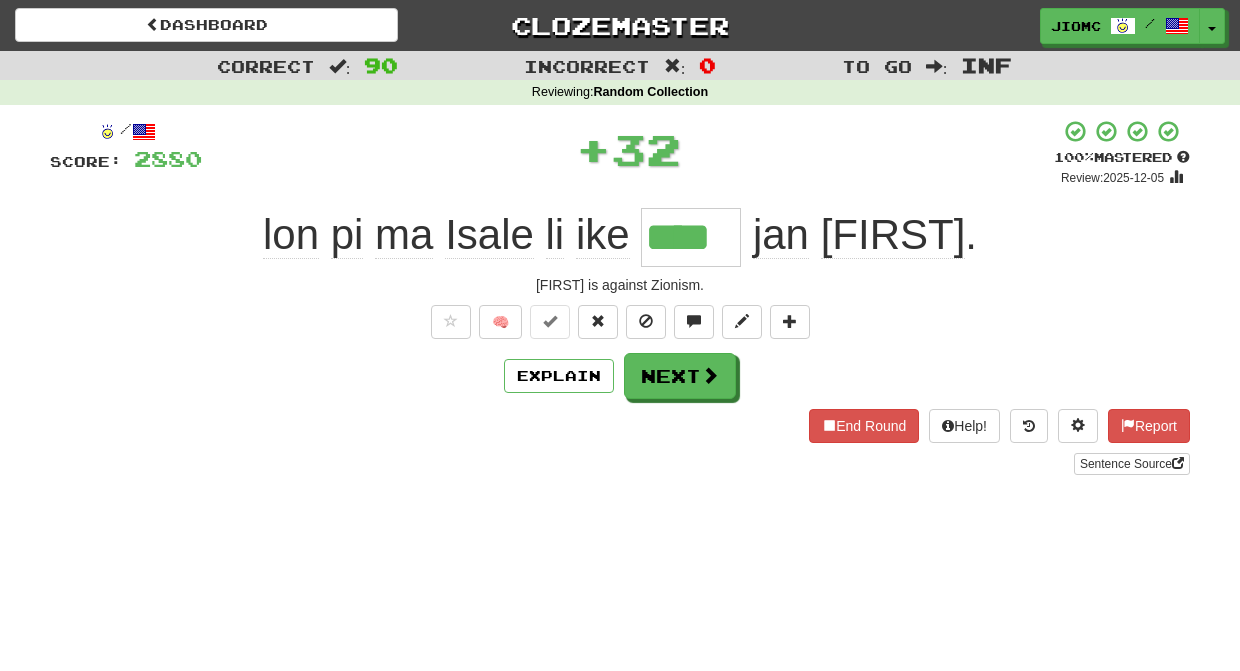 type on "****" 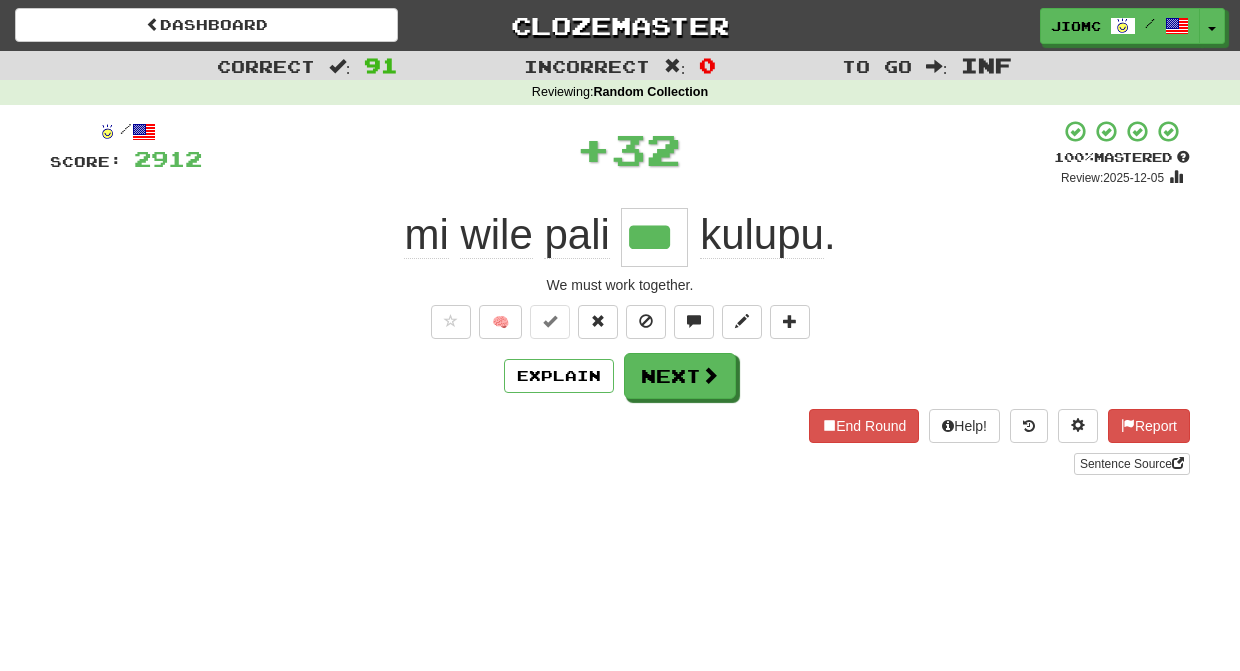 type on "***" 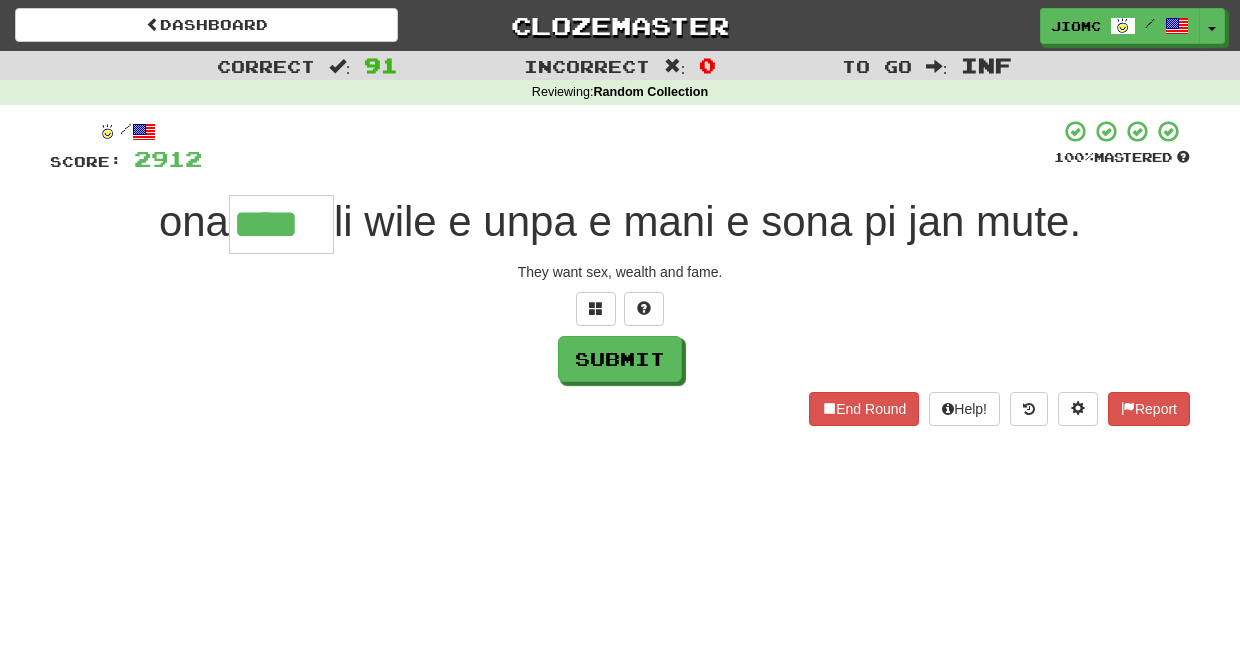 type on "****" 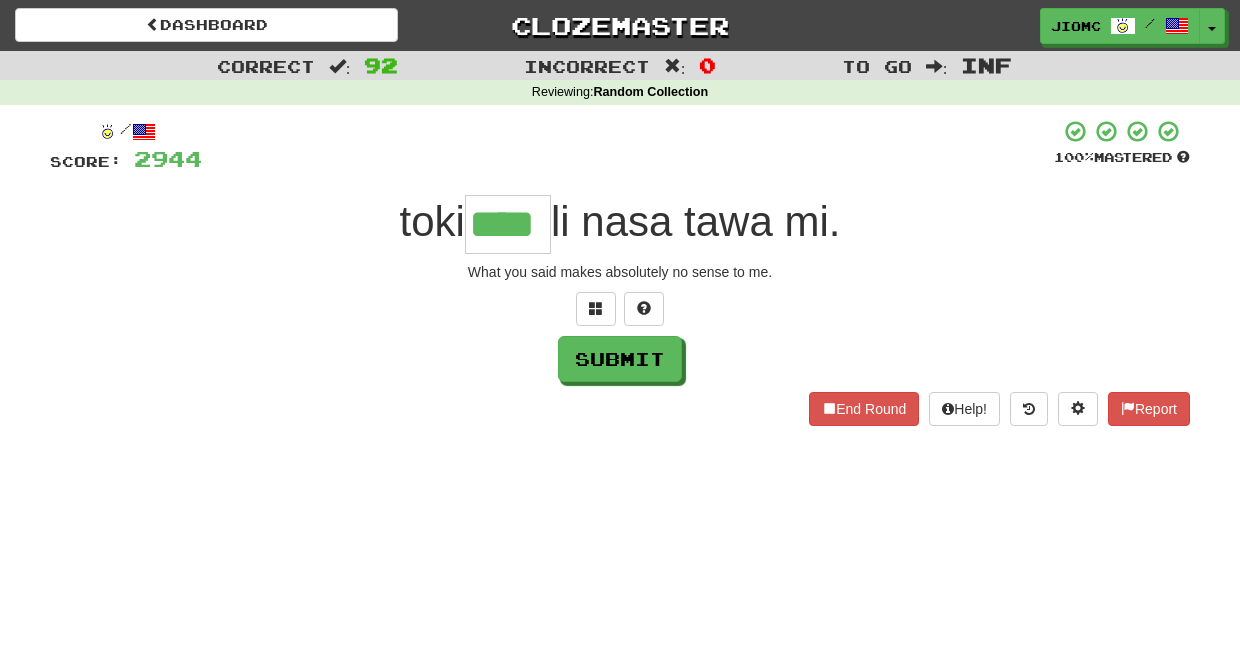 type on "****" 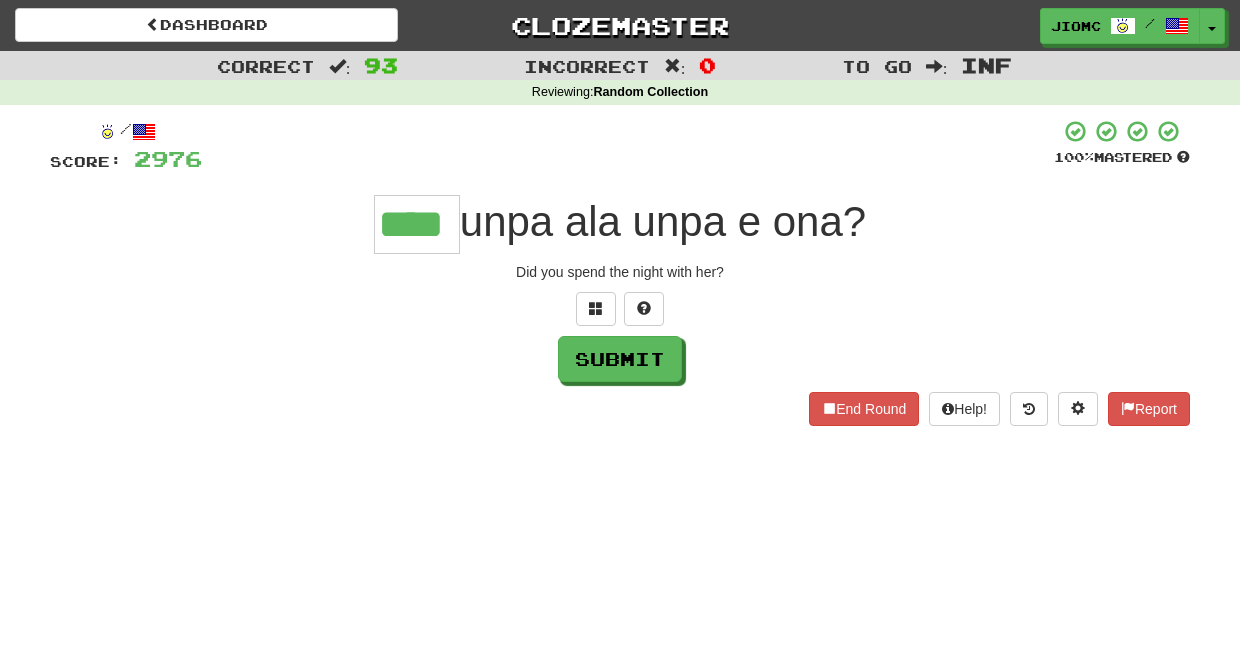type on "****" 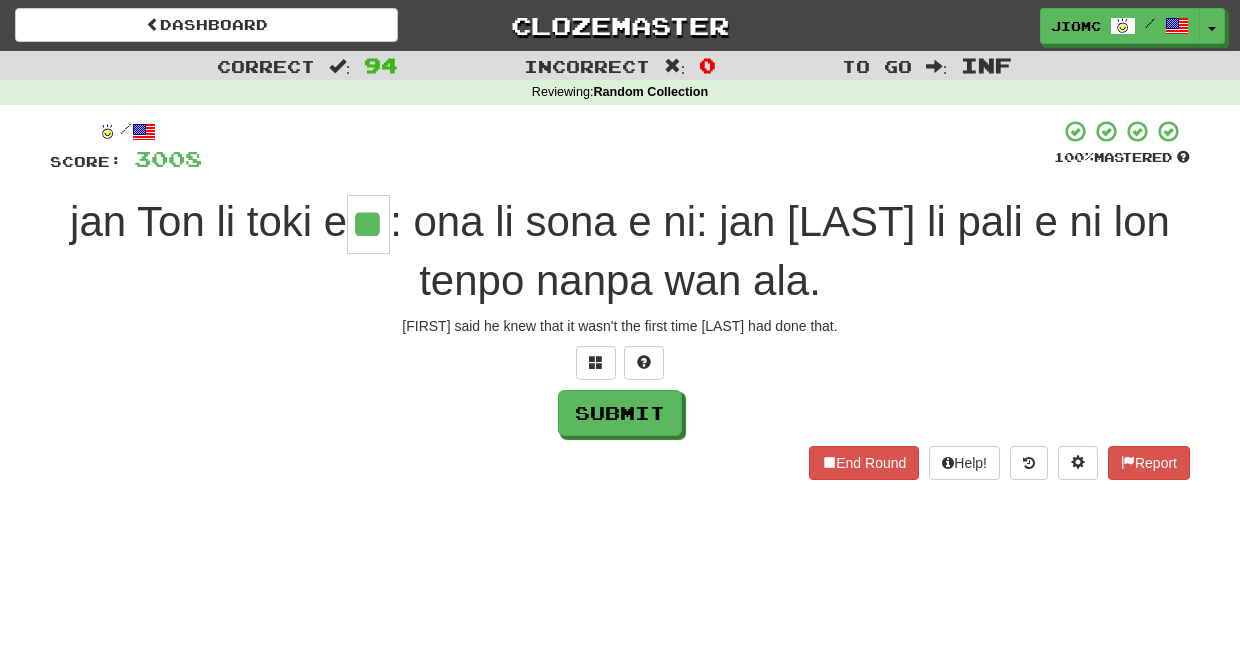 type on "**" 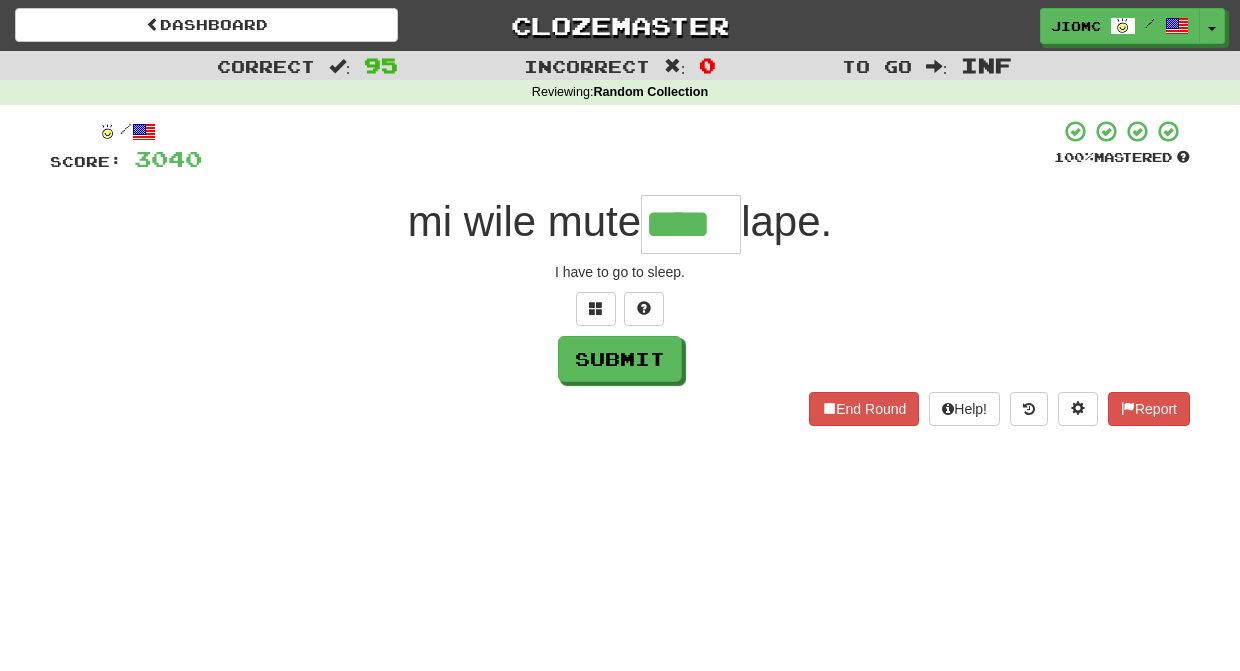type on "****" 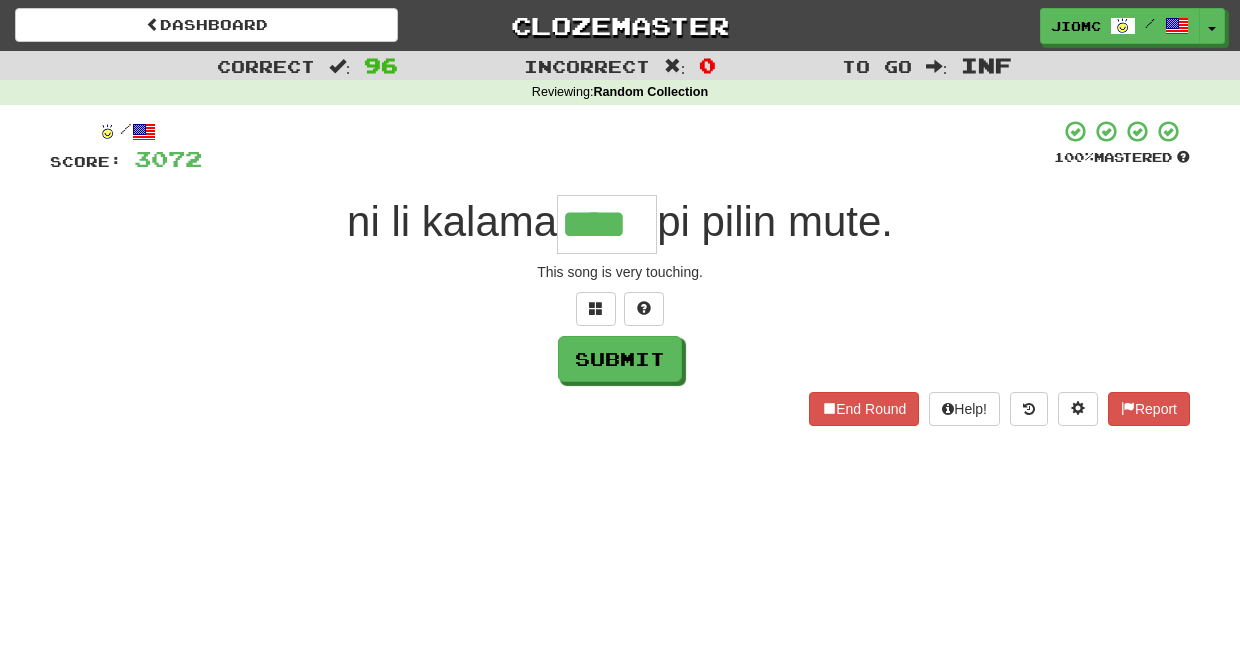 type on "****" 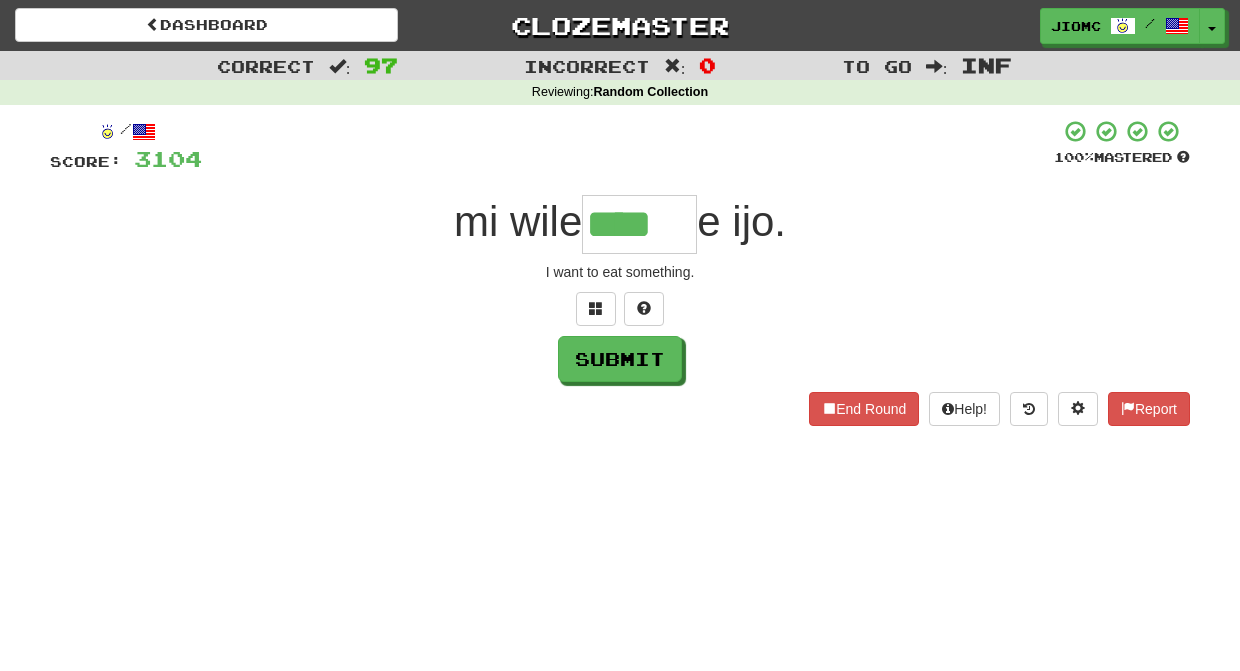 type on "****" 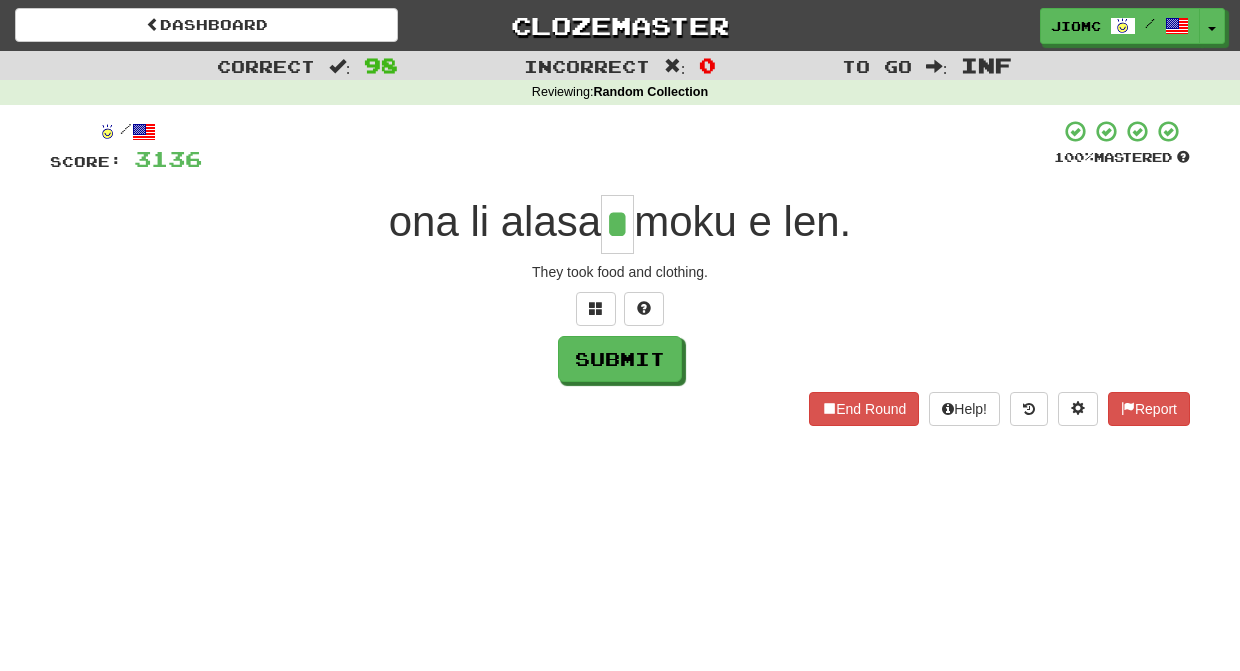 type on "*" 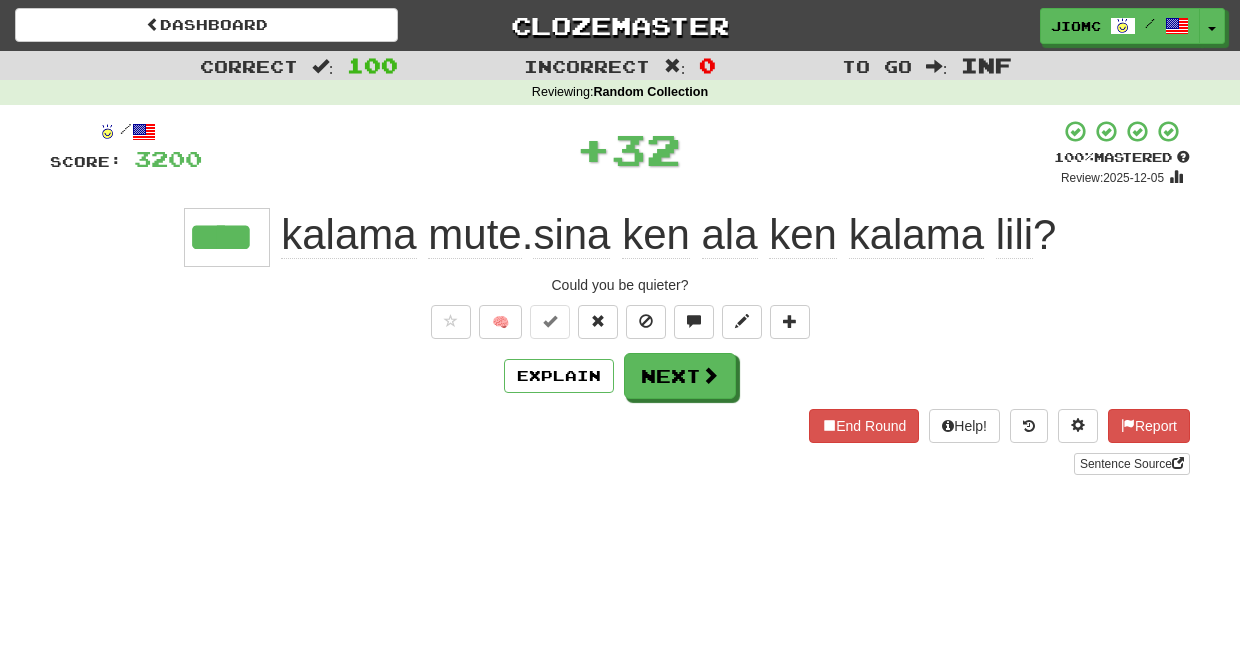 type on "****" 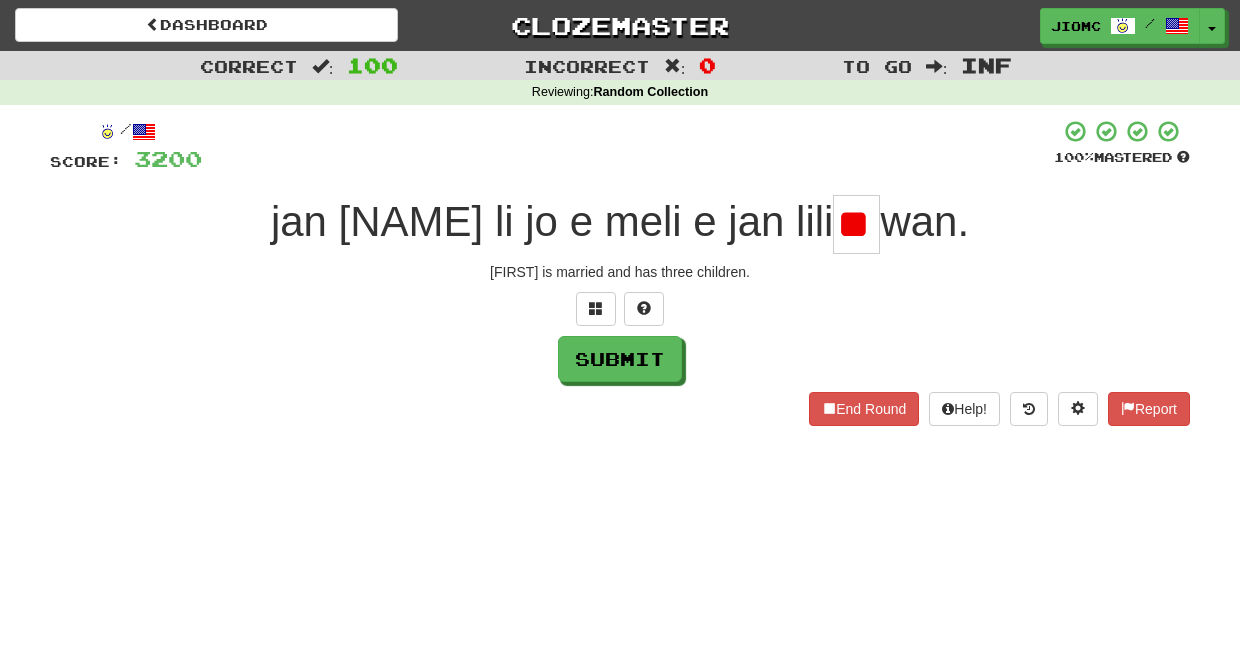 type on "*" 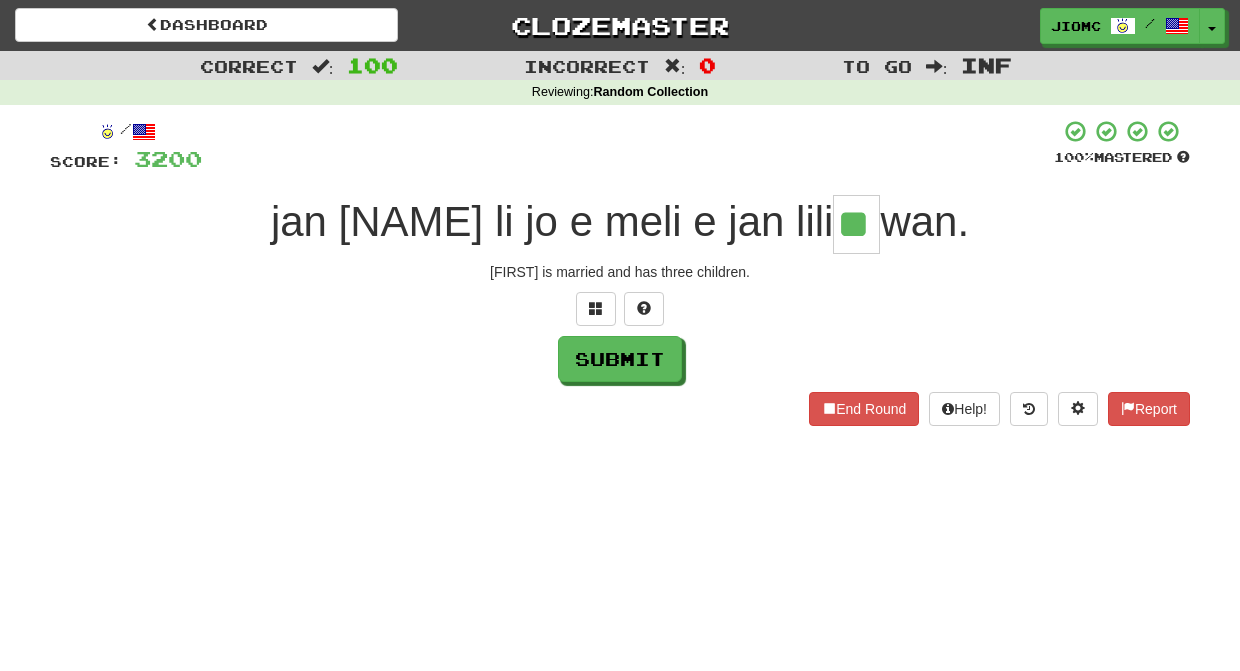 type on "**" 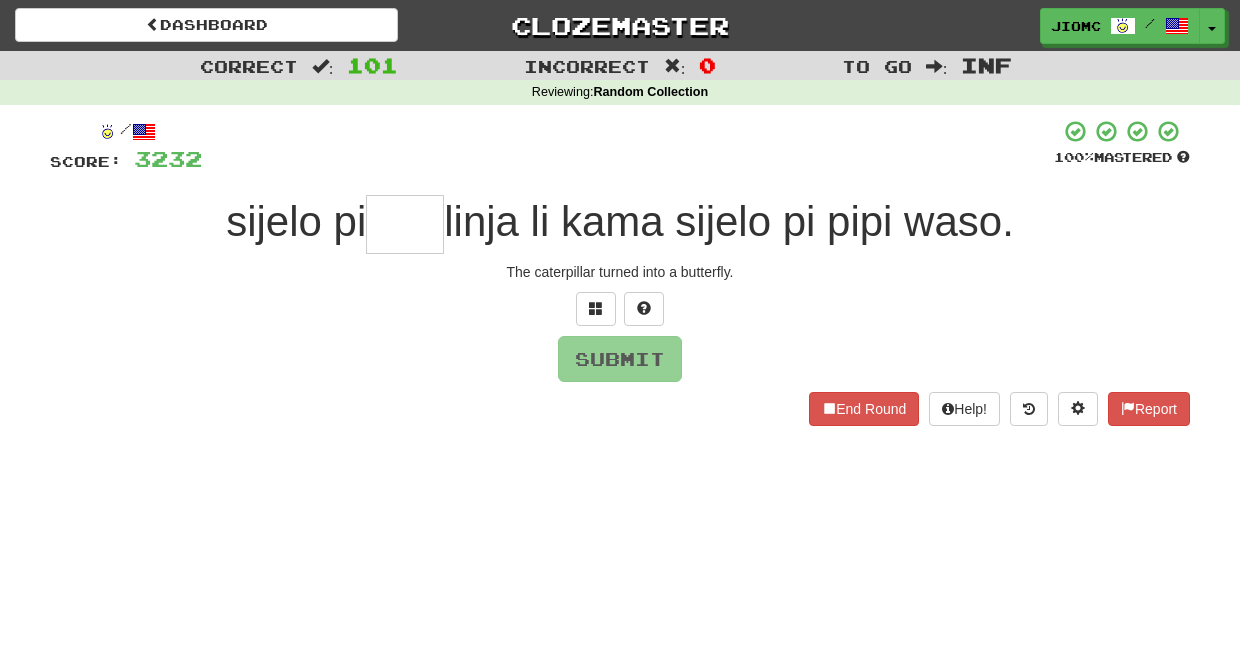 type on "*" 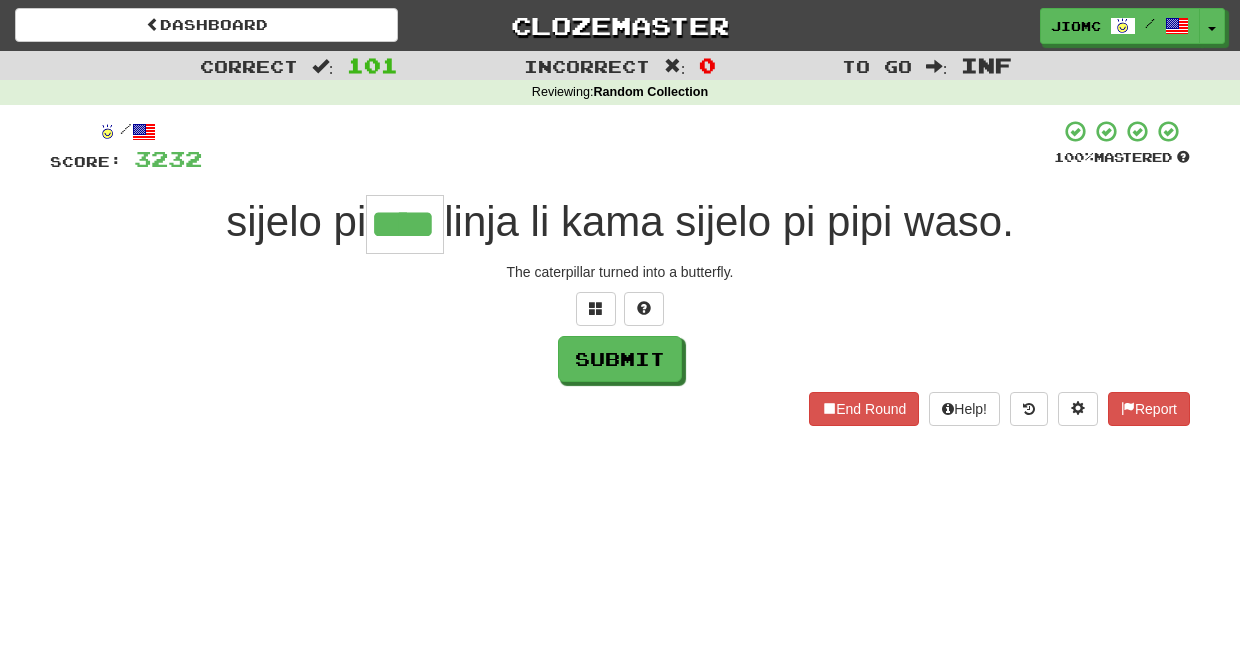 type on "****" 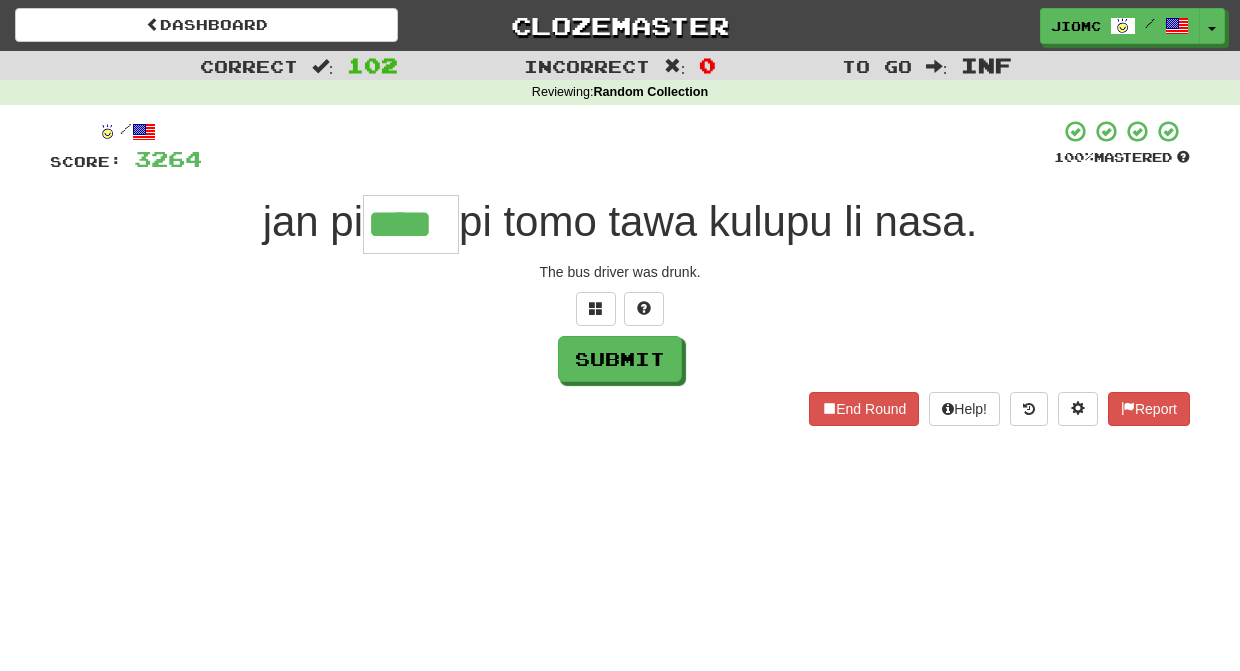 type on "****" 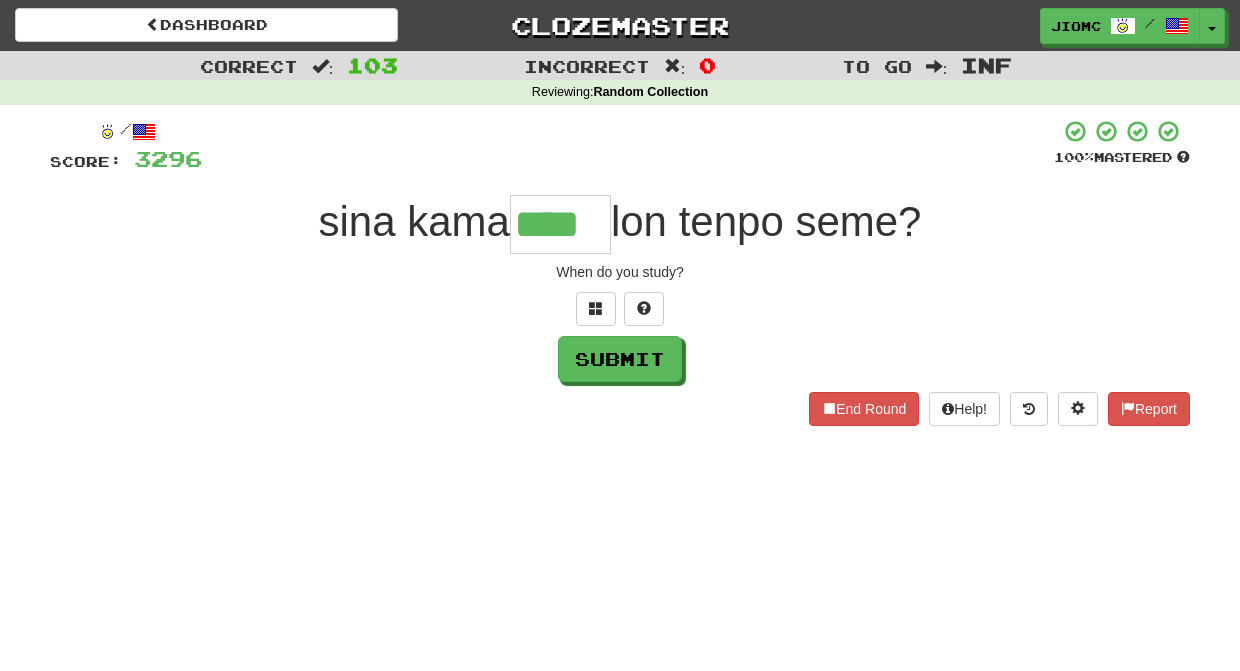 type on "****" 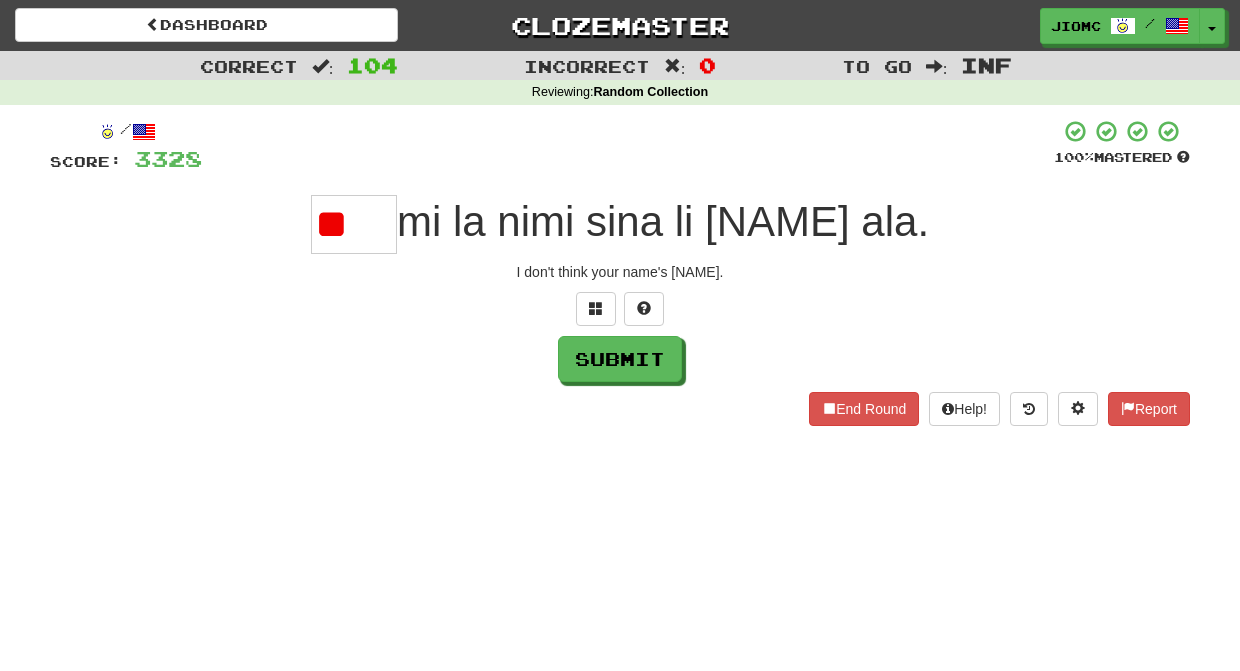 type on "*" 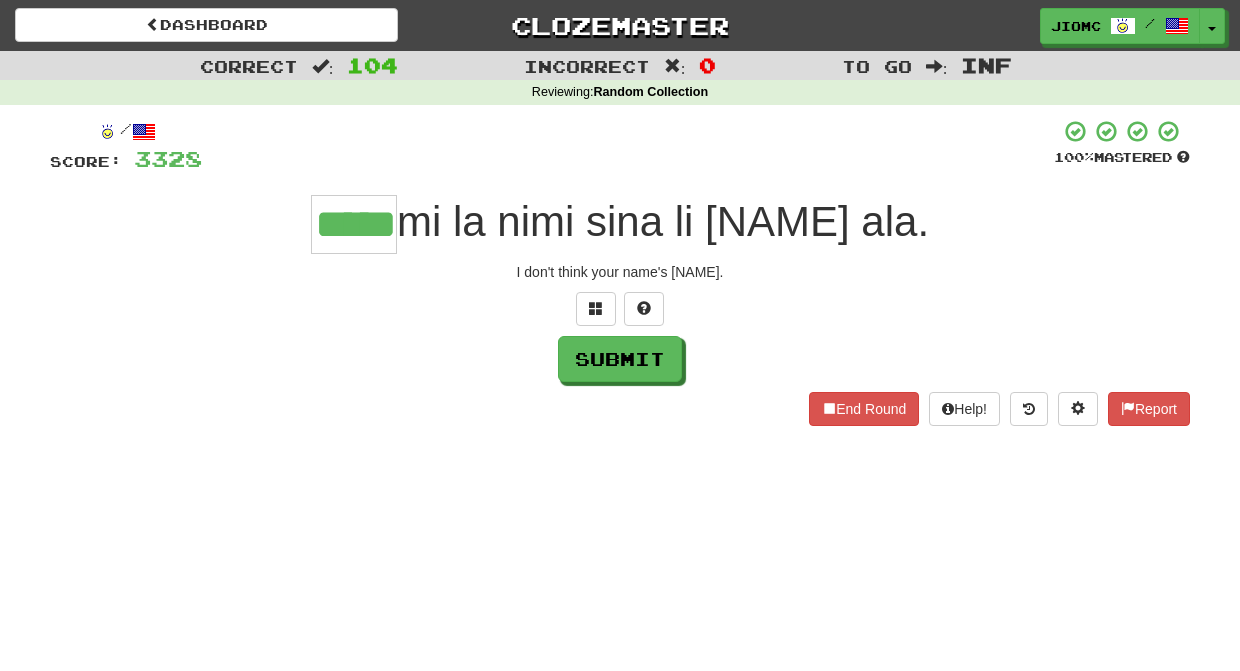 type on "*****" 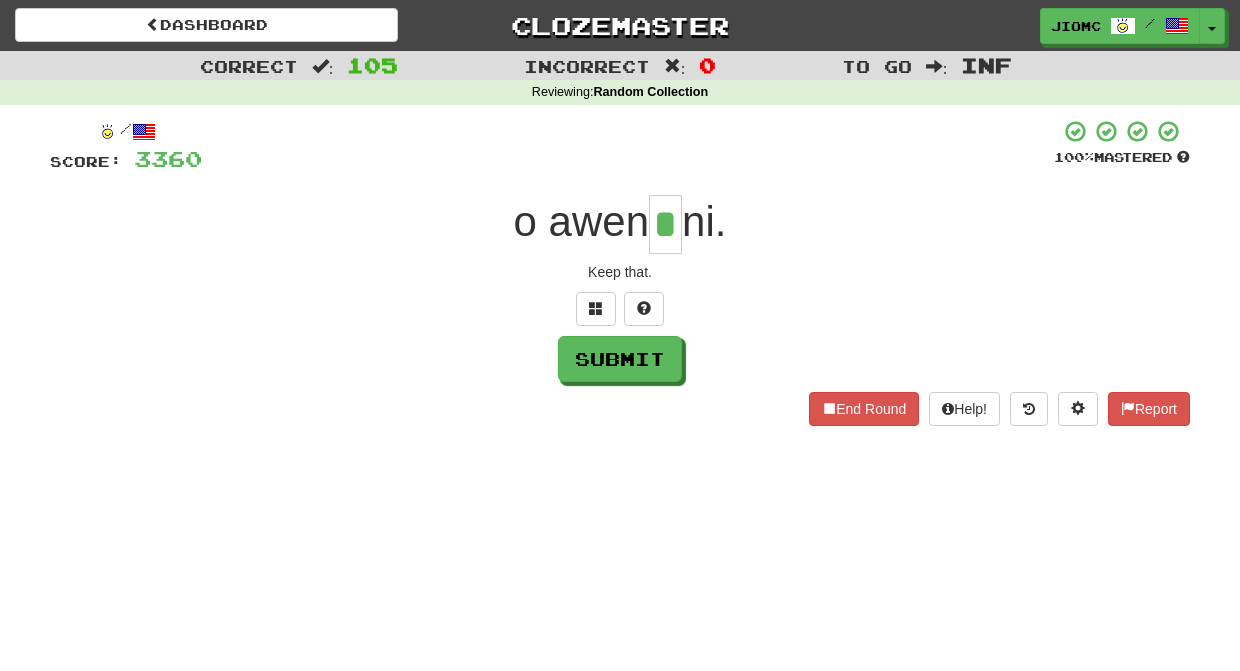 type on "*" 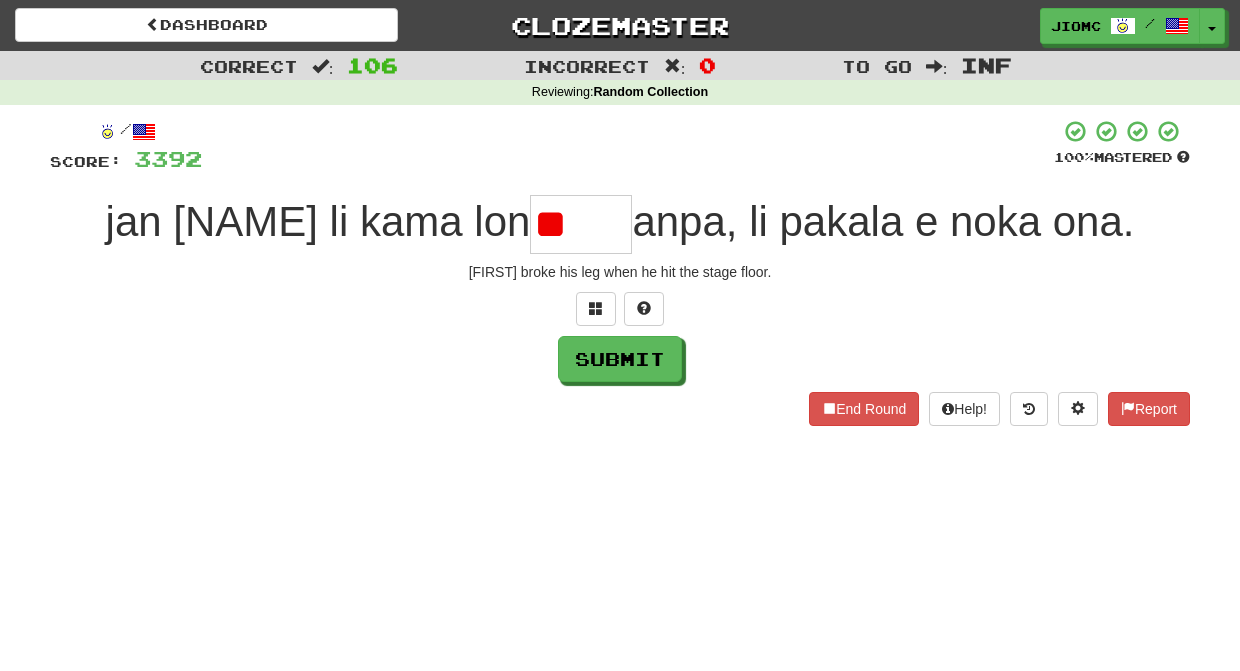 type on "*" 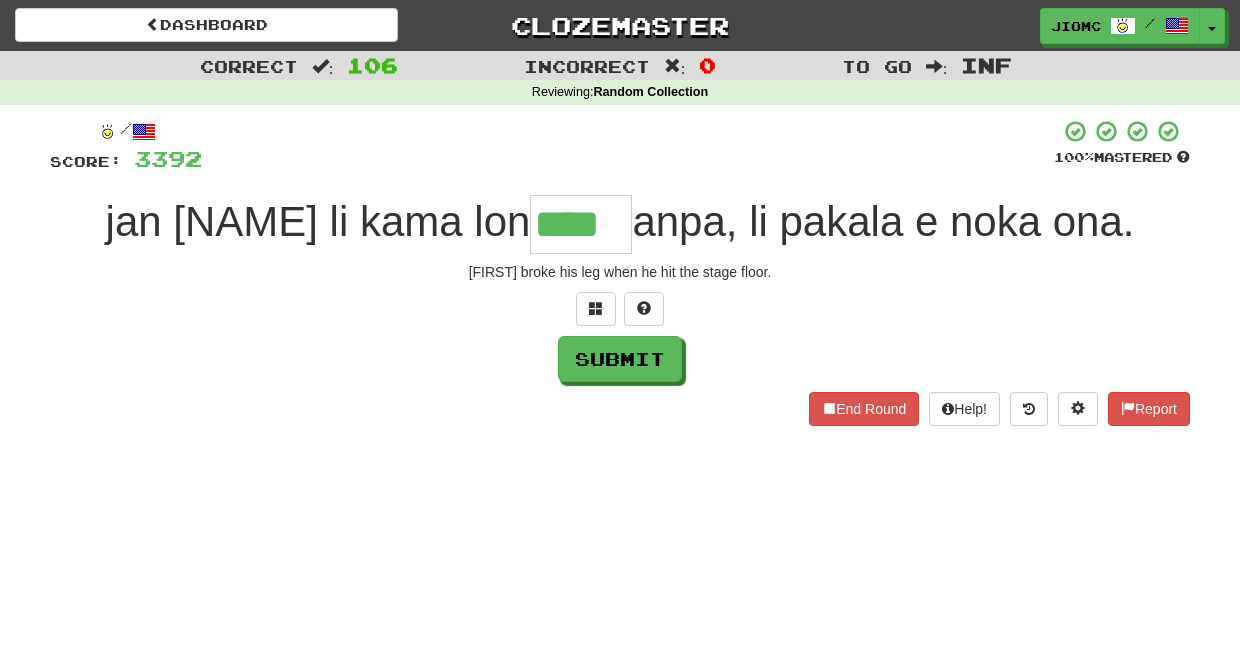 type on "****" 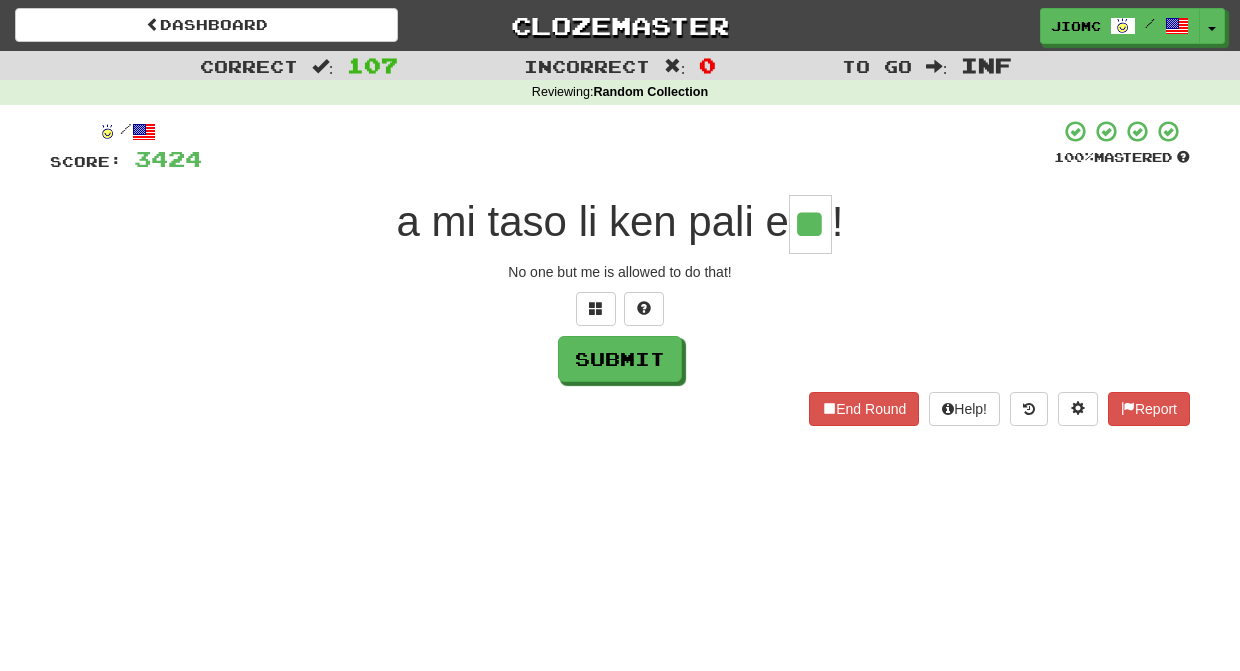 type on "**" 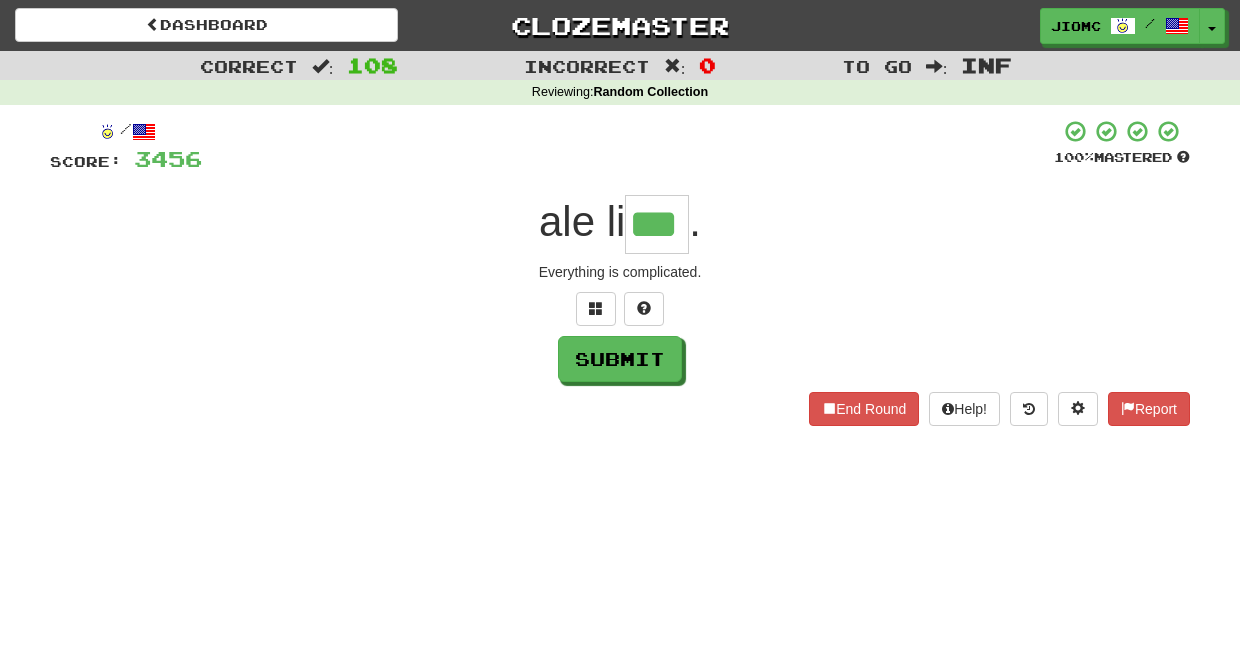 type on "***" 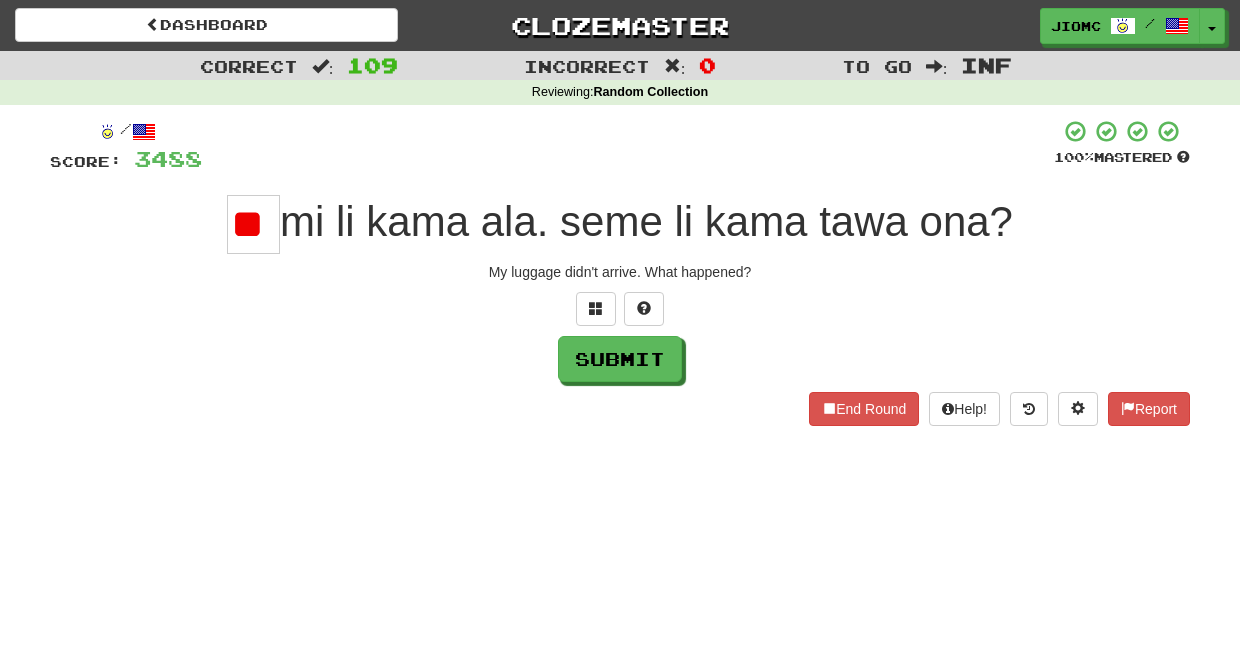 type on "*" 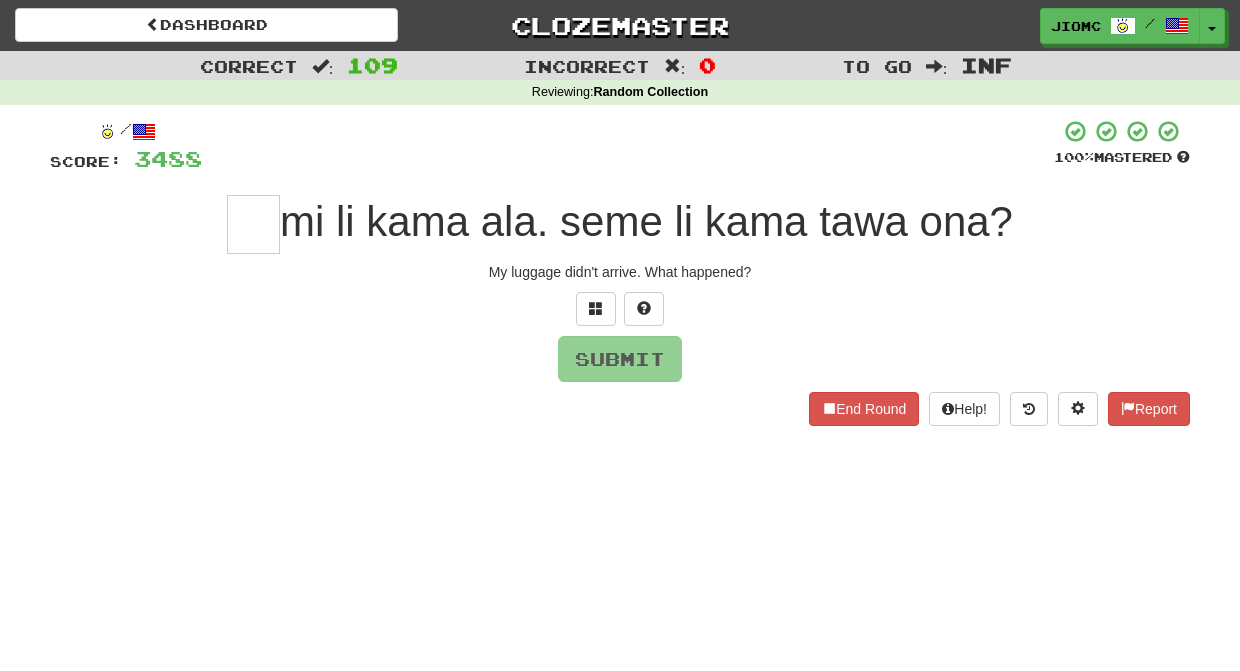 type on "*" 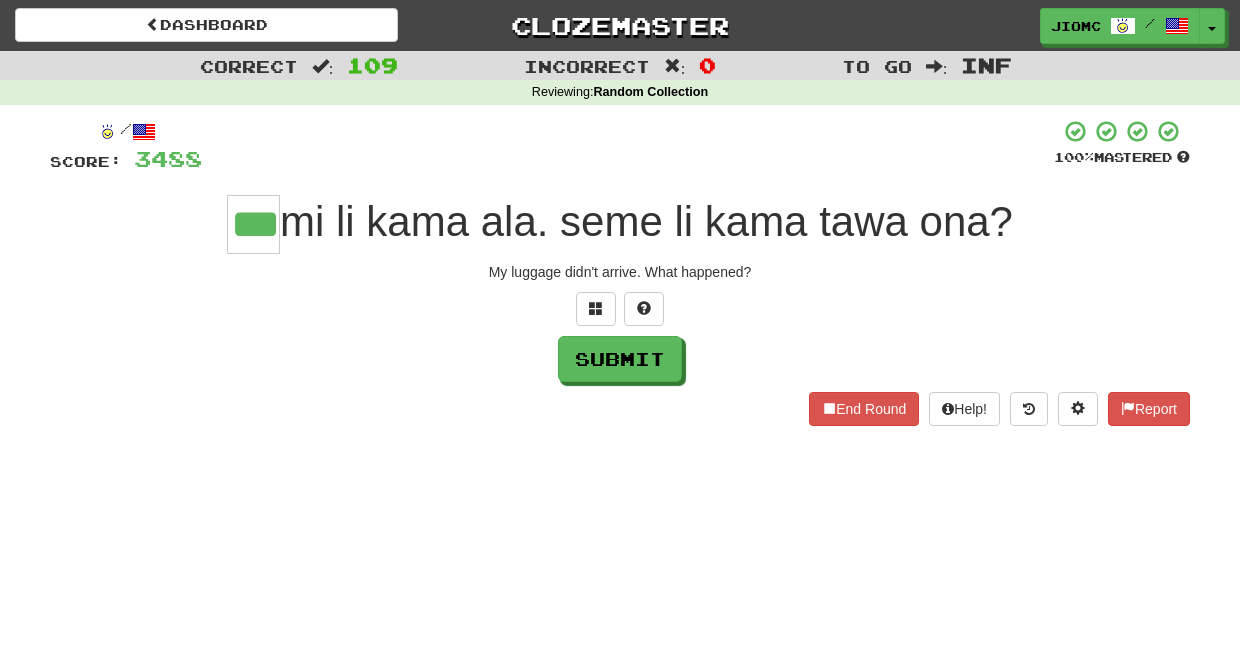type on "***" 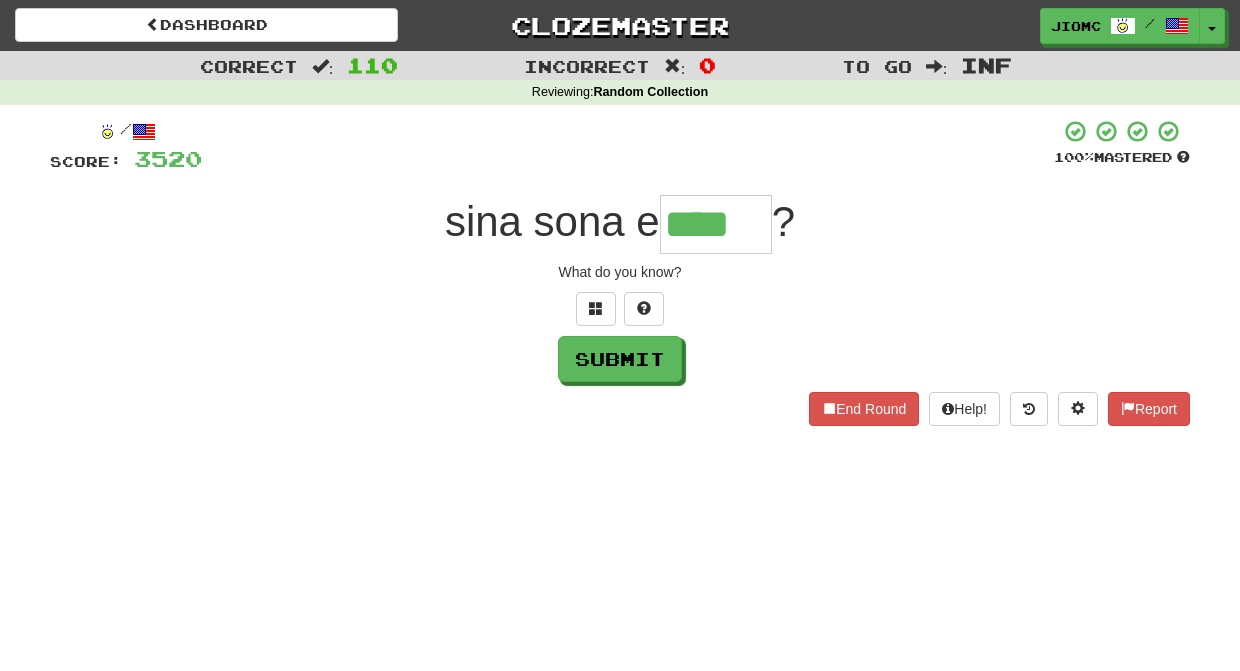 type on "****" 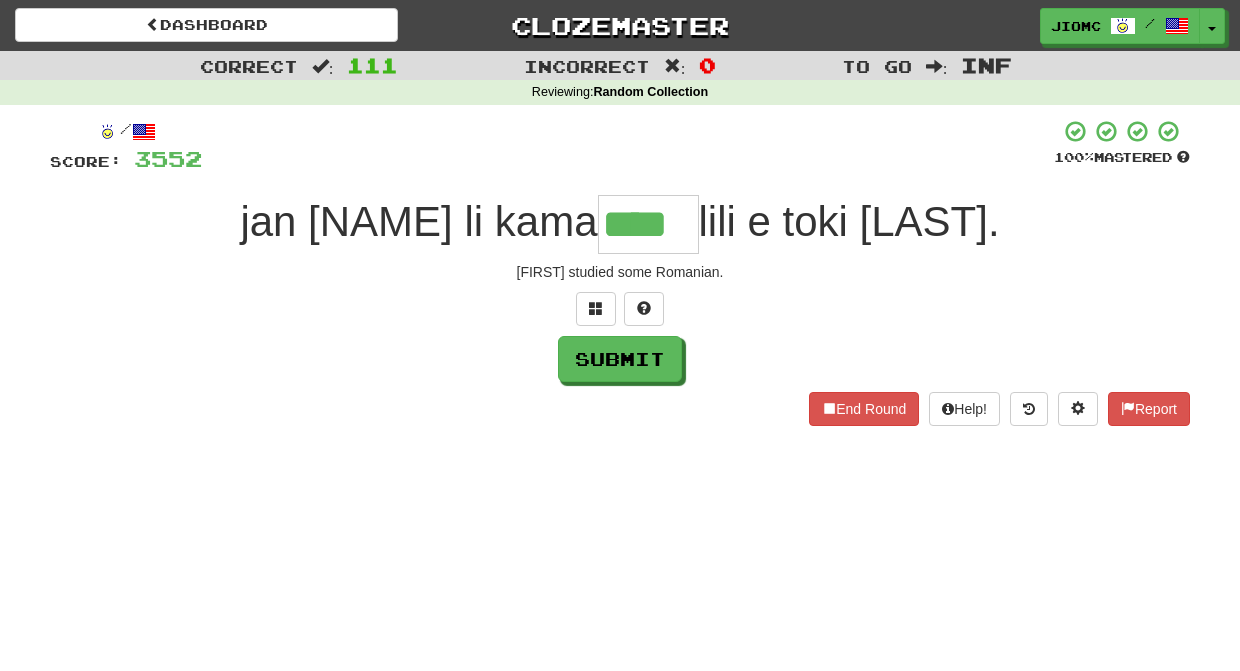 type on "****" 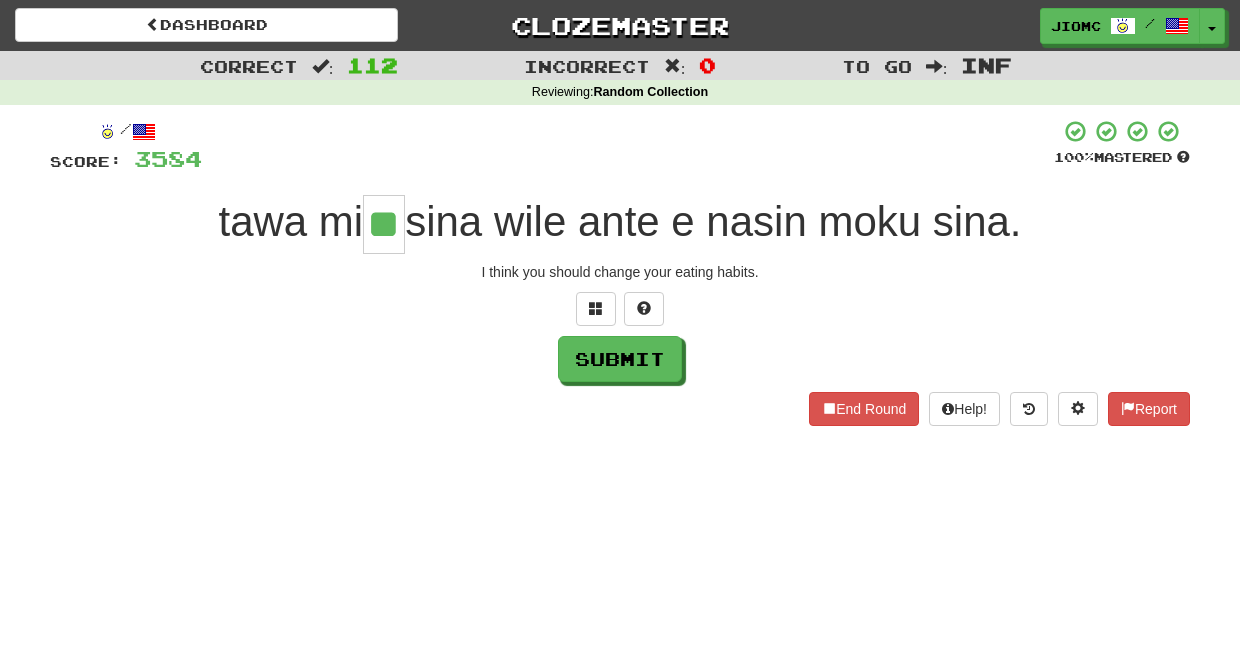 type on "**" 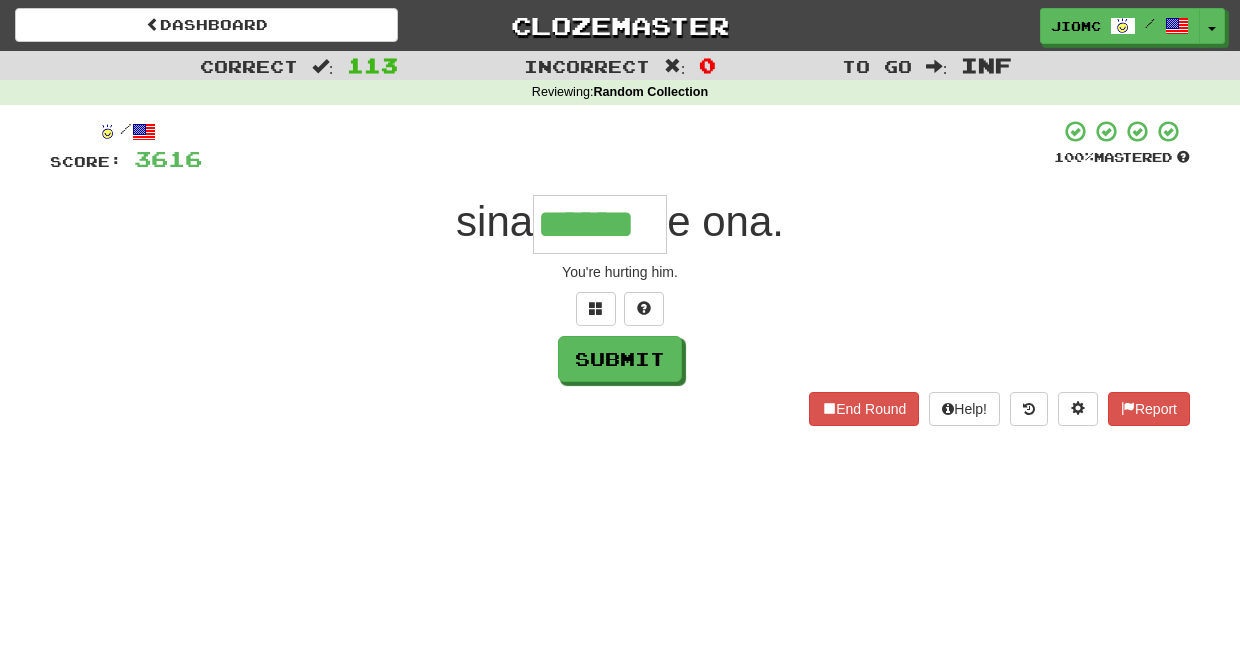 type on "******" 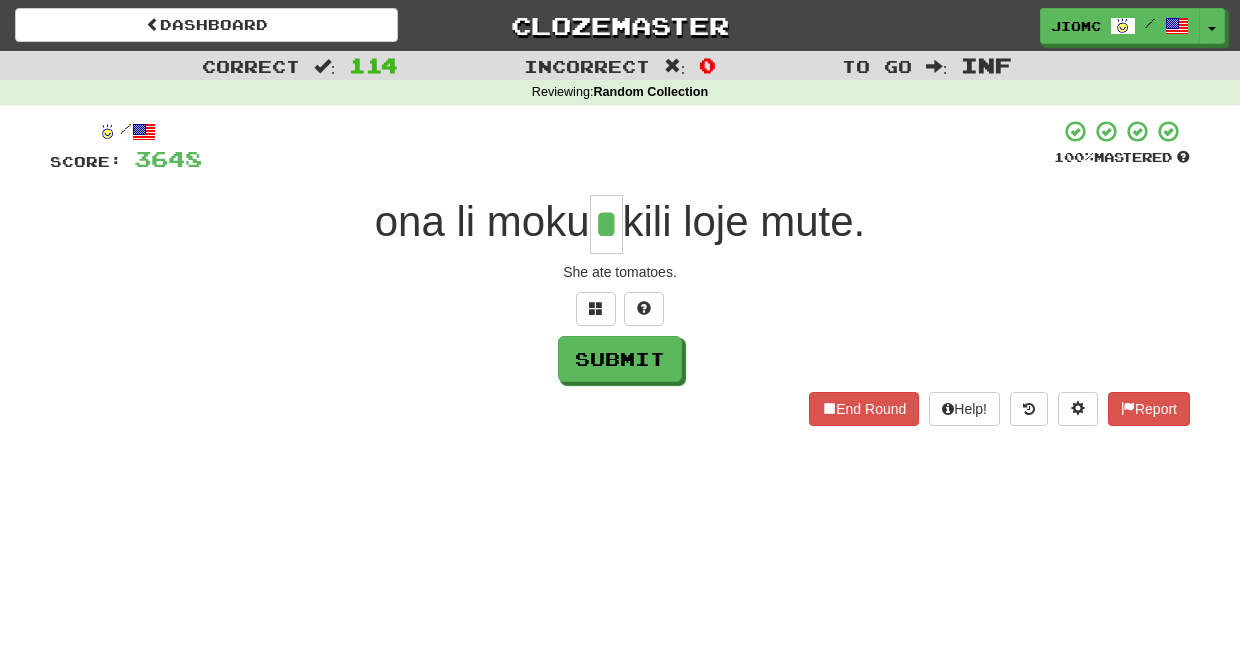 type on "*" 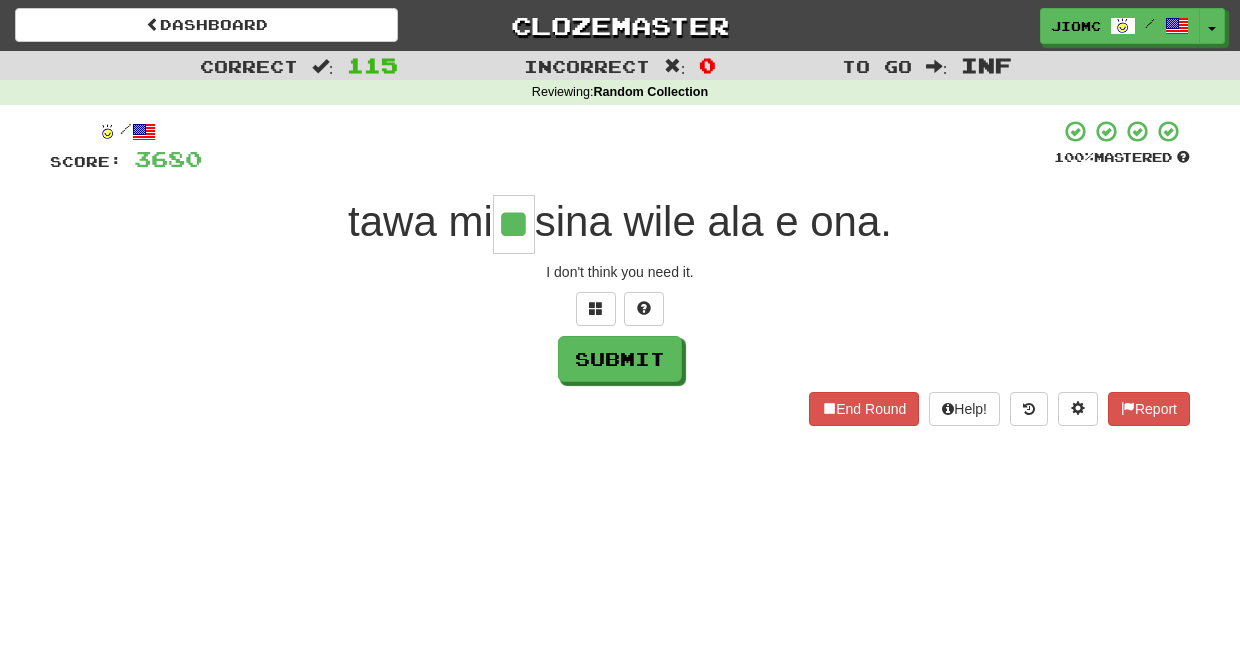 type on "**" 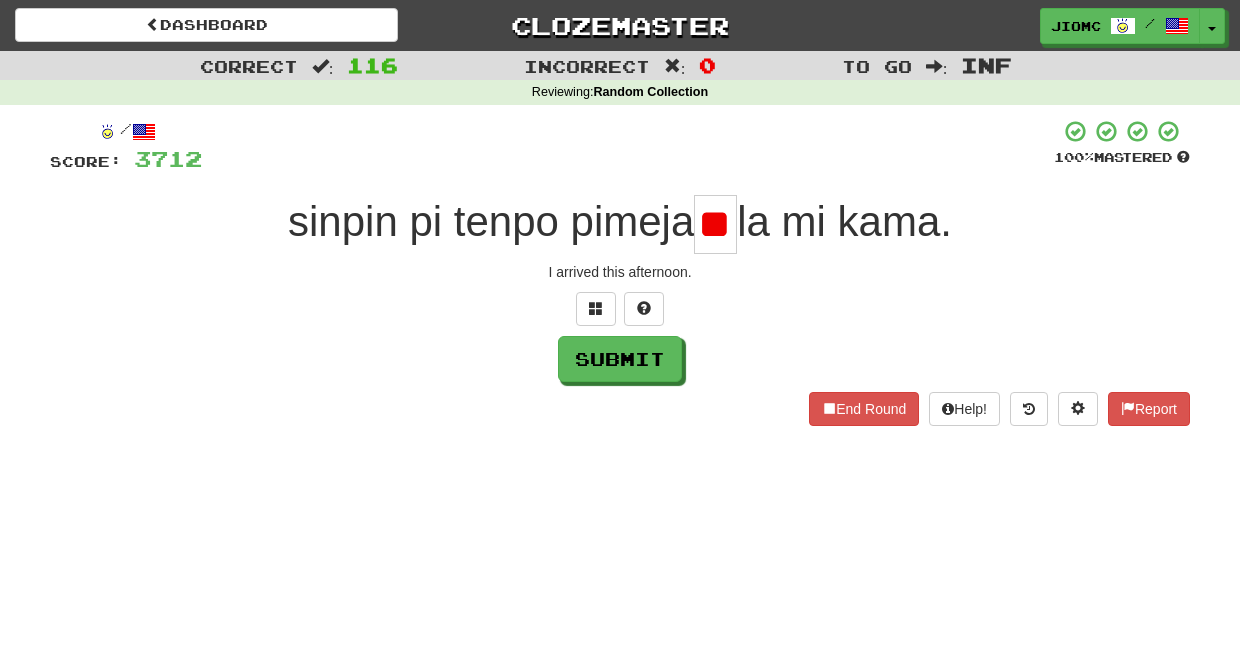 type on "*" 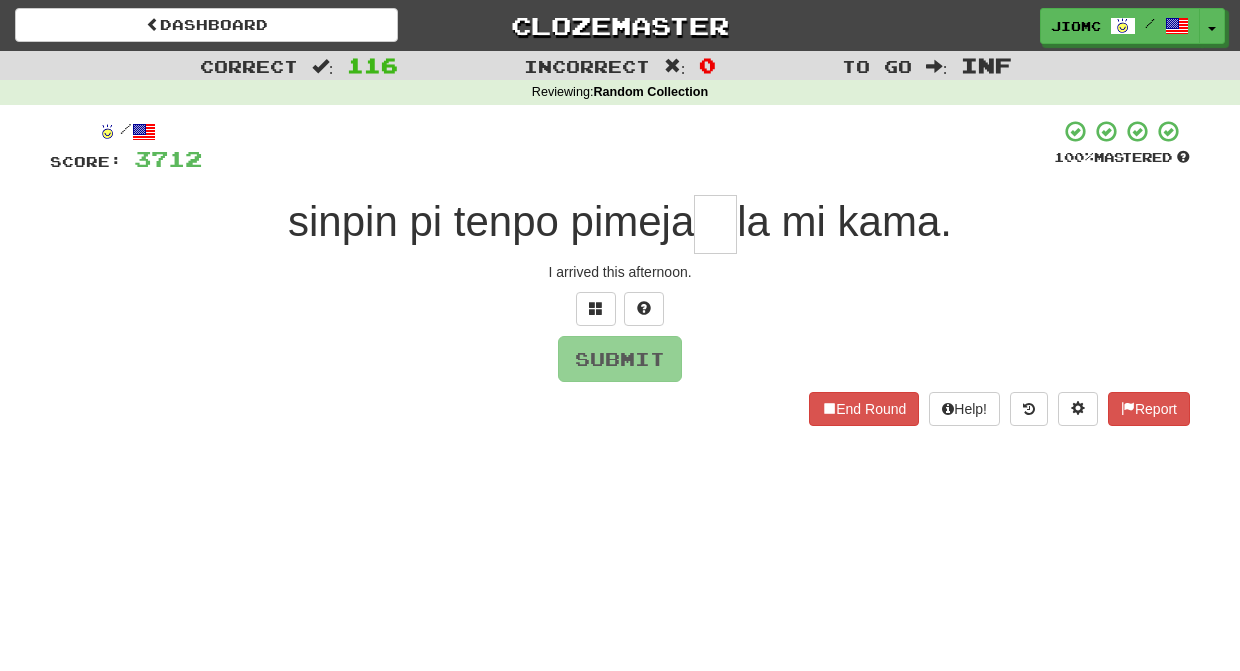 type on "*" 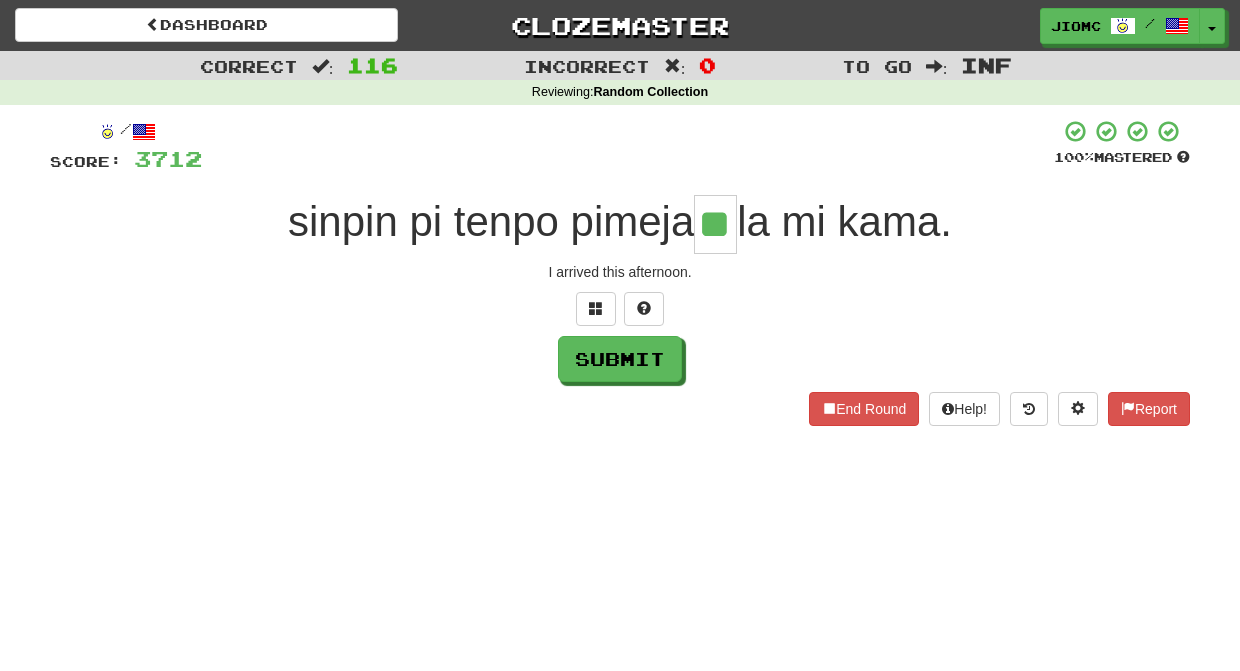 type on "**" 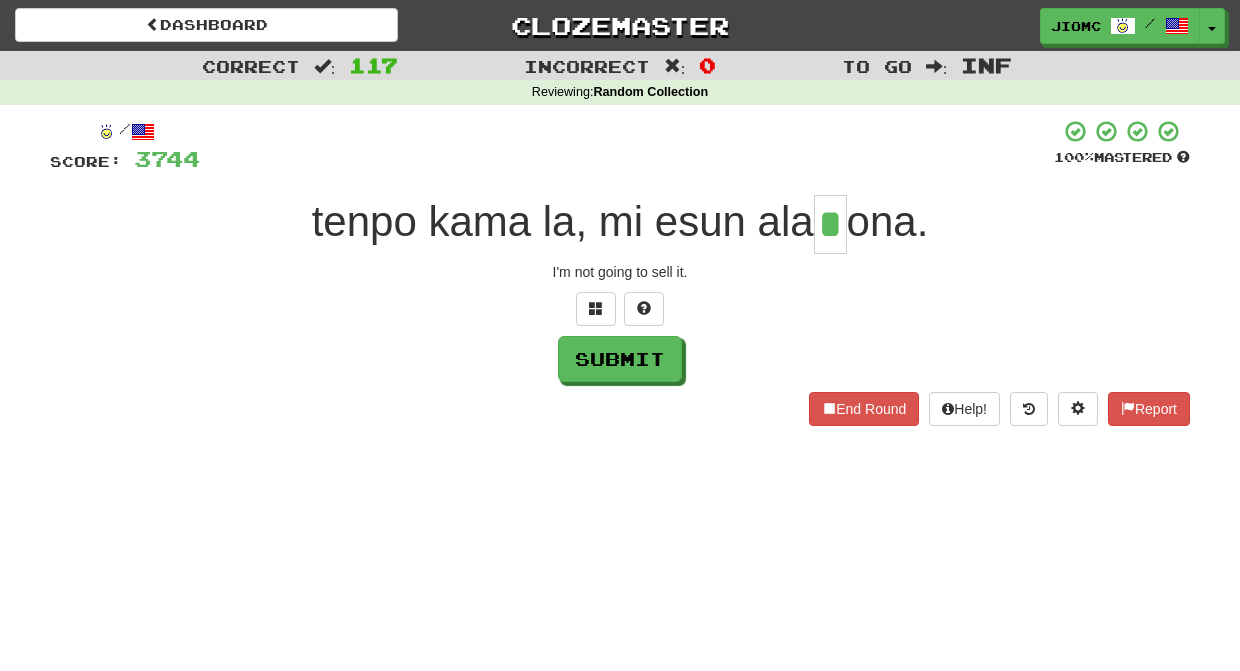 type on "*" 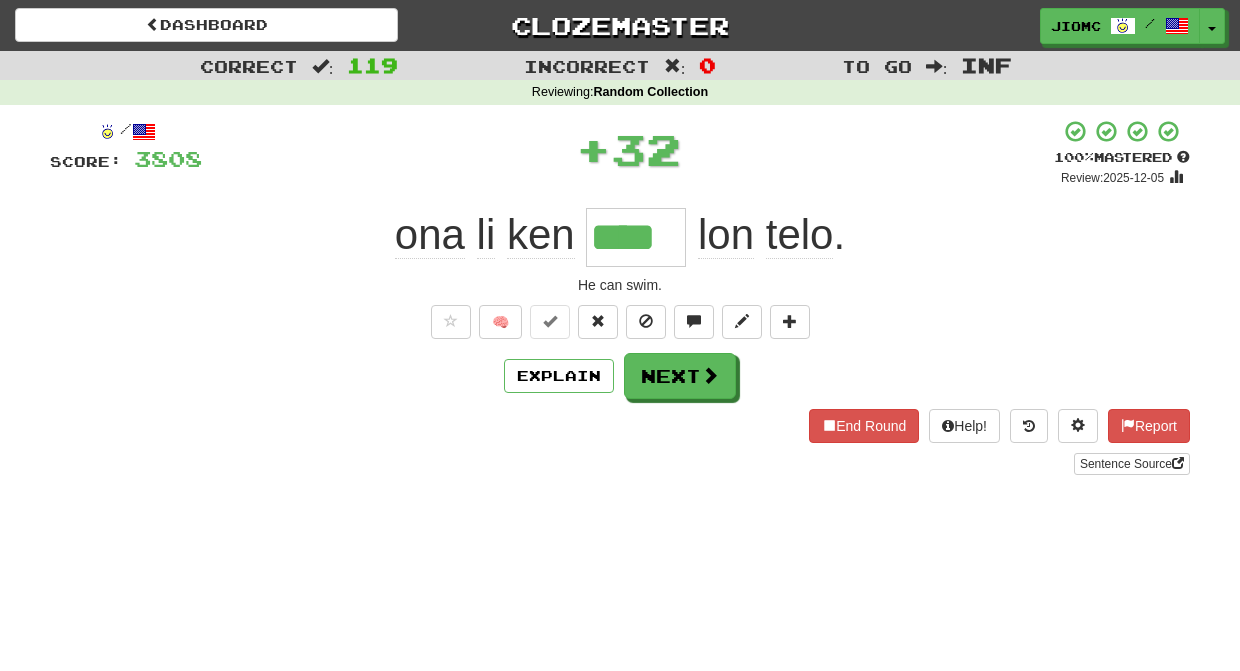 type on "****" 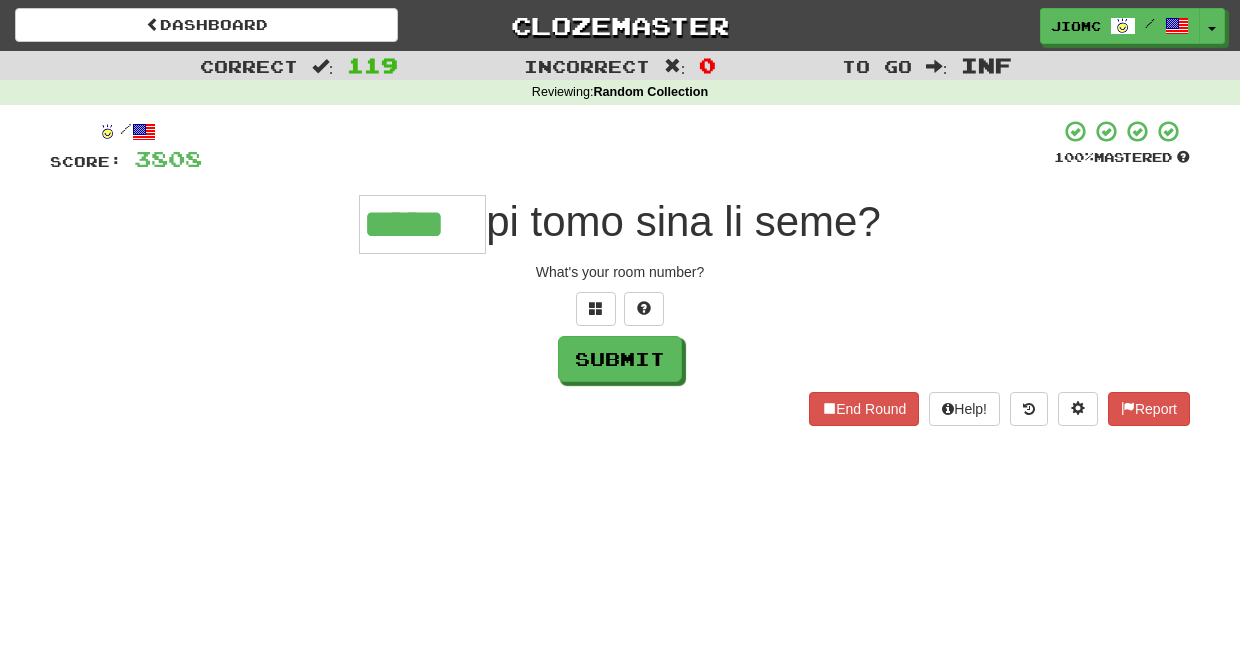 type on "*****" 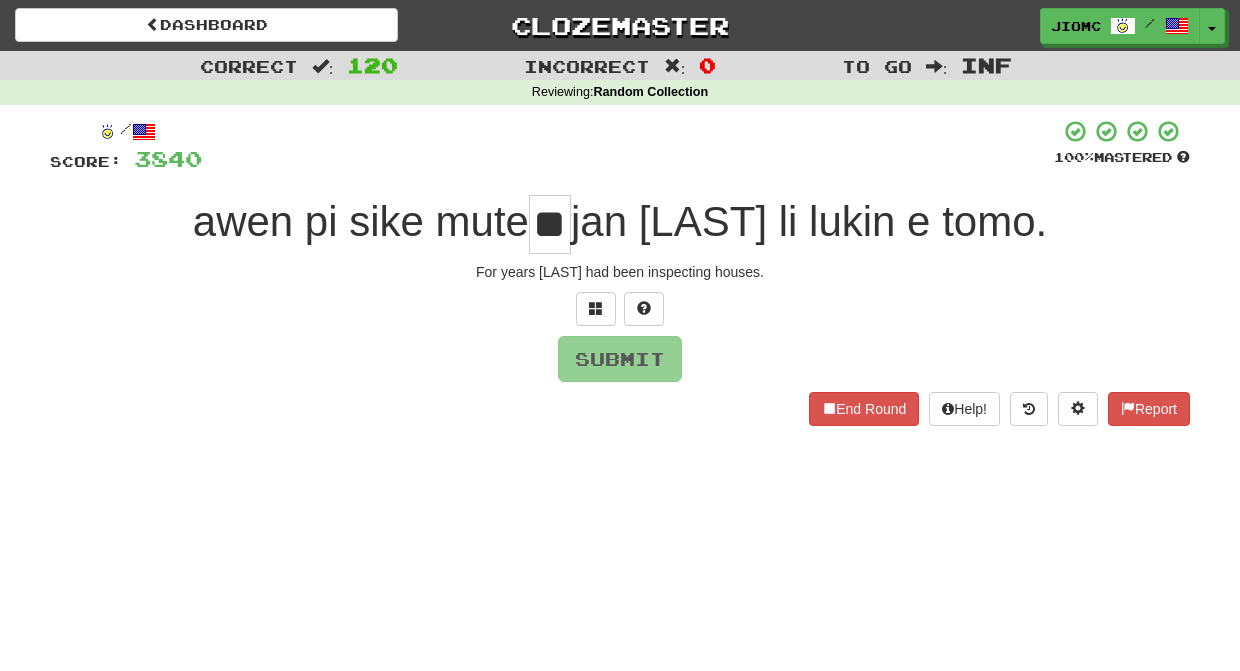 scroll, scrollTop: 0, scrollLeft: 1, axis: horizontal 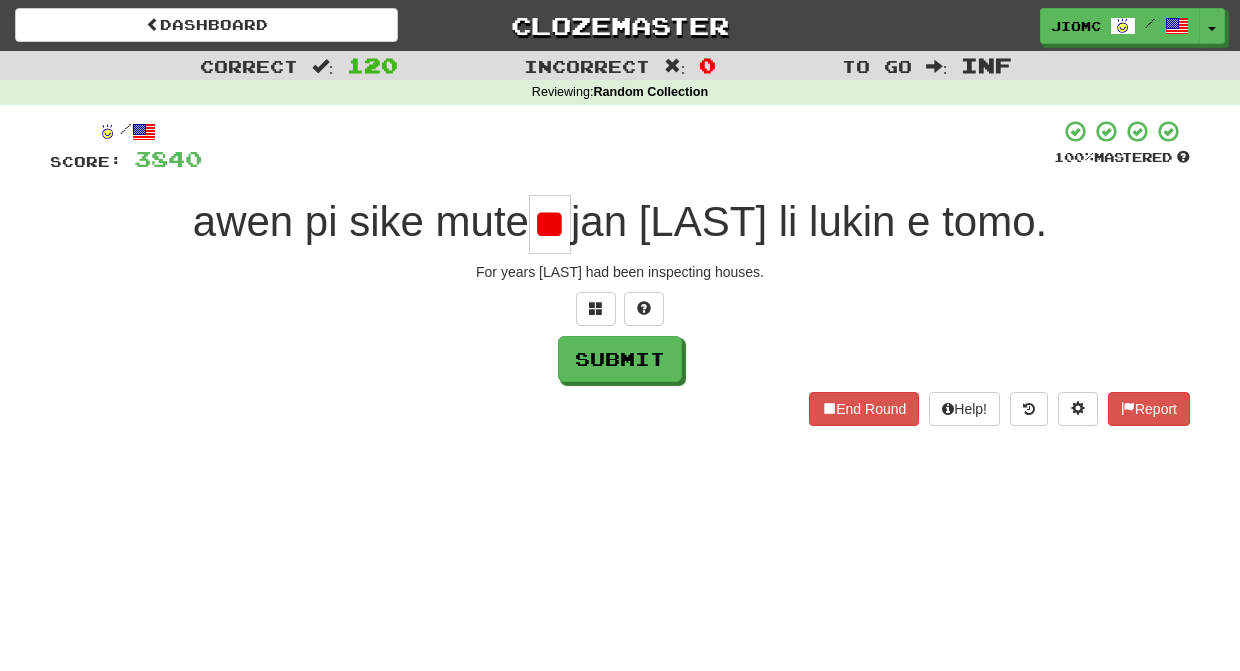 type on "*" 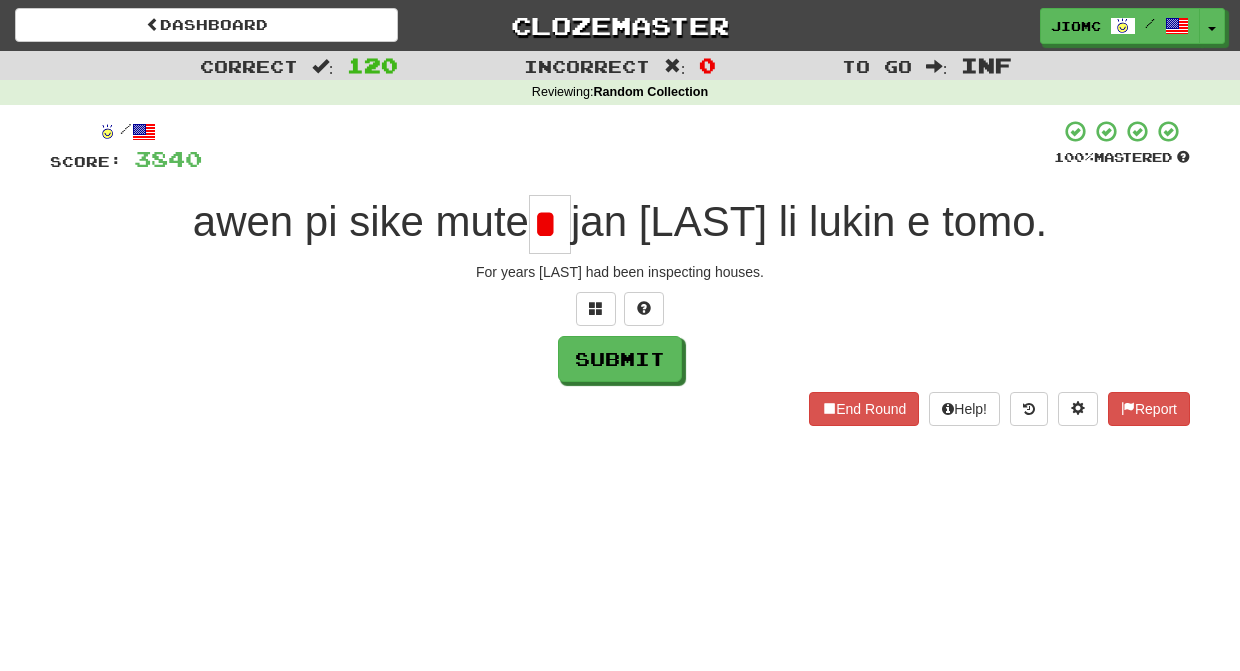 scroll, scrollTop: 0, scrollLeft: 0, axis: both 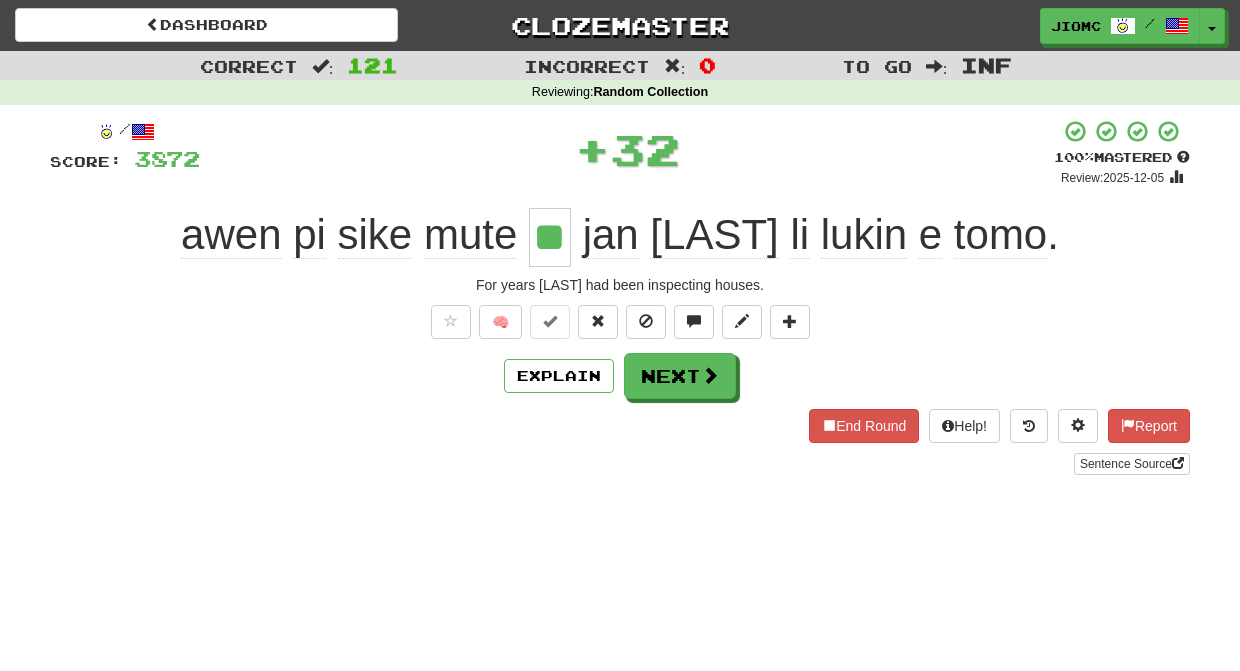 type on "**" 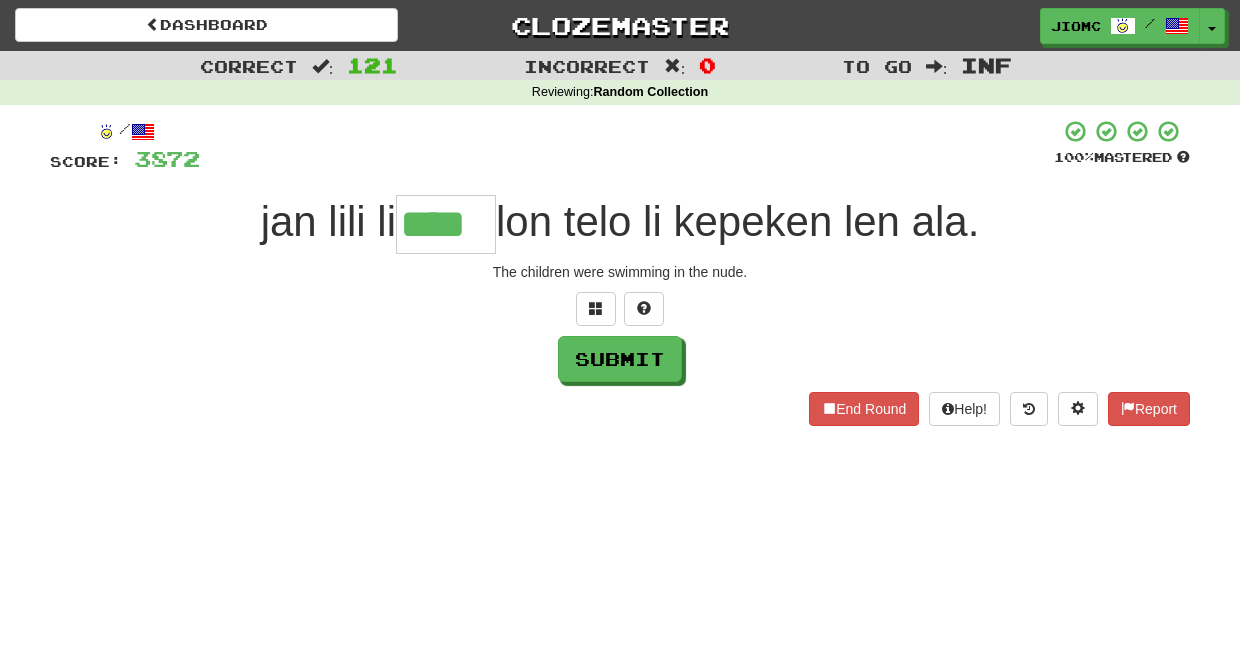 type on "****" 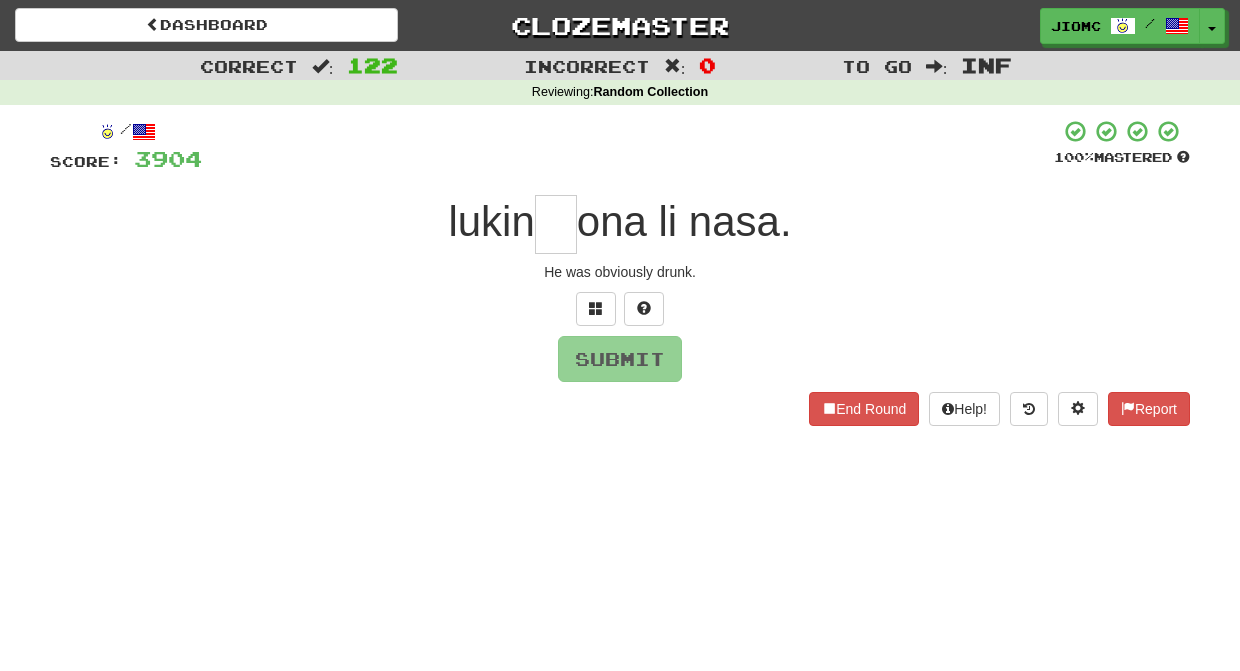 type on "*" 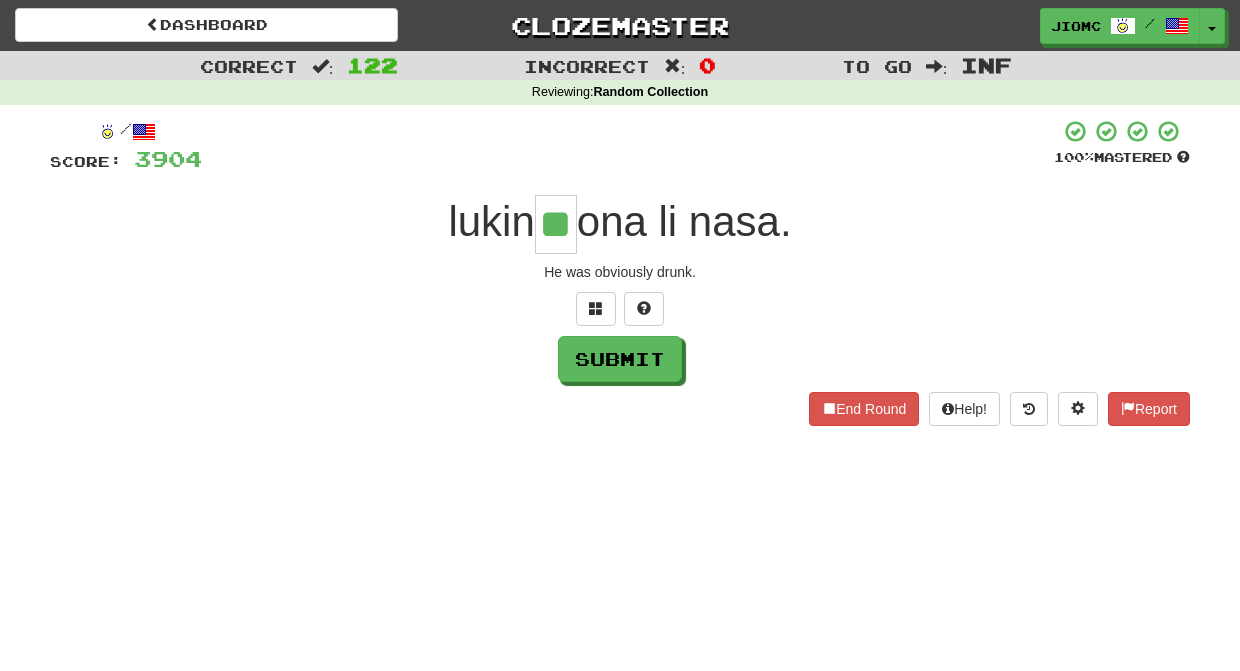 type on "**" 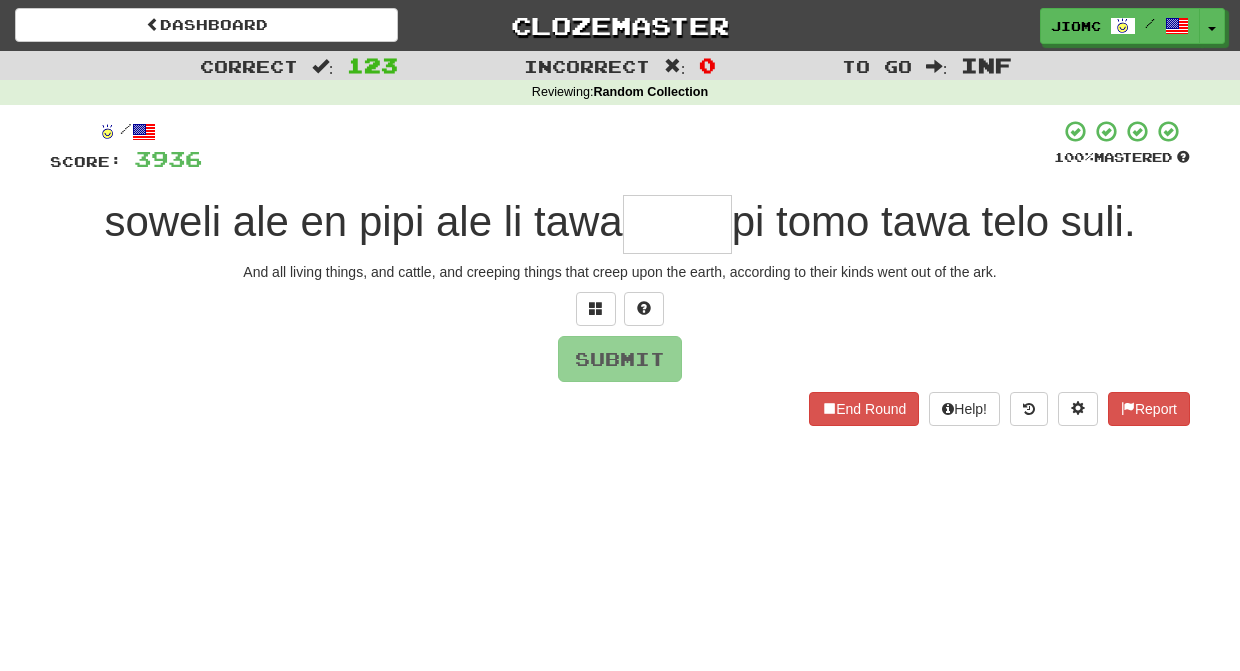 type on "*" 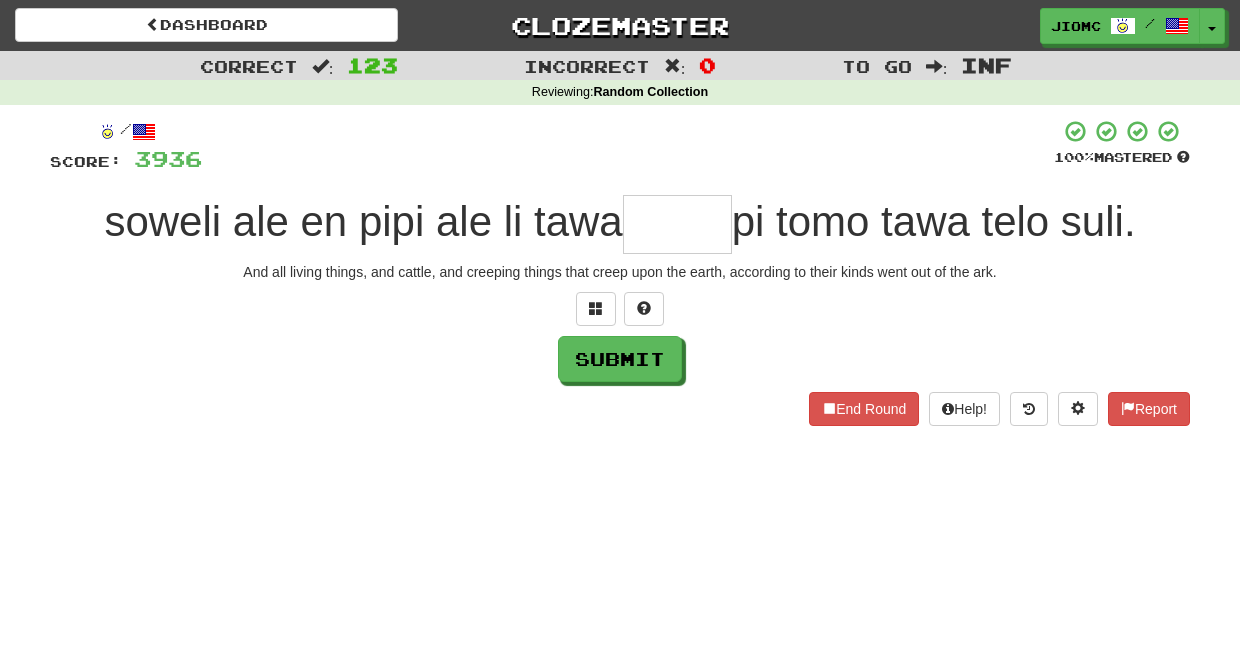 type on "*" 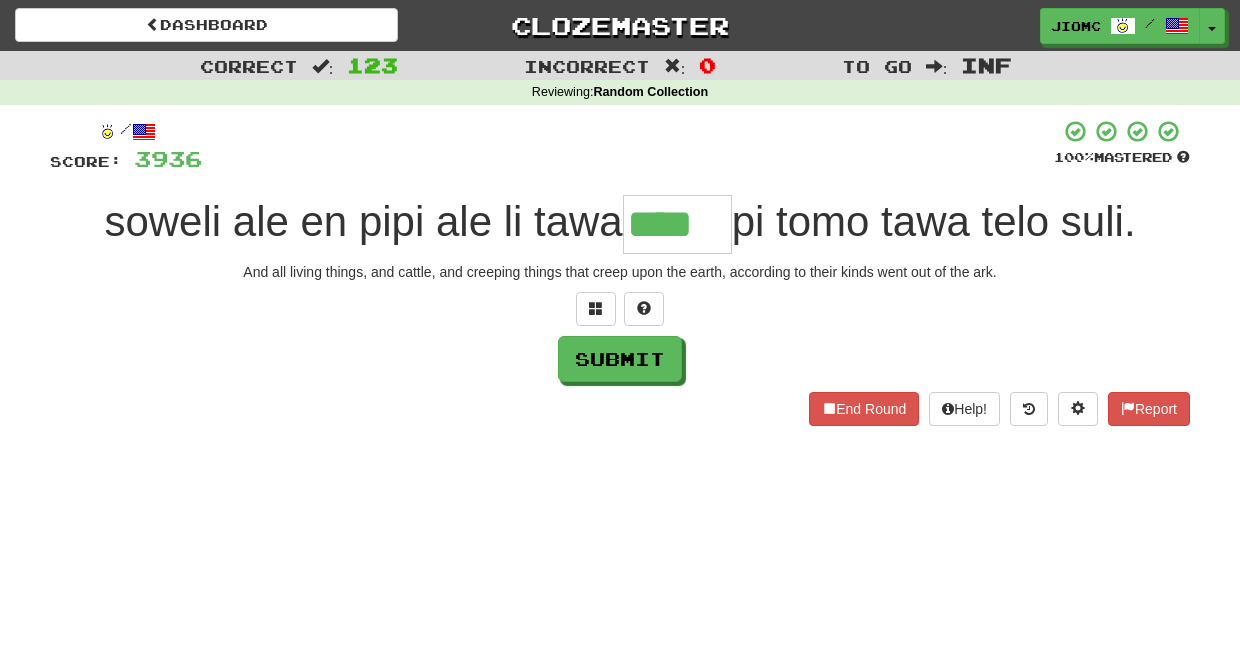 type on "****" 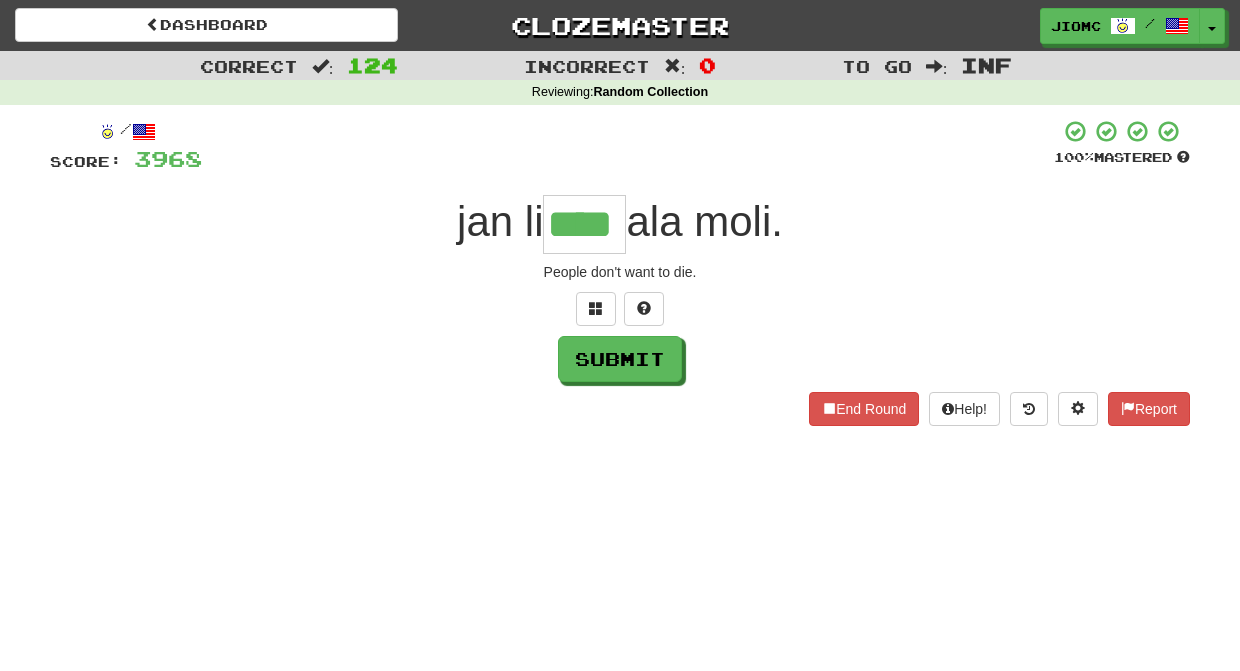 type on "****" 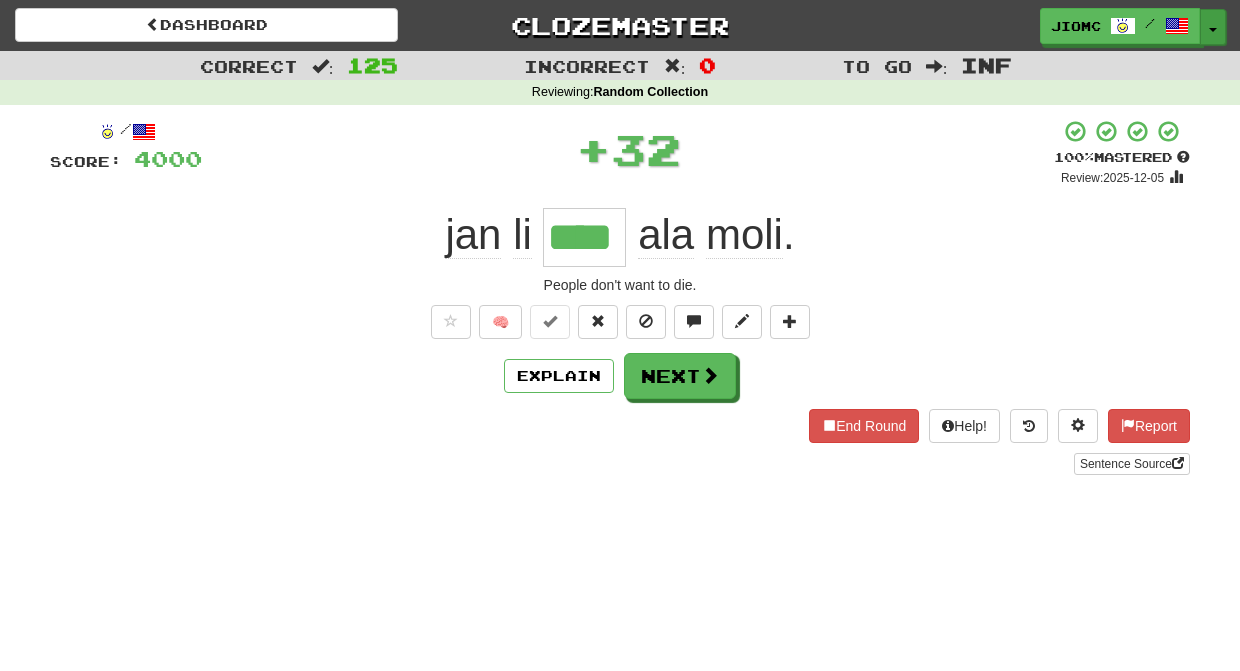 click on "Toggle Dropdown" at bounding box center (1213, 27) 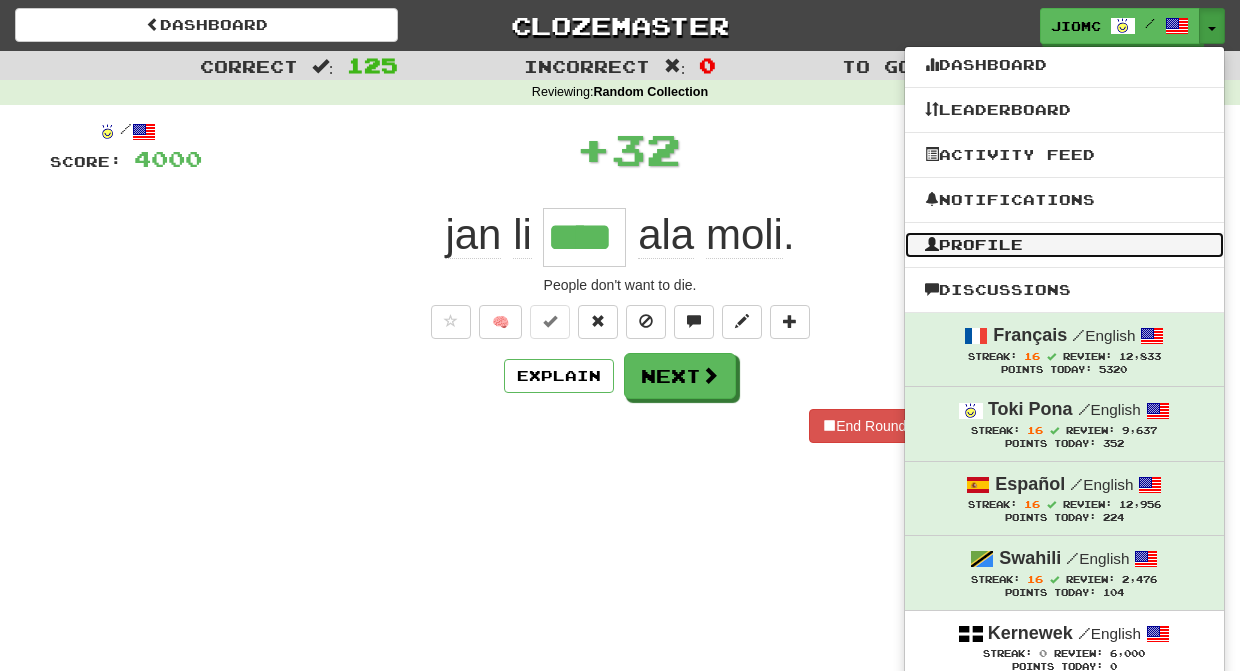 click on "Profile" at bounding box center [1064, 245] 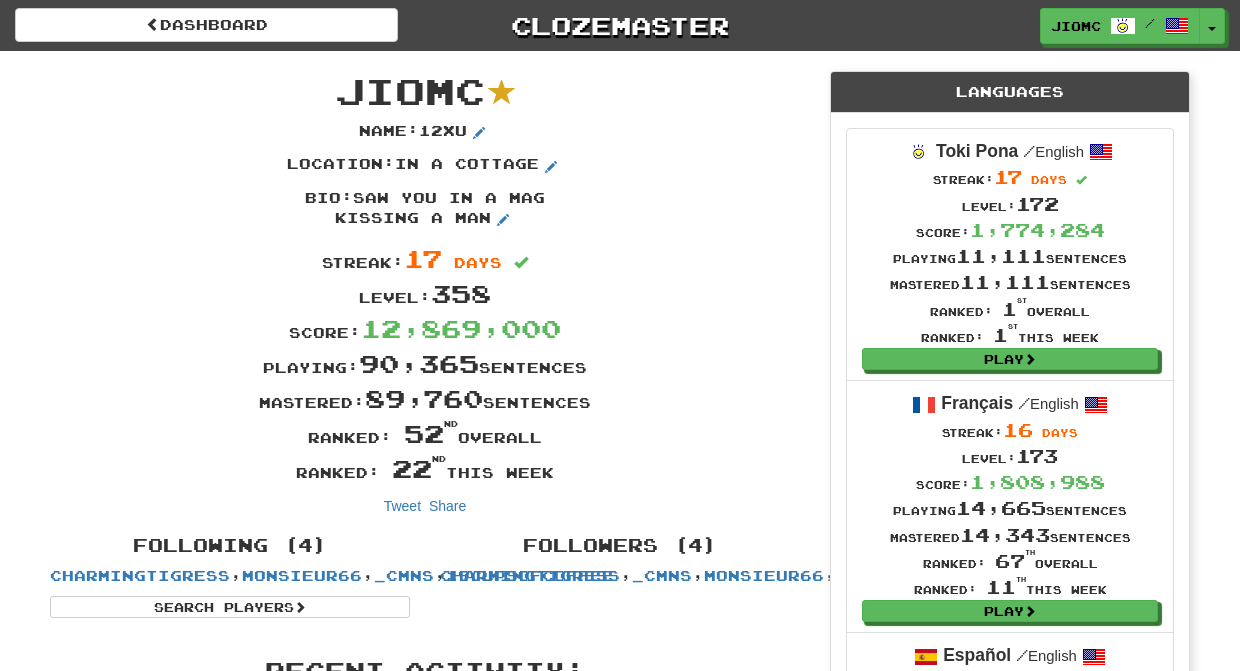 scroll, scrollTop: 0, scrollLeft: 0, axis: both 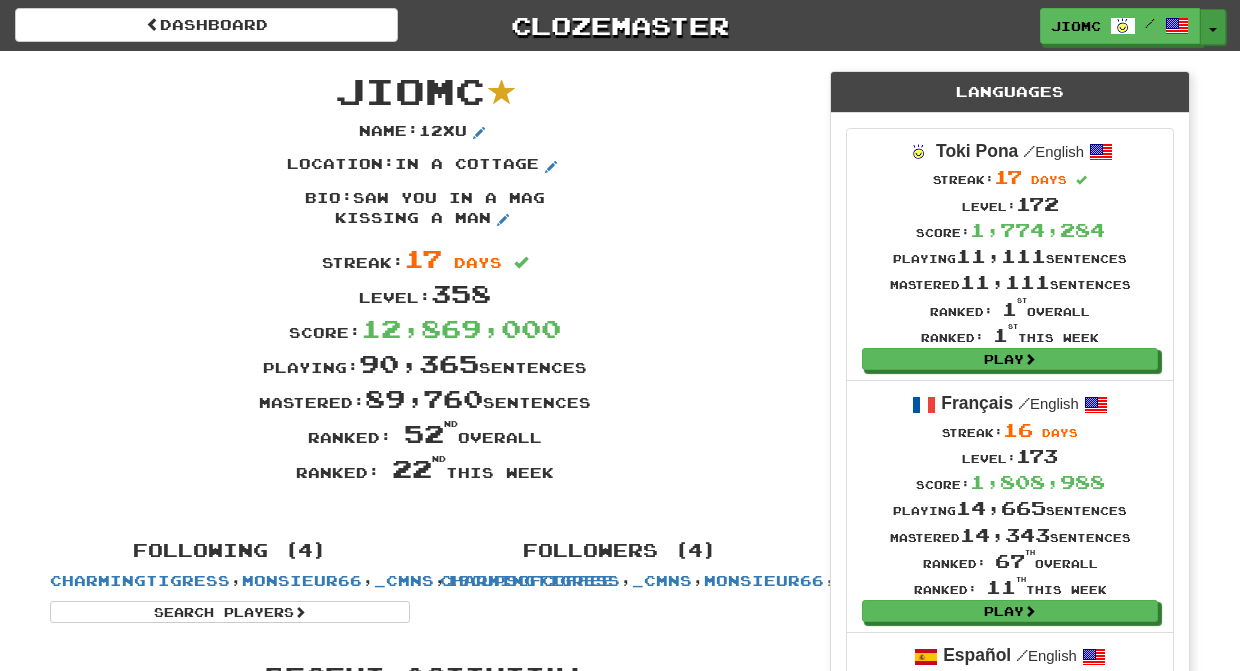 click on "Toggle Dropdown" at bounding box center (1213, 27) 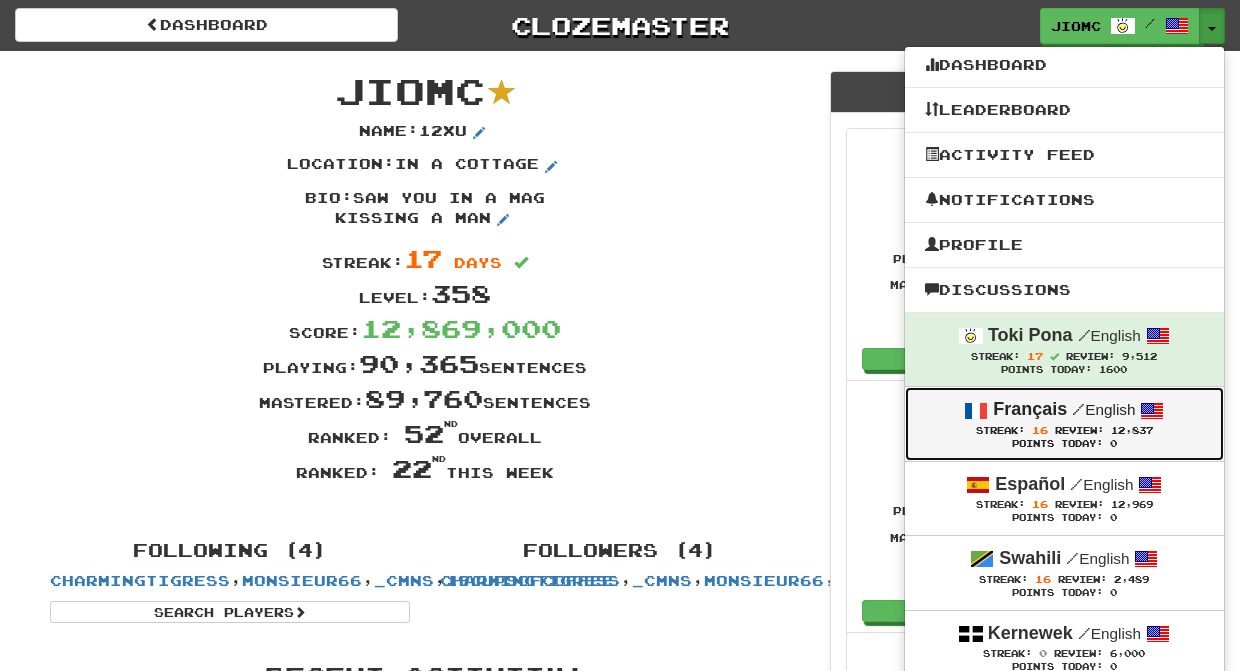 click on "Streak:
16
Review:
12,837" at bounding box center (1064, 430) 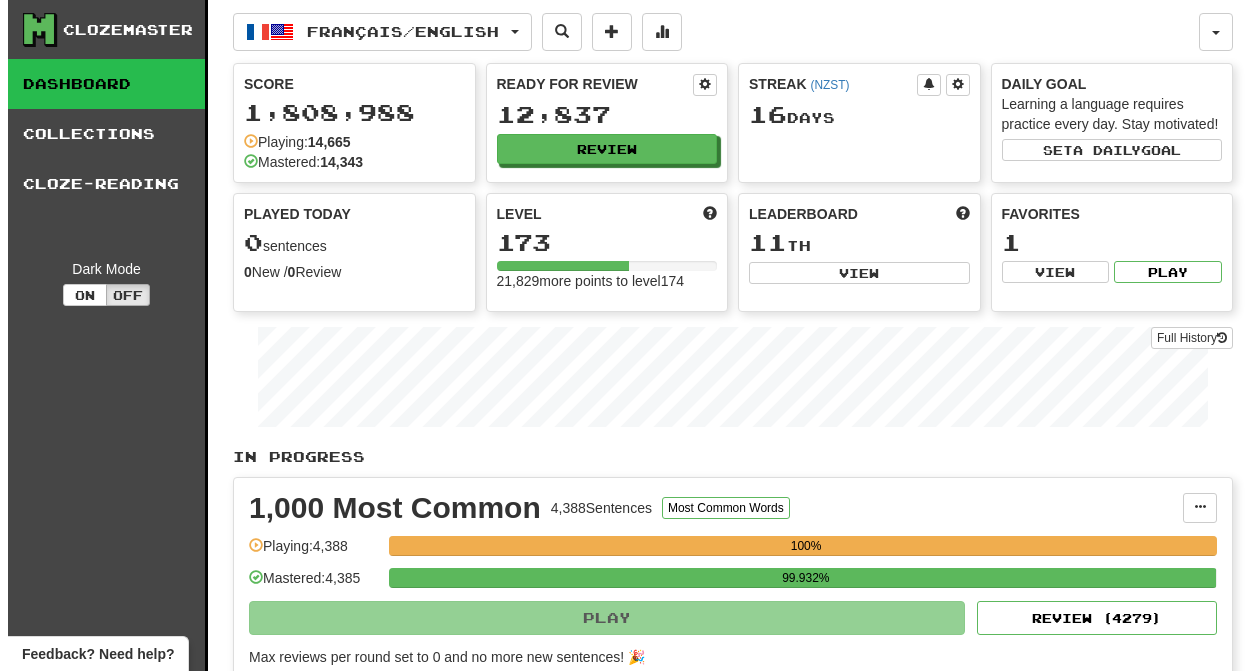 scroll, scrollTop: 0, scrollLeft: 0, axis: both 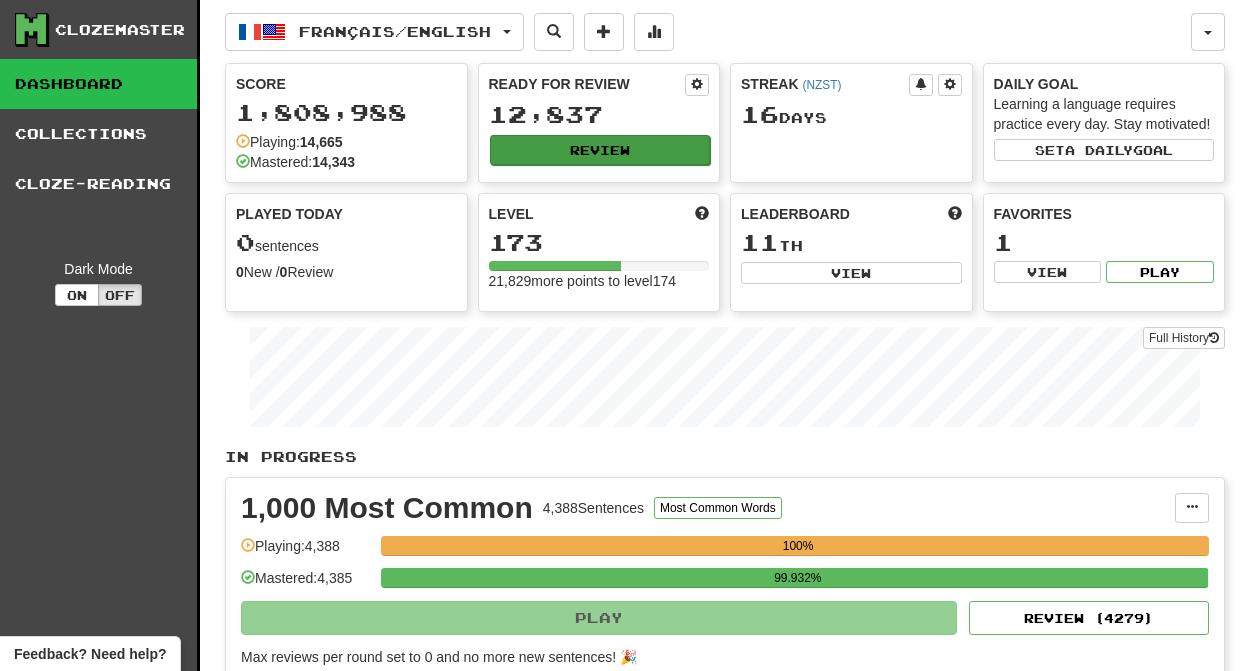 click on "Review" 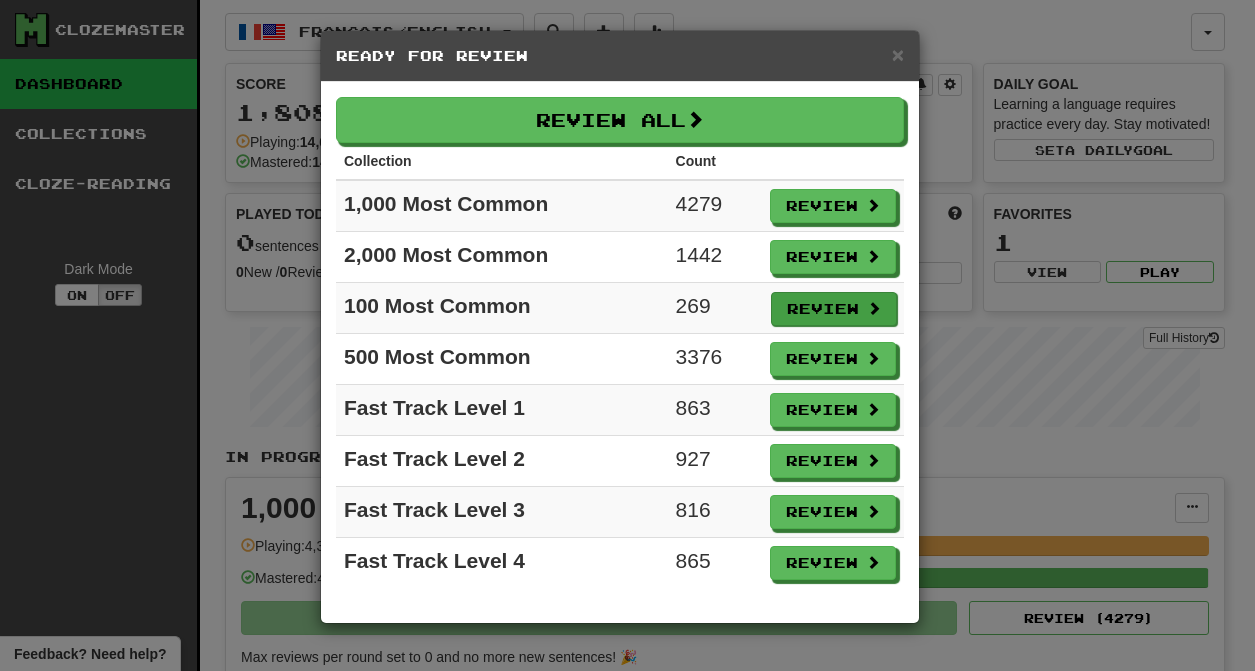 click on "Review" at bounding box center (834, 309) 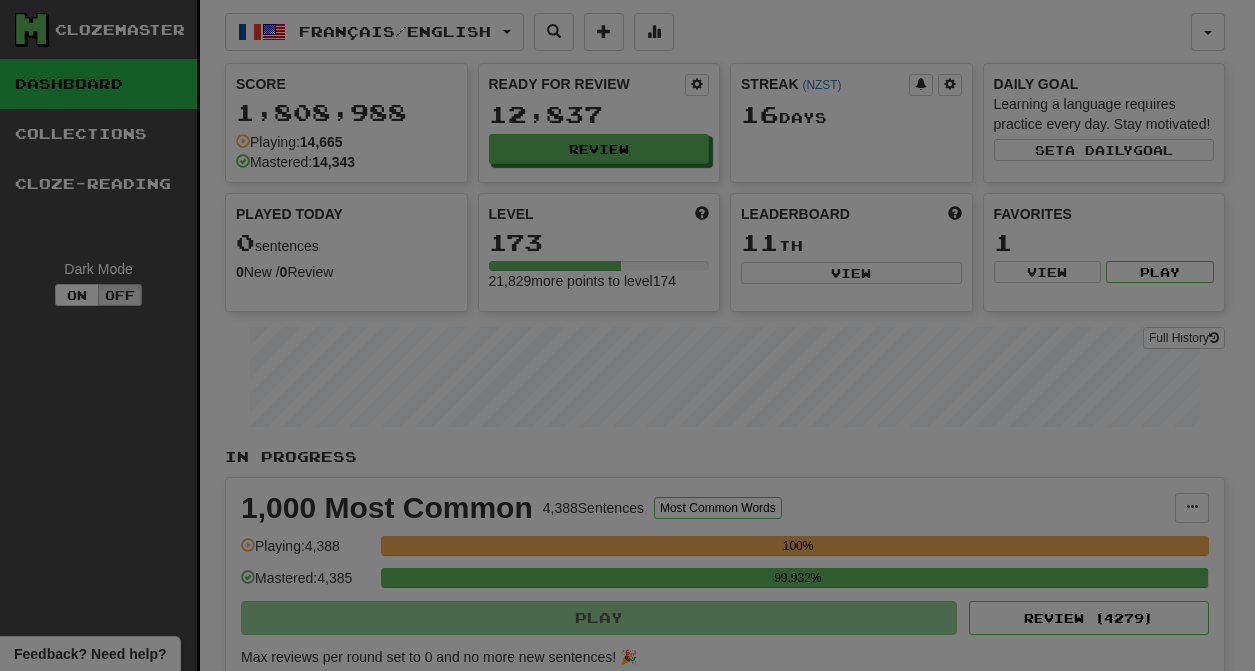 select on "********" 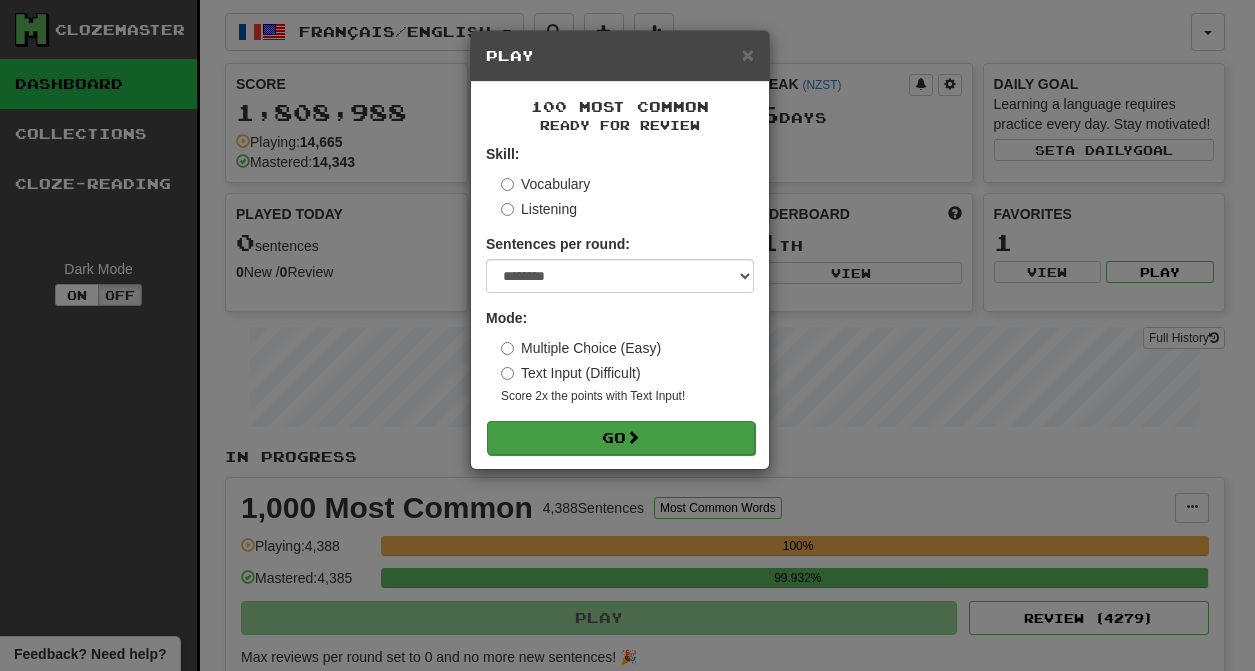 click on "Go" at bounding box center (621, 438) 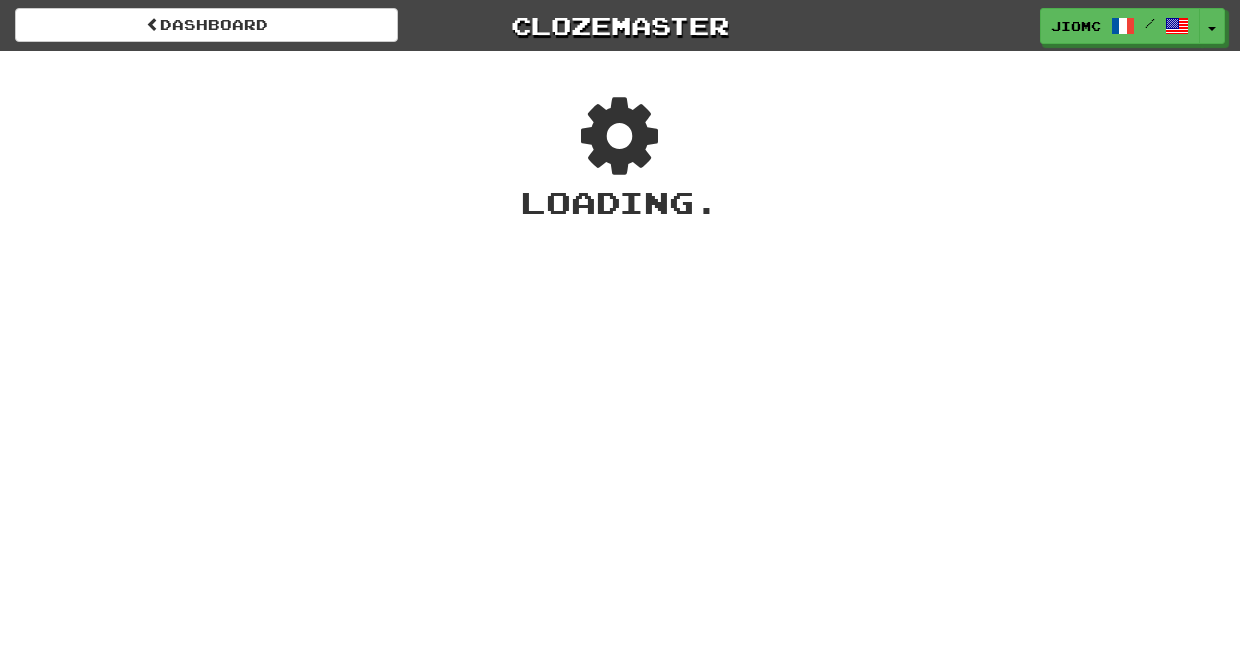 scroll, scrollTop: 0, scrollLeft: 0, axis: both 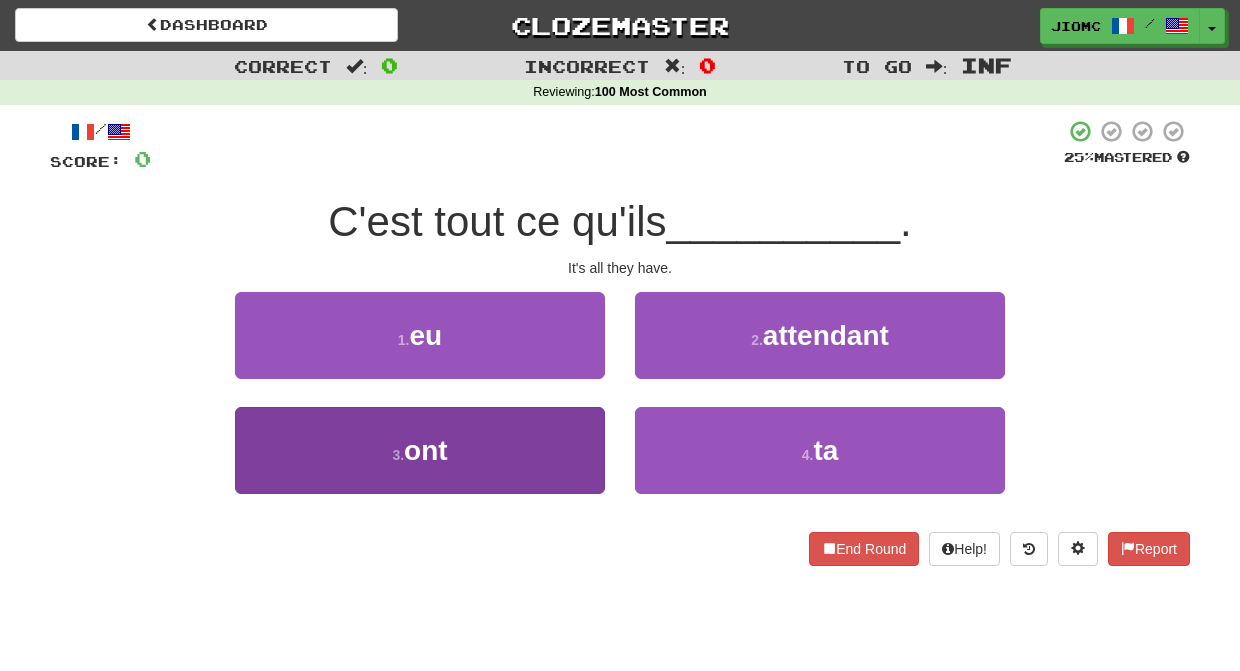 click on "3 .  ont" at bounding box center [420, 450] 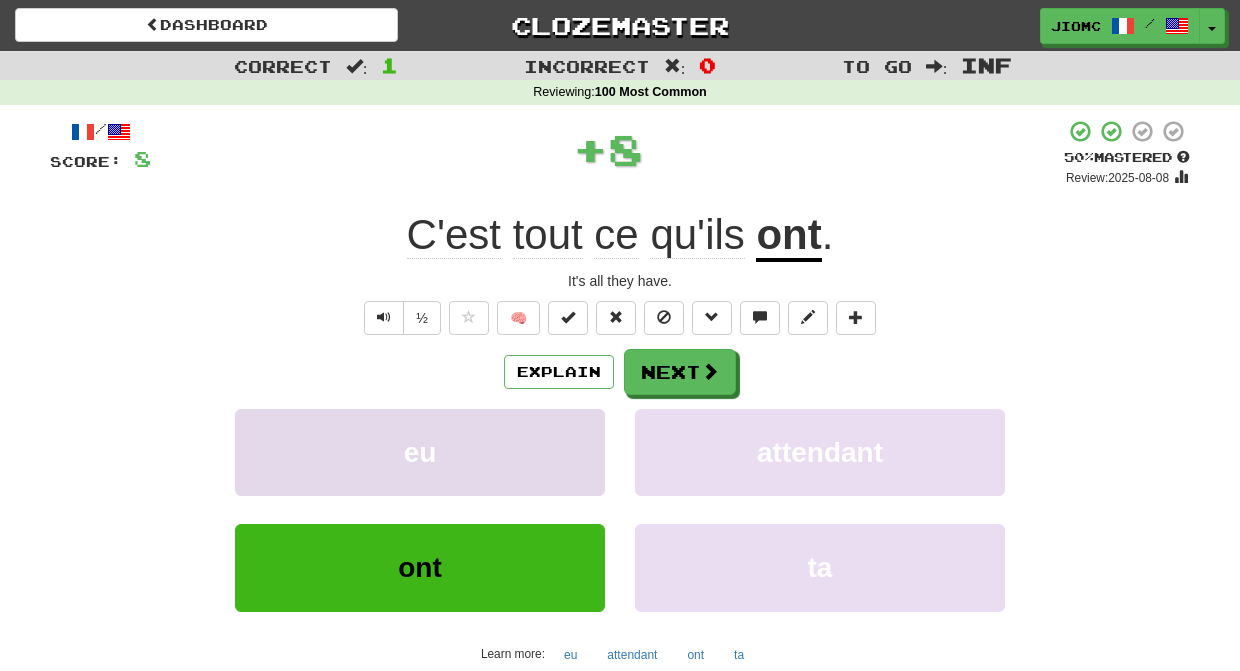 click on "eu" at bounding box center [420, 452] 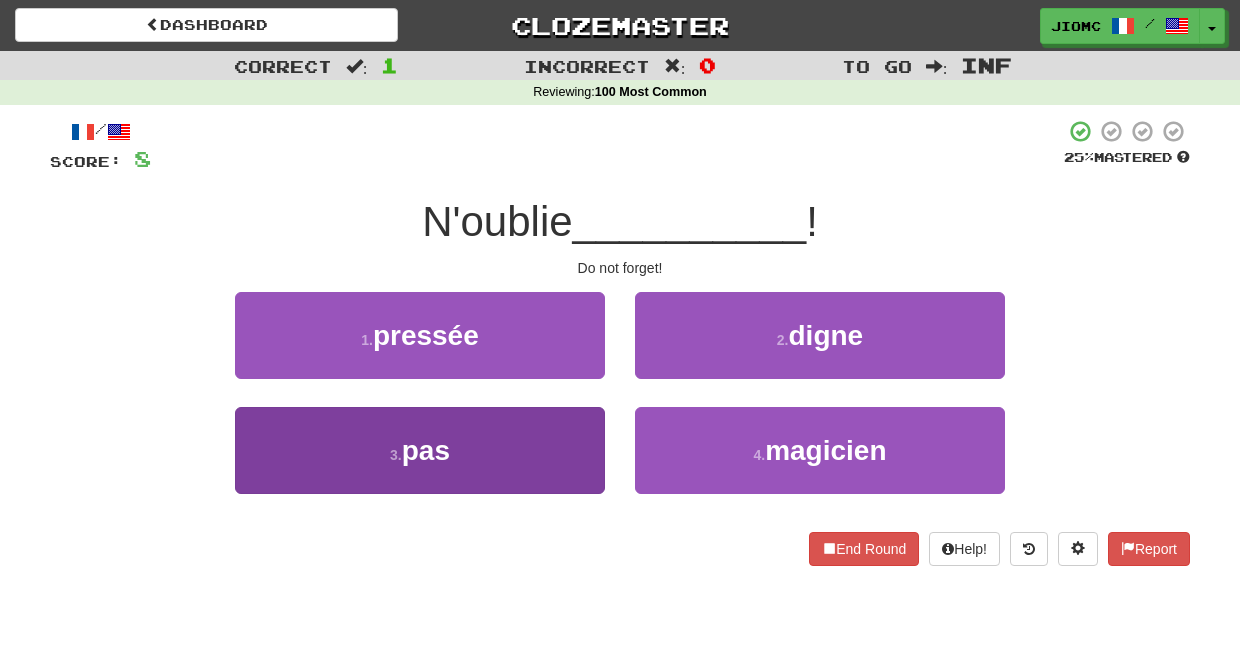 click on "3 .  pas" at bounding box center [420, 450] 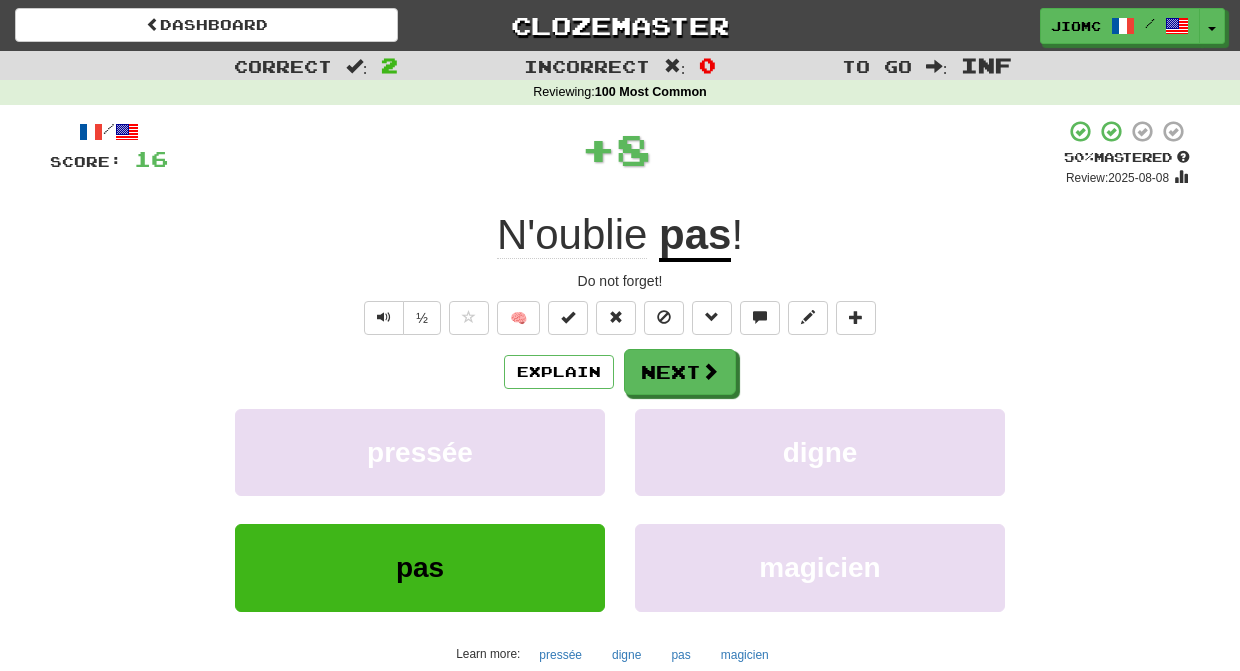click on "pressée" at bounding box center [420, 452] 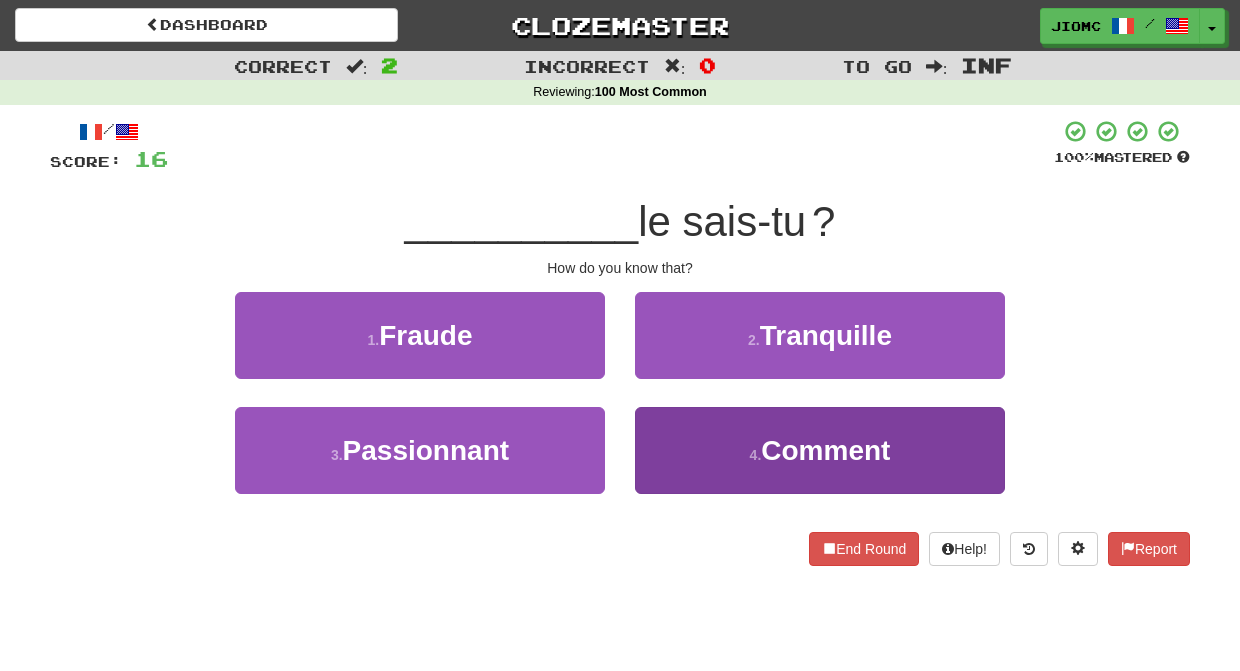 click on "4 .  Comment" at bounding box center (820, 450) 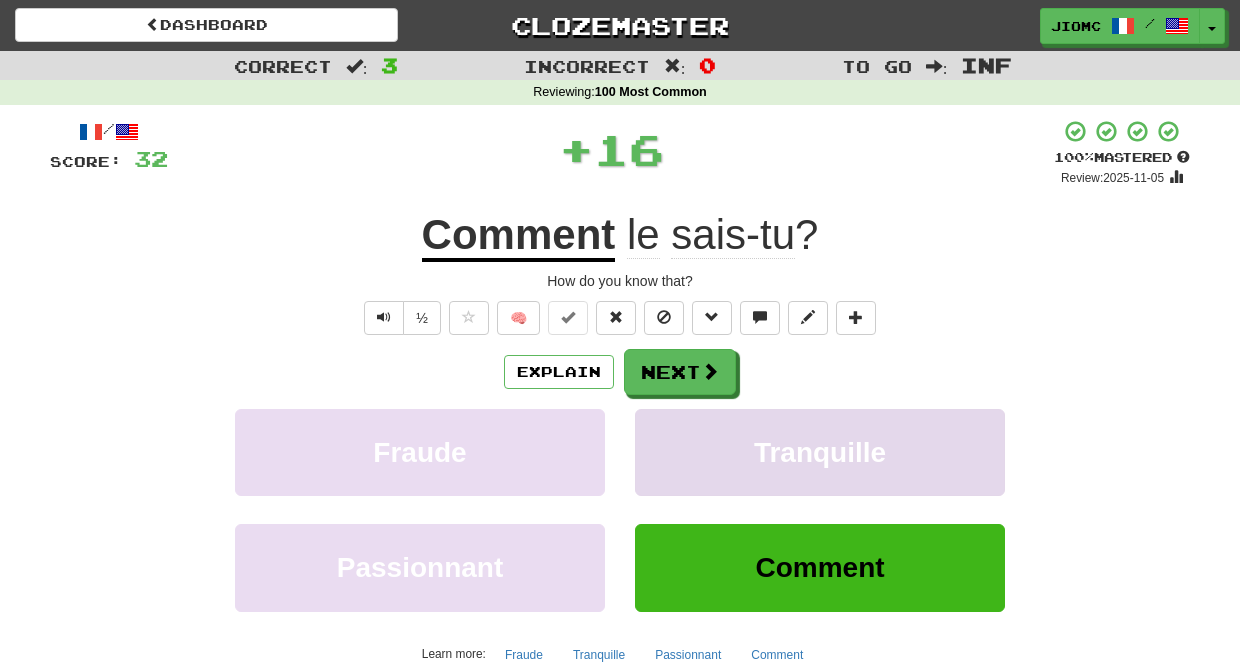 click on "Tranquille" at bounding box center [820, 452] 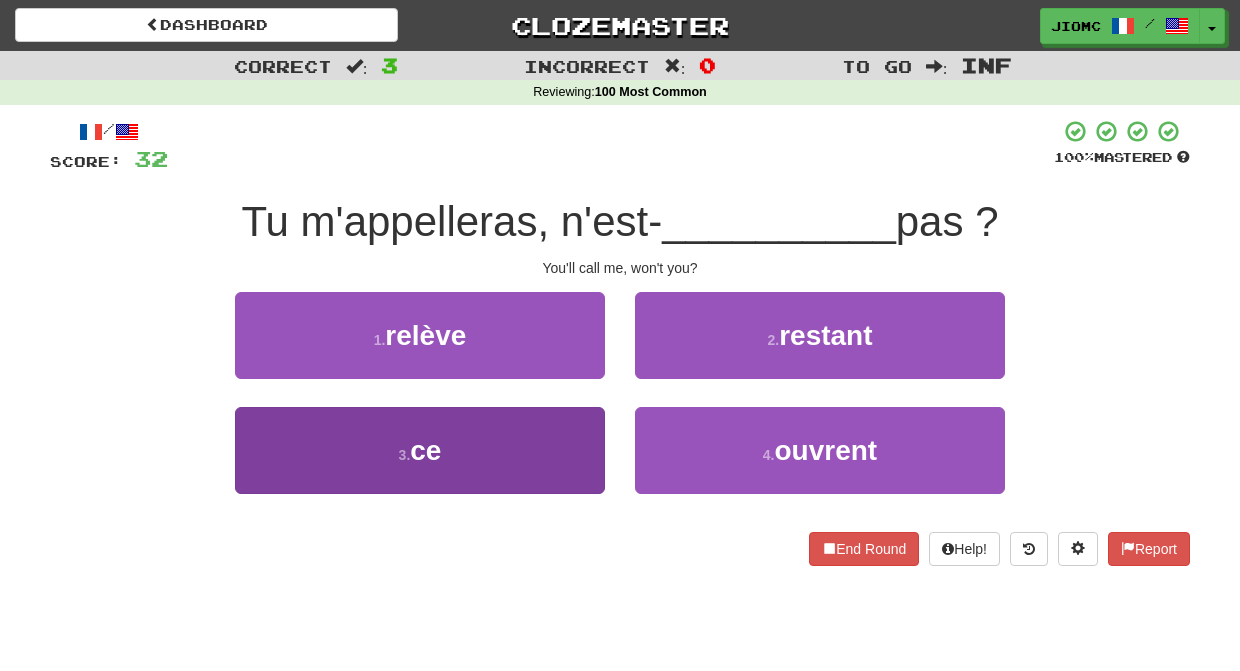 click on "3 .  ce" at bounding box center [420, 450] 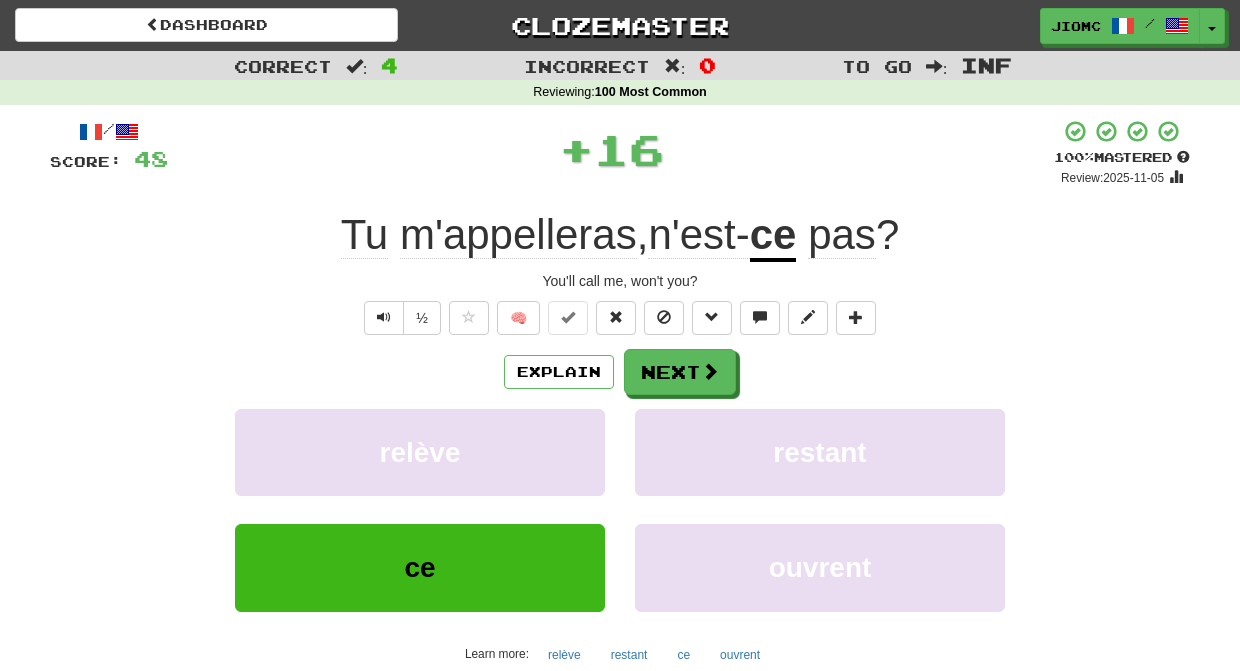 click on "relève" at bounding box center (420, 452) 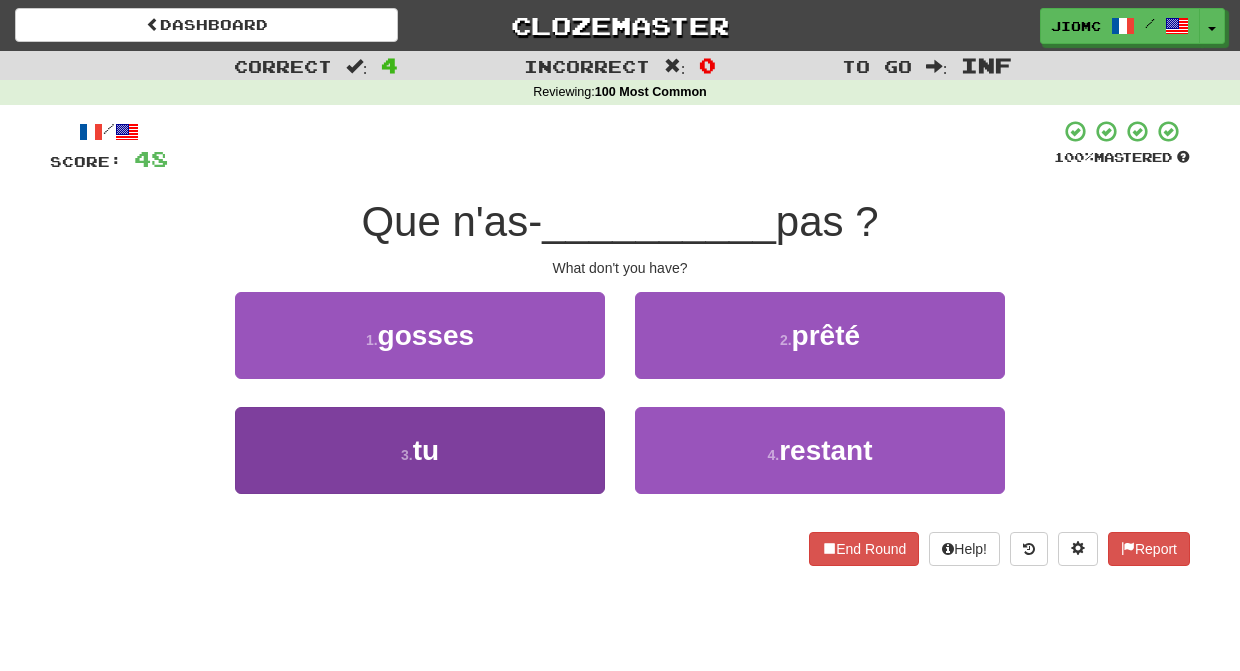 click on "3 .  tu" at bounding box center [420, 450] 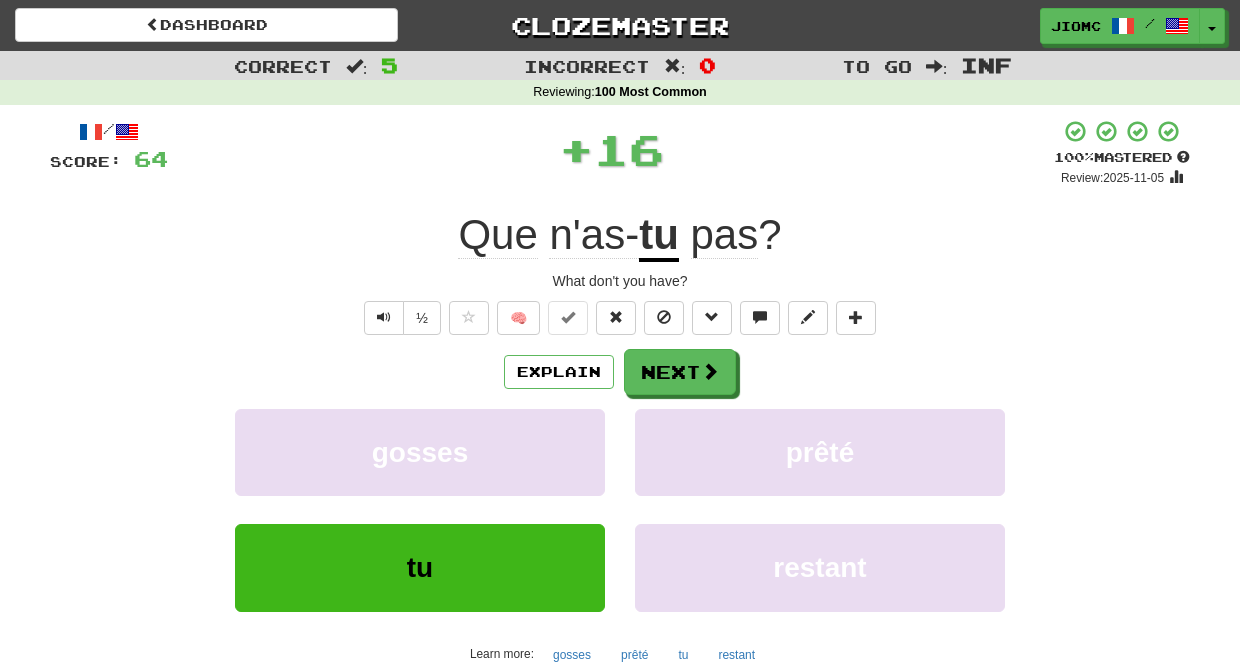 click on "gosses" at bounding box center (420, 452) 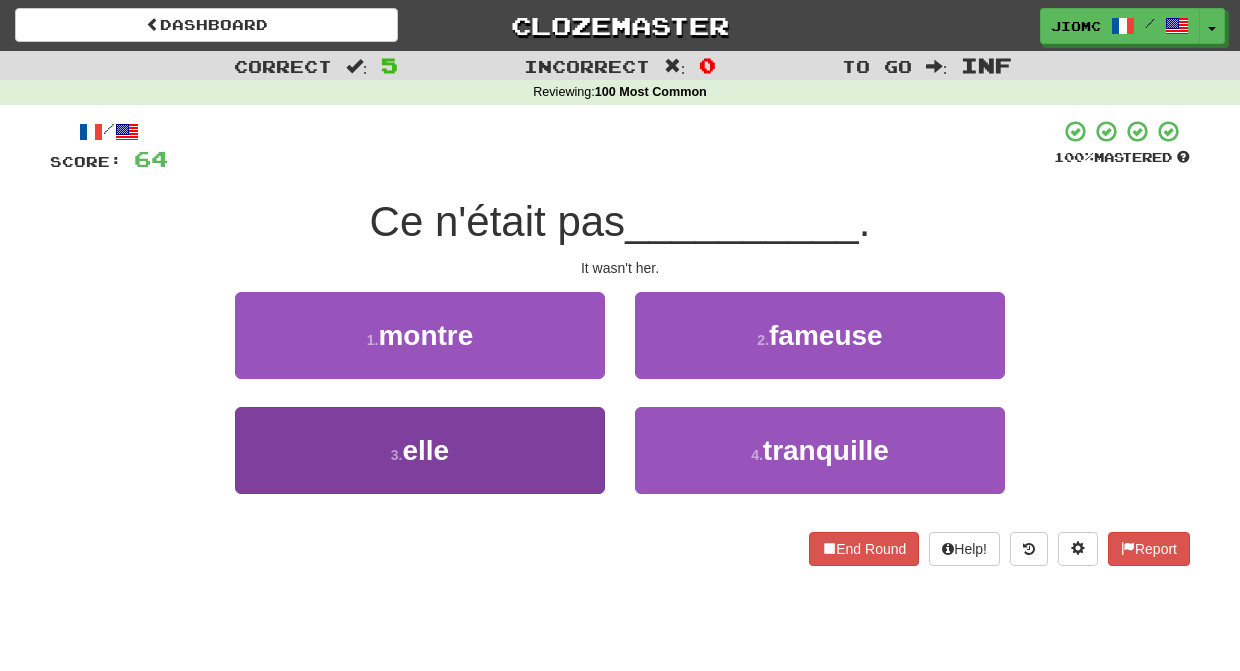 click on "3 .  elle" at bounding box center (420, 450) 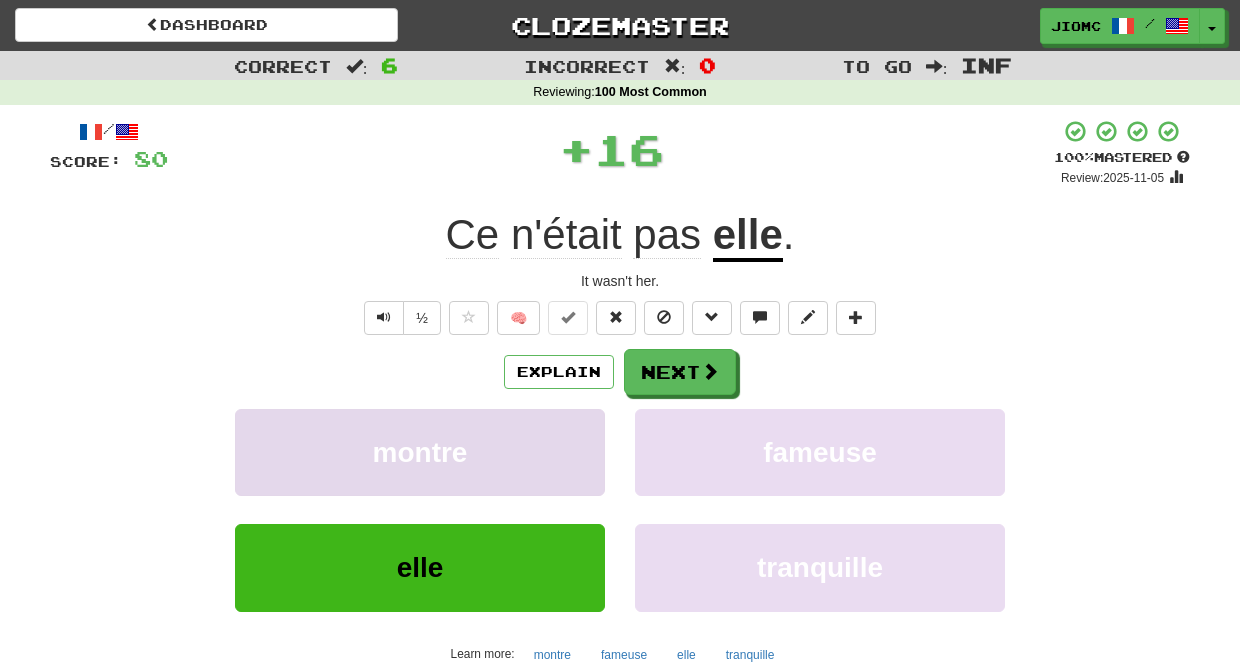 click on "montre" at bounding box center (420, 452) 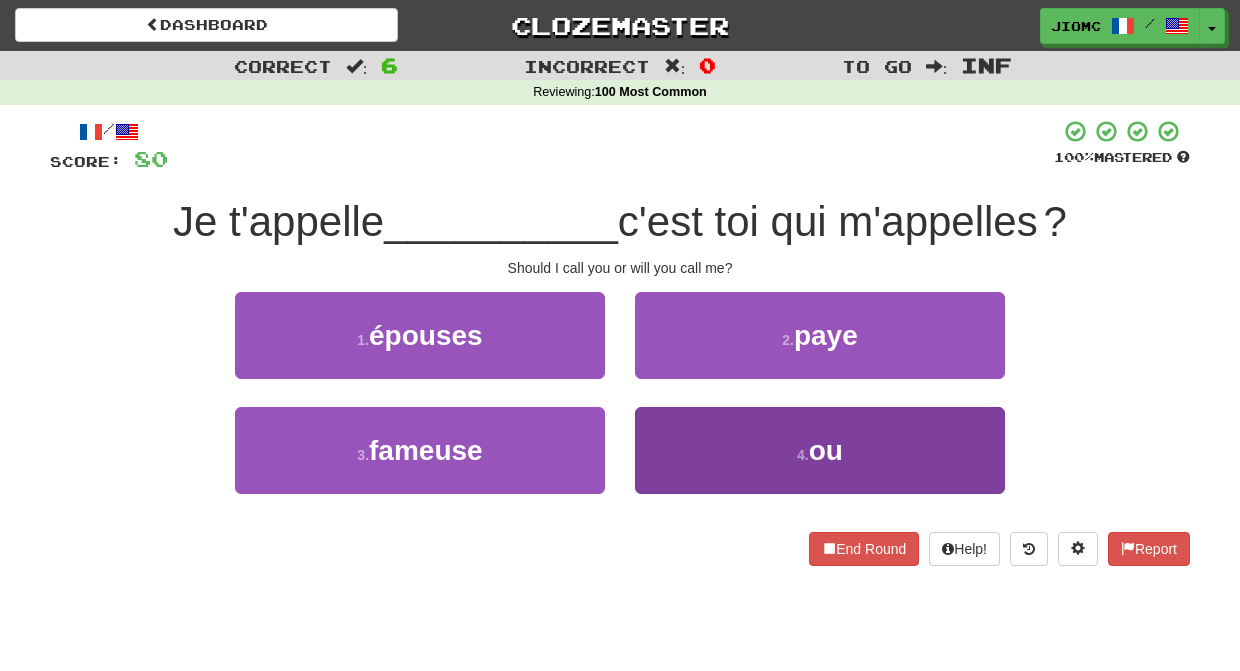 click on "4 .  ou" at bounding box center [820, 450] 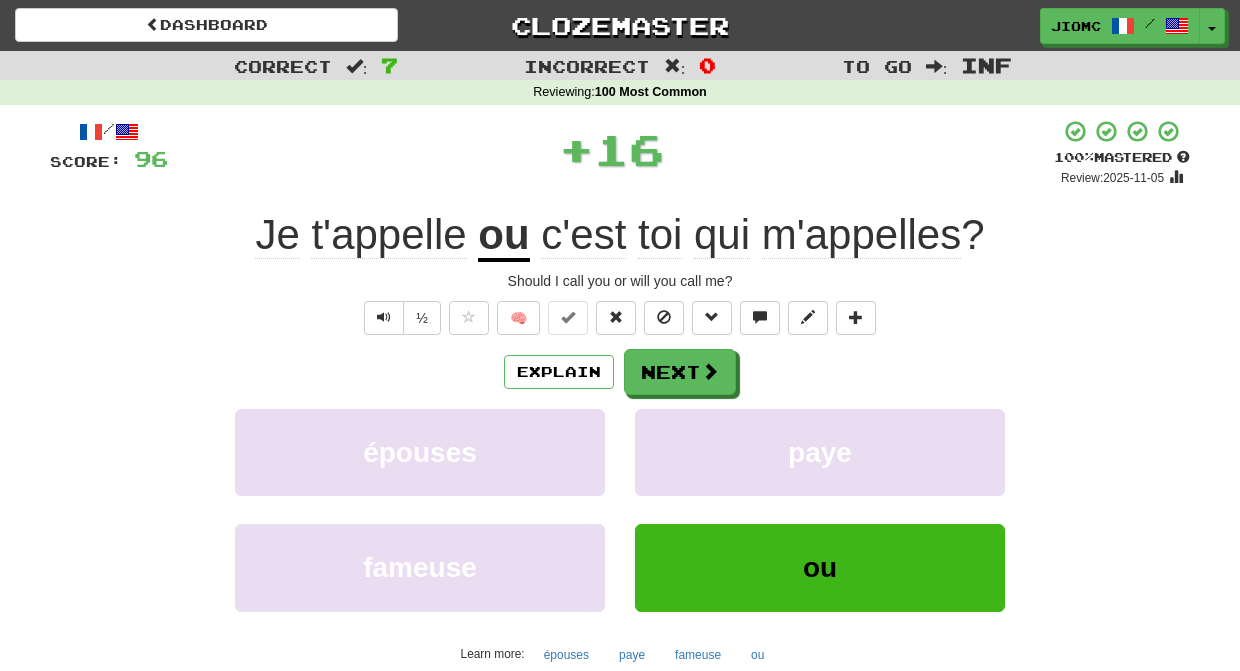 click on "paye" at bounding box center [820, 452] 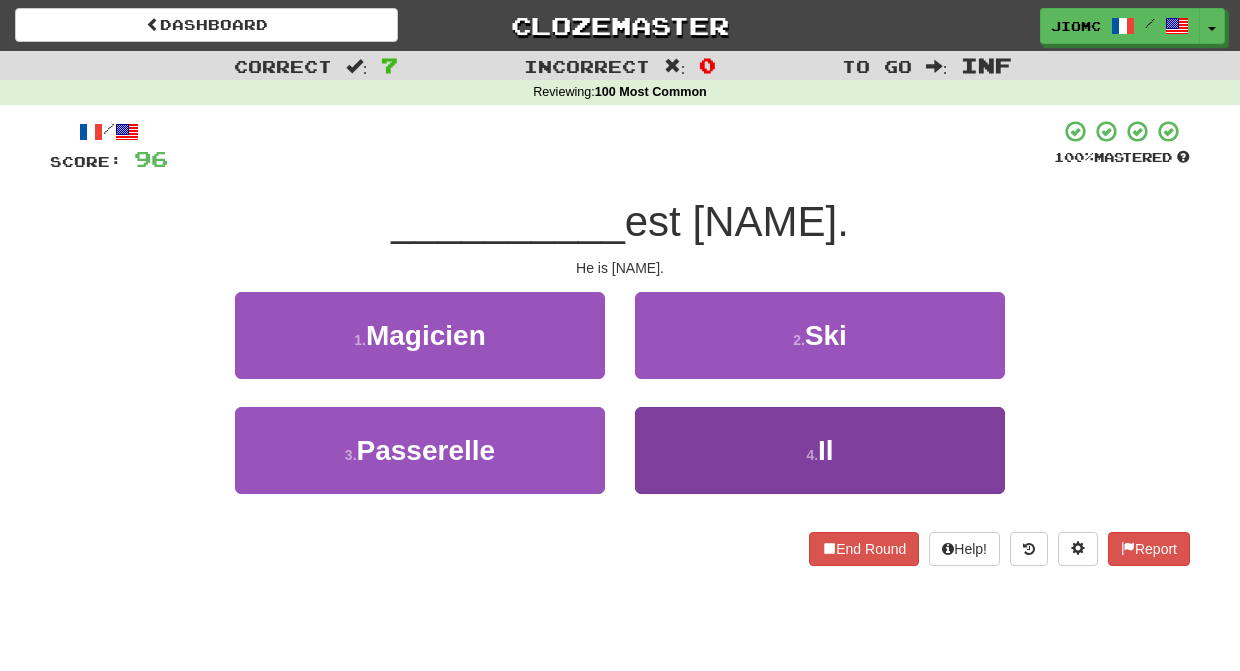 click on "4 .  Il" at bounding box center (820, 450) 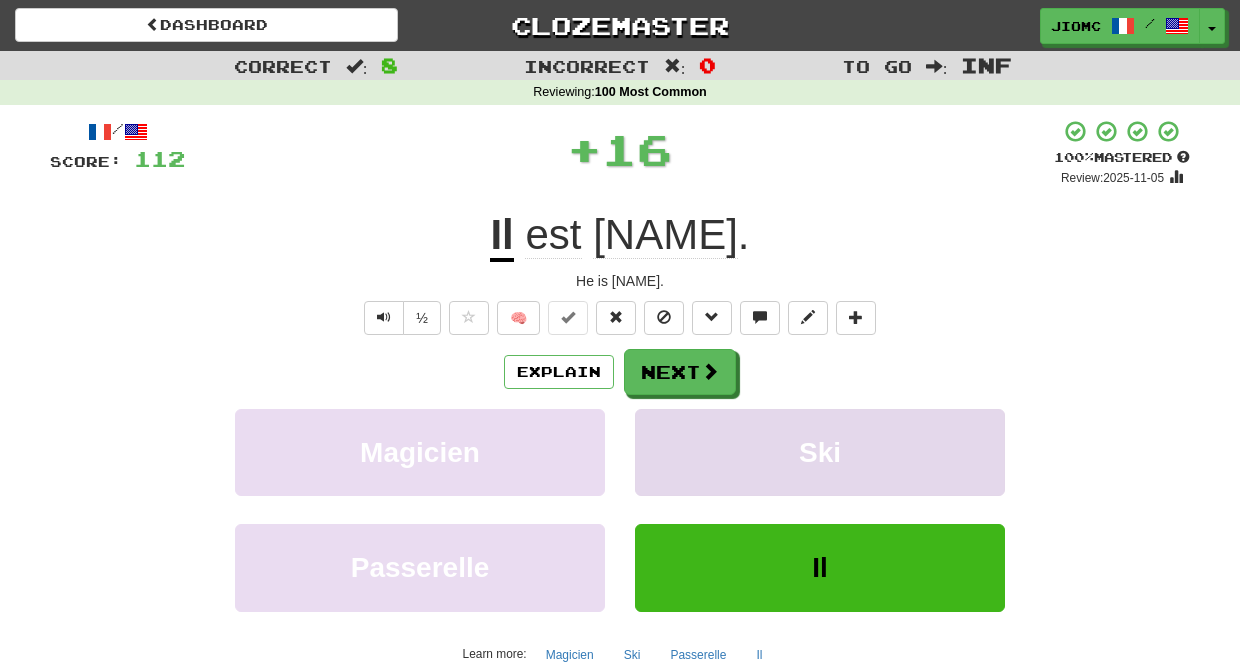 click on "Ski" at bounding box center [820, 452] 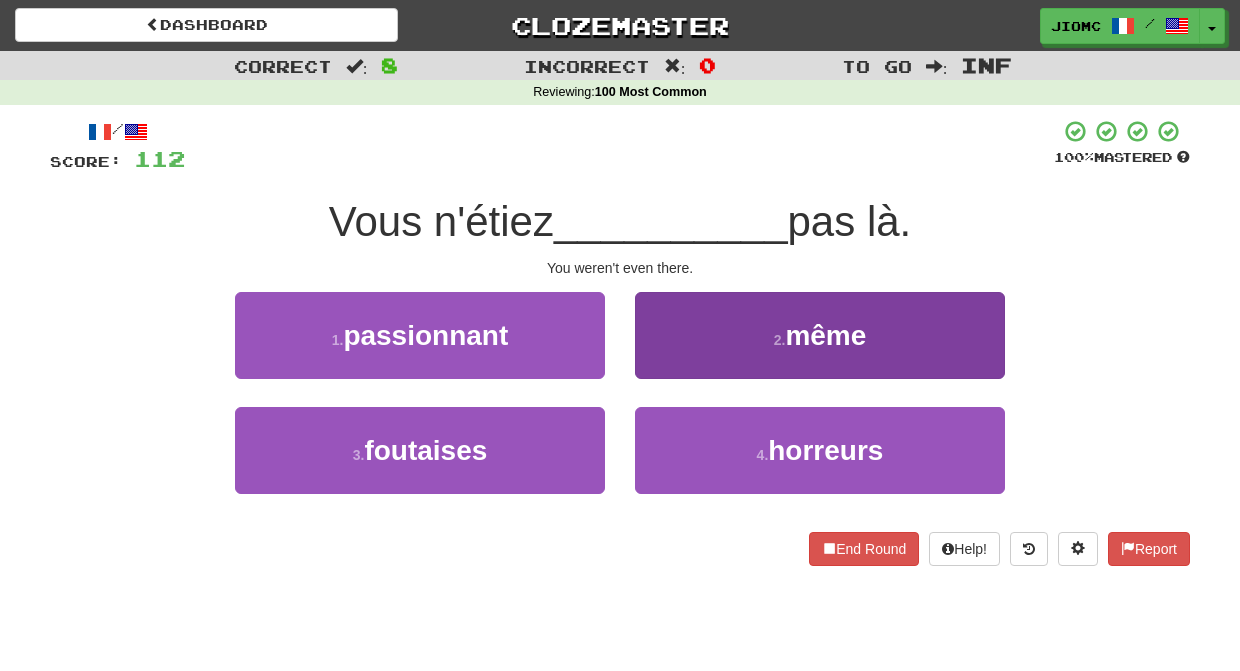 click on "2 .  même" at bounding box center (820, 335) 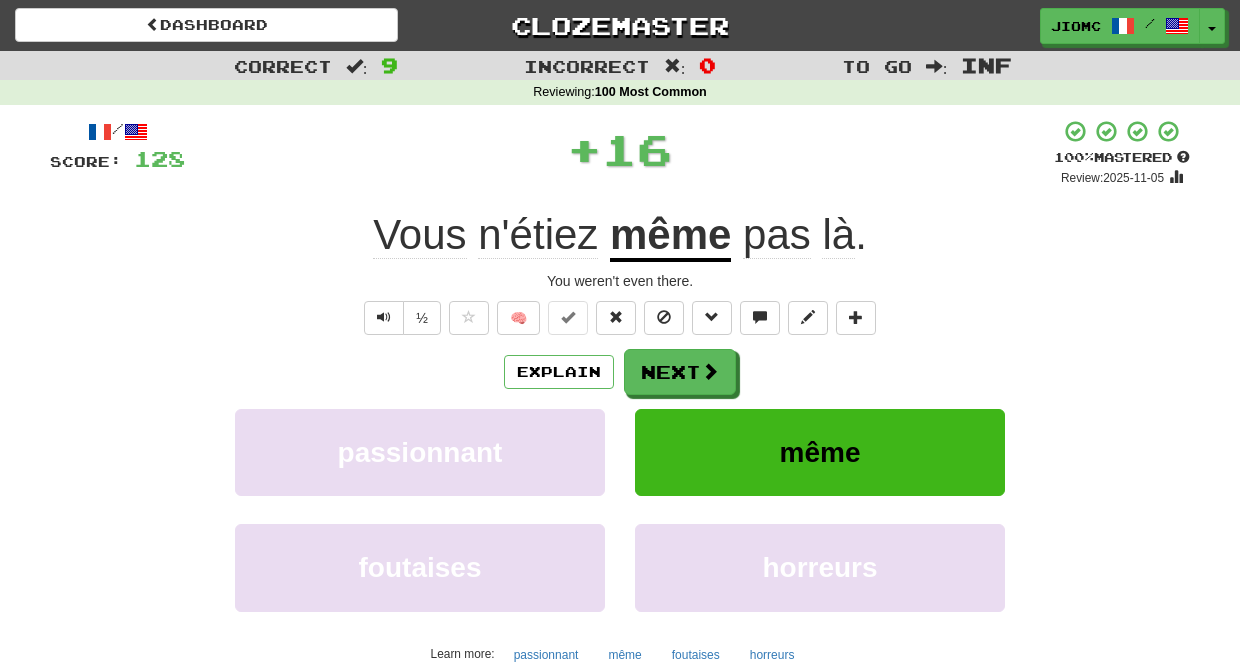 click on "/  Score:   128 + 16 100 %  Mastered Review:  2025-11-05 Vous   n'étiez   même   pas   là . You weren't even there. ½ 🧠 Explain Next passionnant même foutaises horreurs Learn more: passionnant même foutaises horreurs  End Round  Help!  Report Sentence Source" at bounding box center [620, 432] 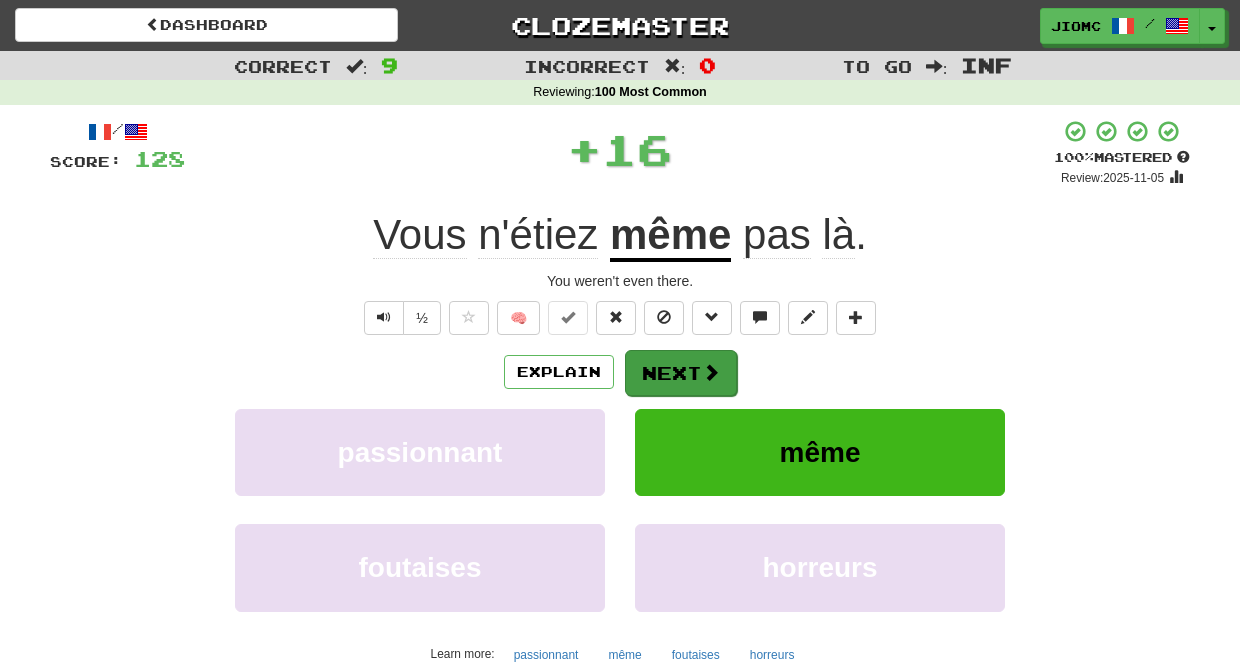 click on "Next" at bounding box center [681, 373] 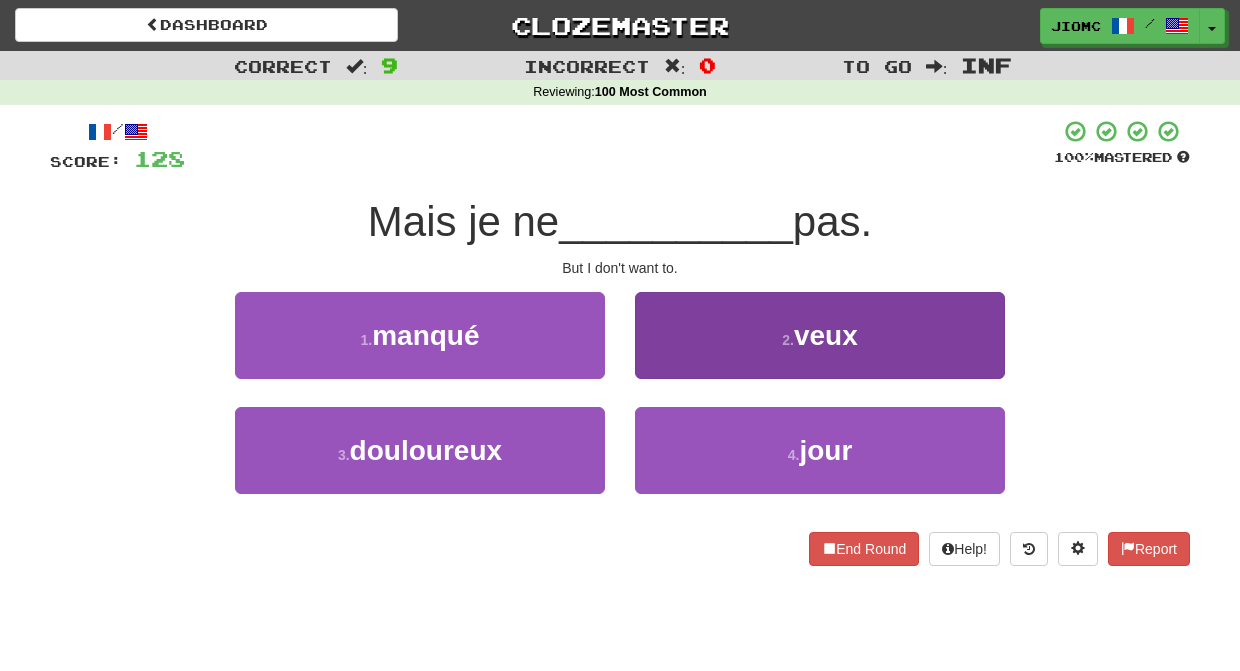 click on "2 .  veux" at bounding box center [820, 335] 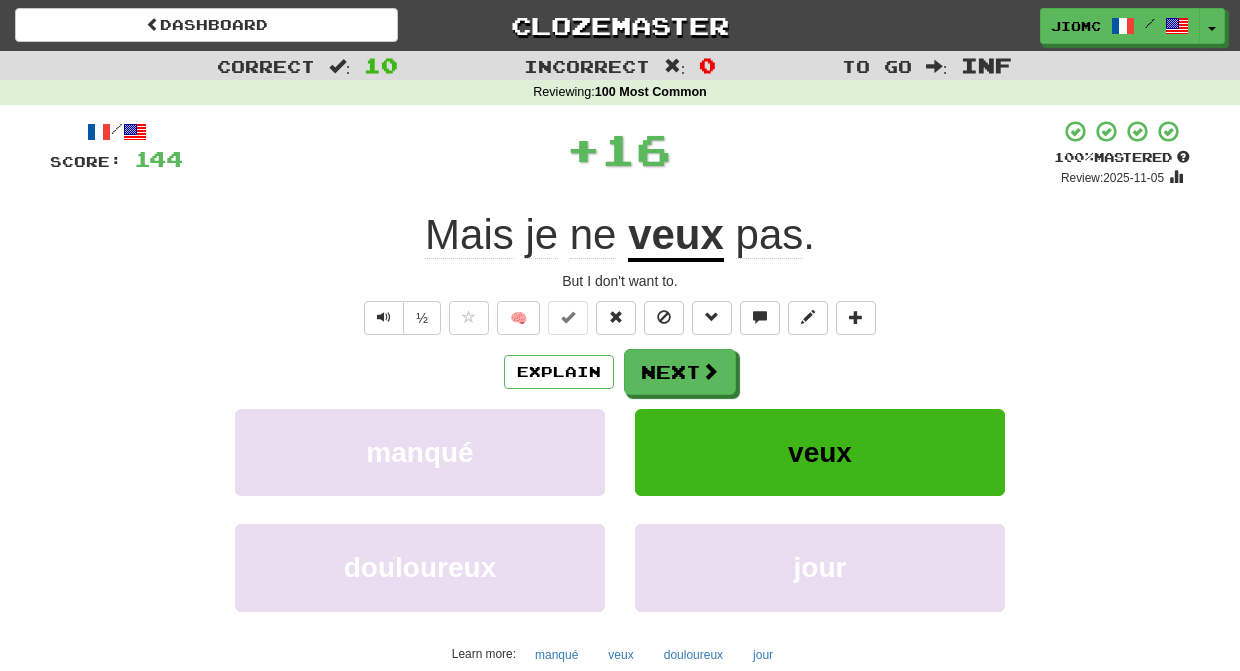 click on "Next" at bounding box center (680, 372) 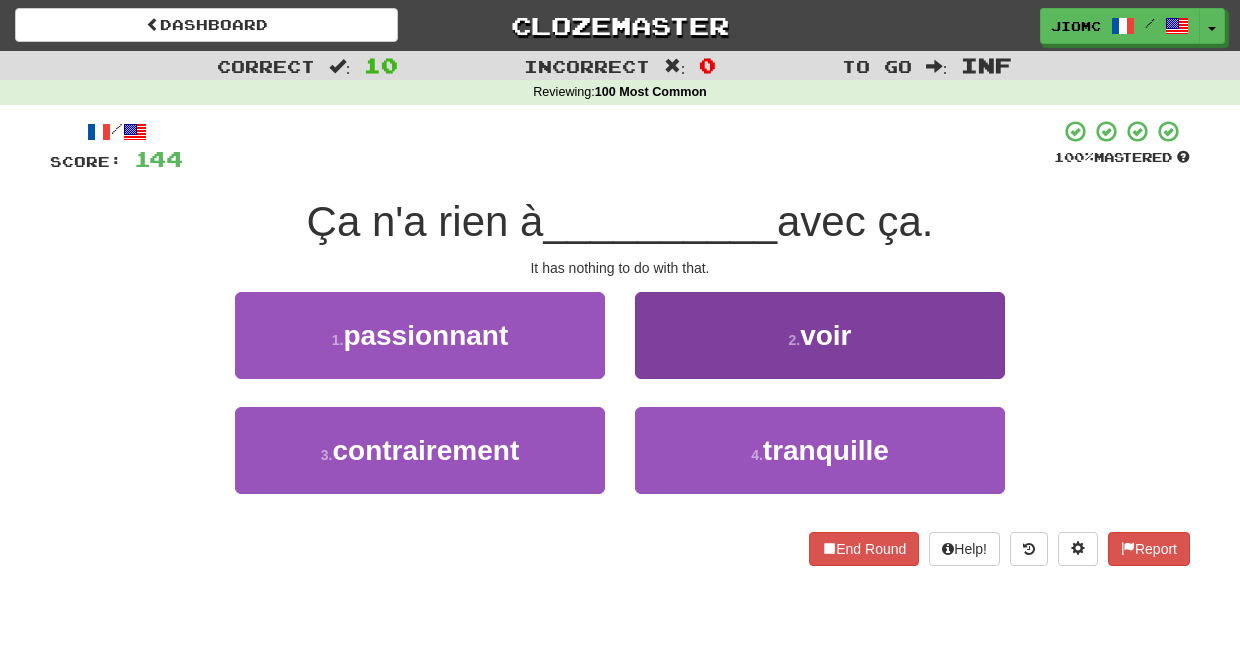 click on "2 .  voir" at bounding box center (820, 335) 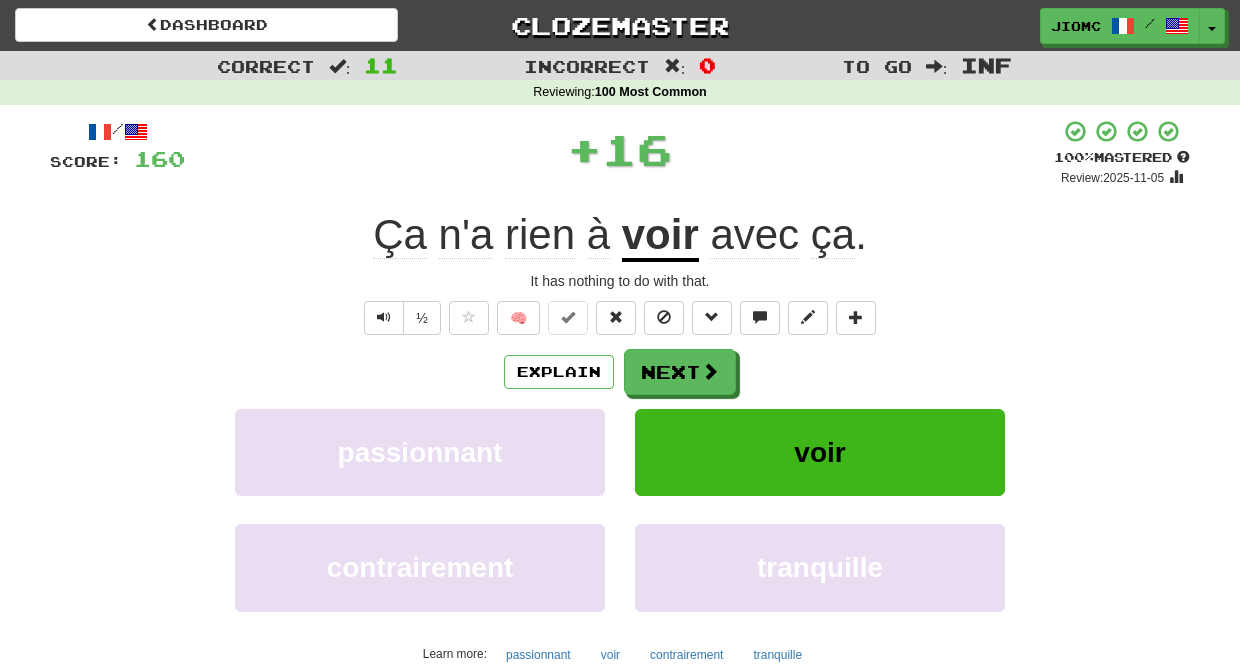 click on "Next" at bounding box center [680, 372] 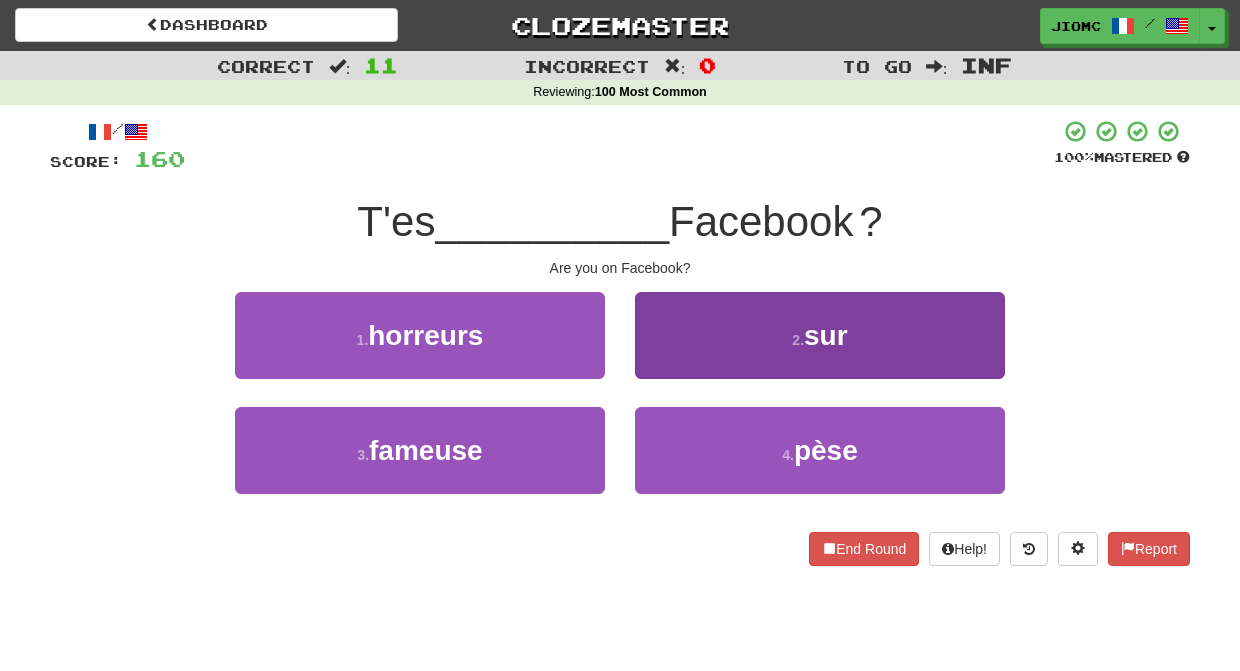 click on "2 .  sur" at bounding box center (820, 335) 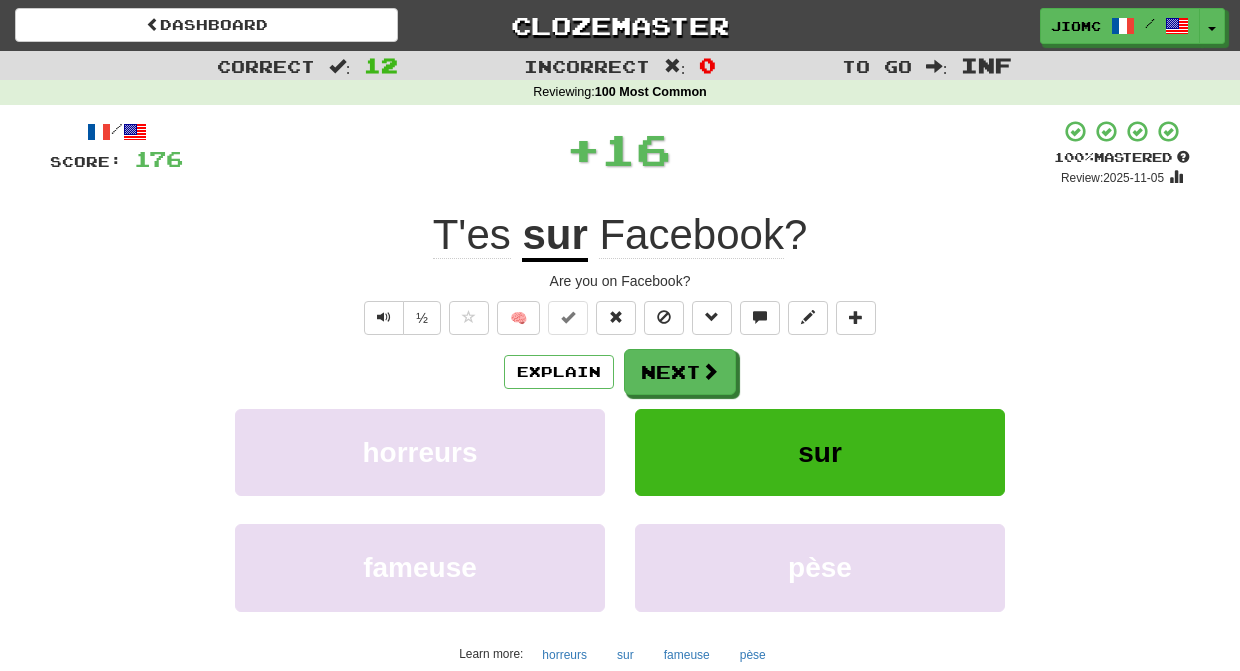 click on "Next" at bounding box center [680, 372] 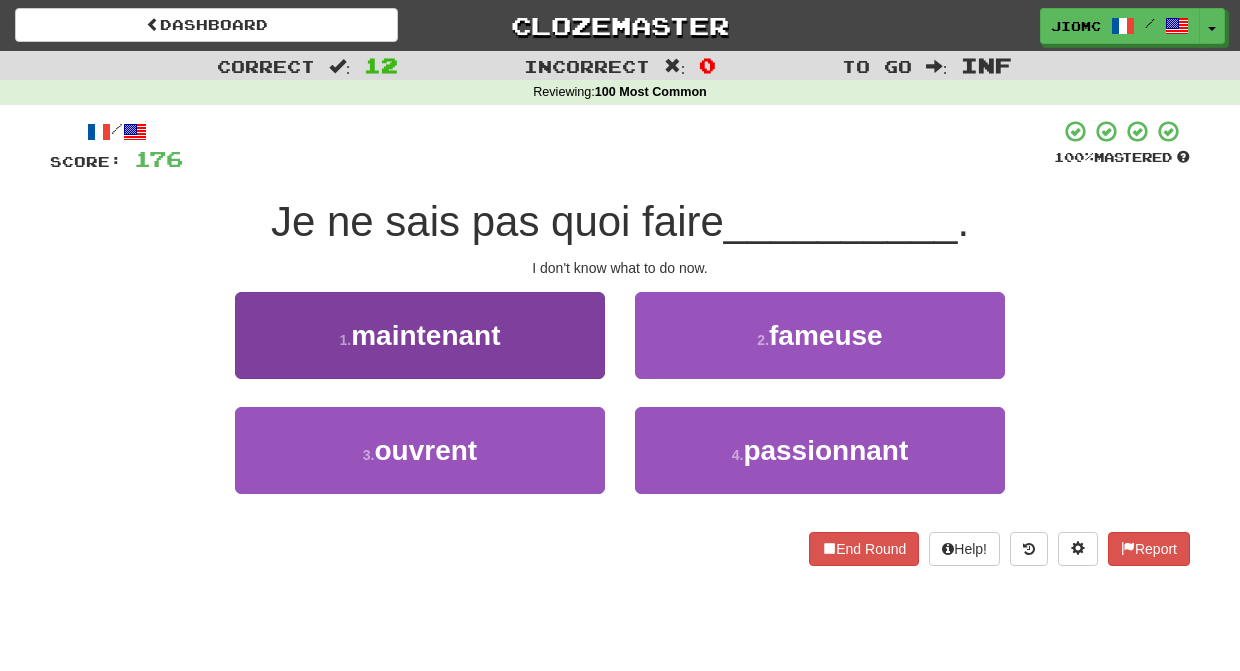 click on "1 .  maintenant" at bounding box center [420, 335] 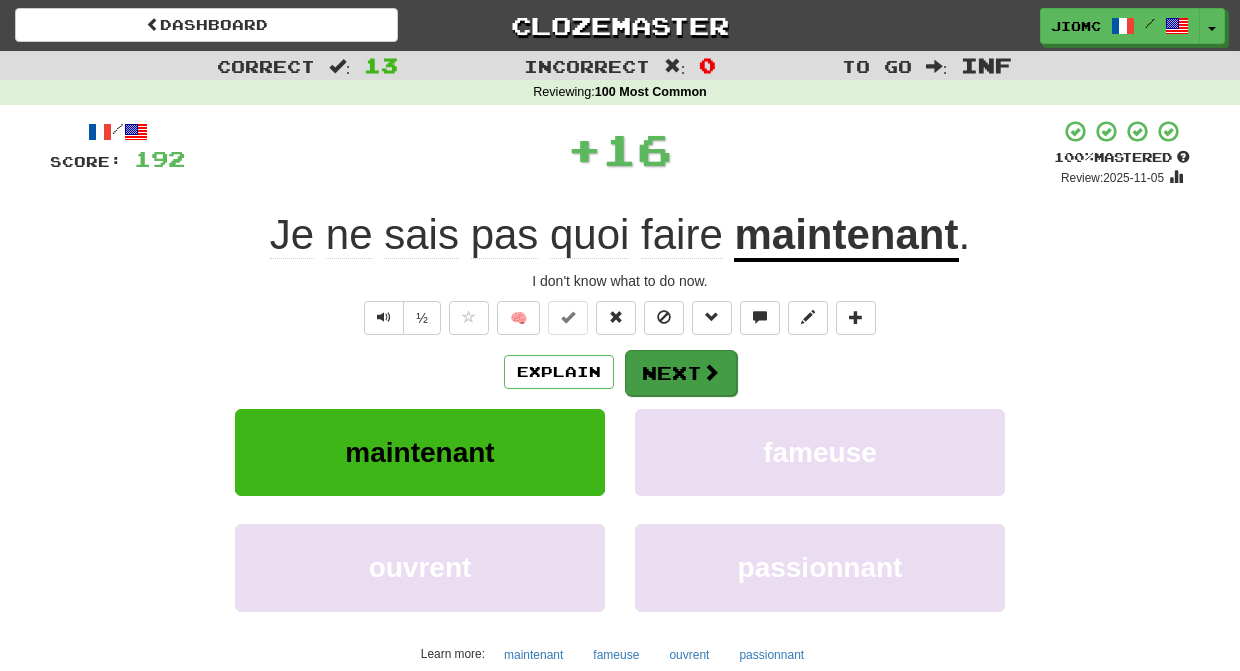 click on "Next" at bounding box center [681, 373] 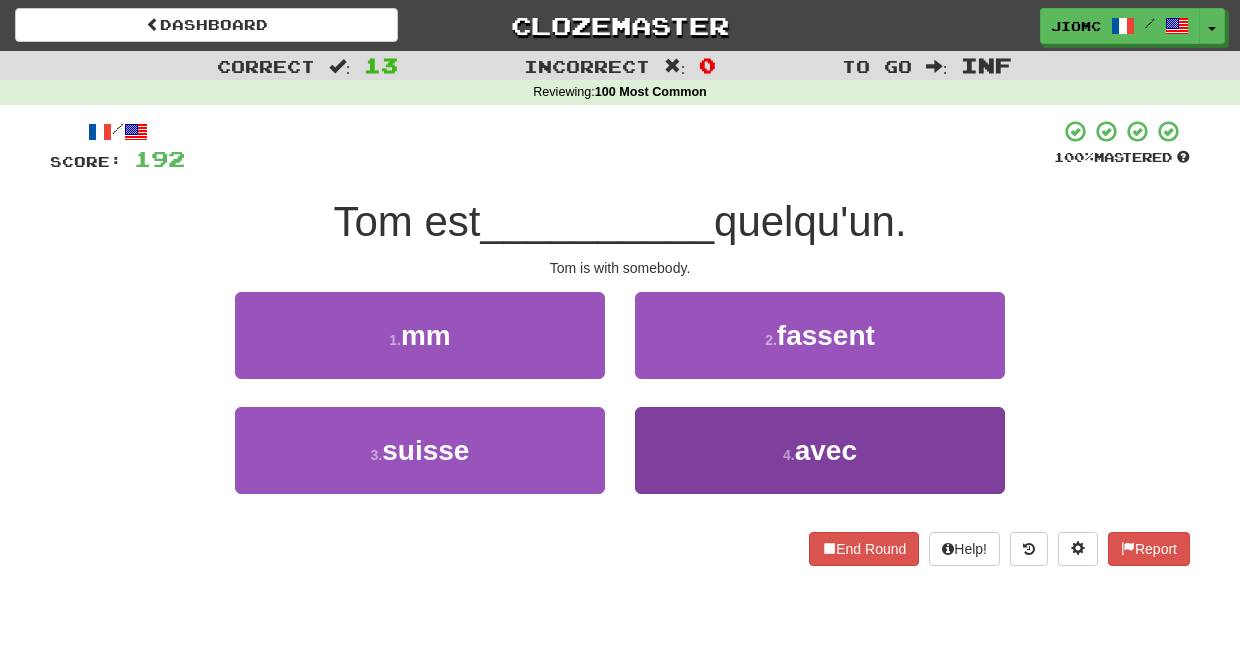 click on "4 .  avec" at bounding box center [820, 450] 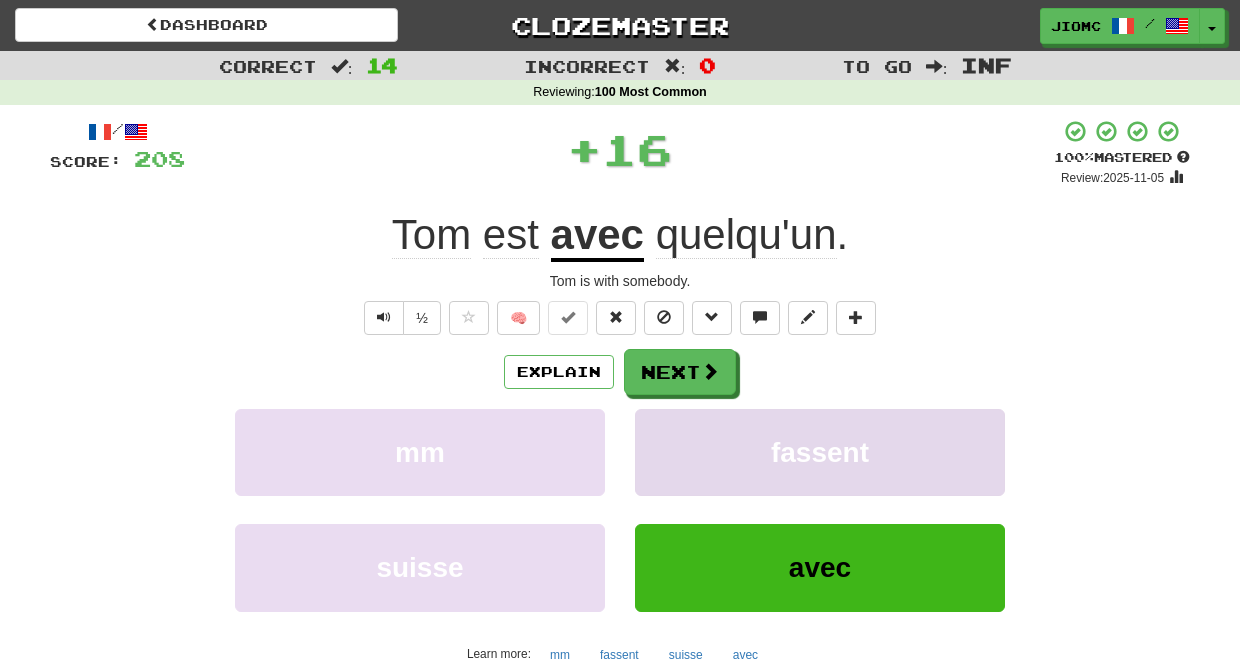 click on "fassent" at bounding box center [820, 452] 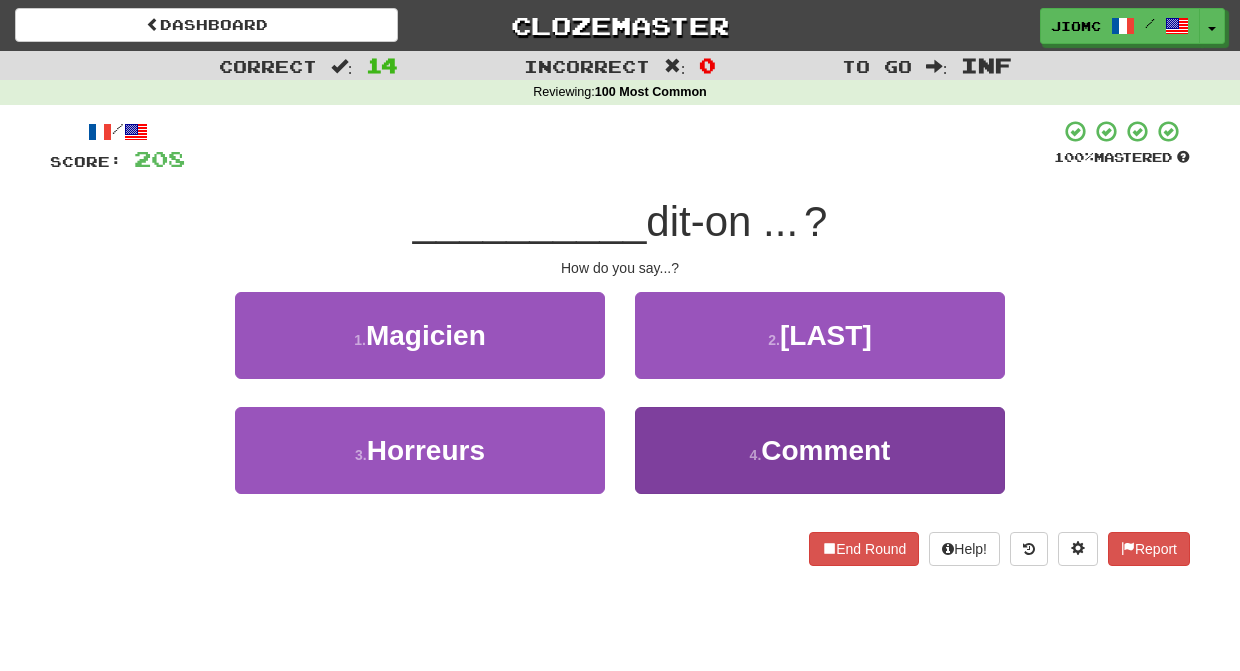 click on "4 .  Comment" at bounding box center [820, 450] 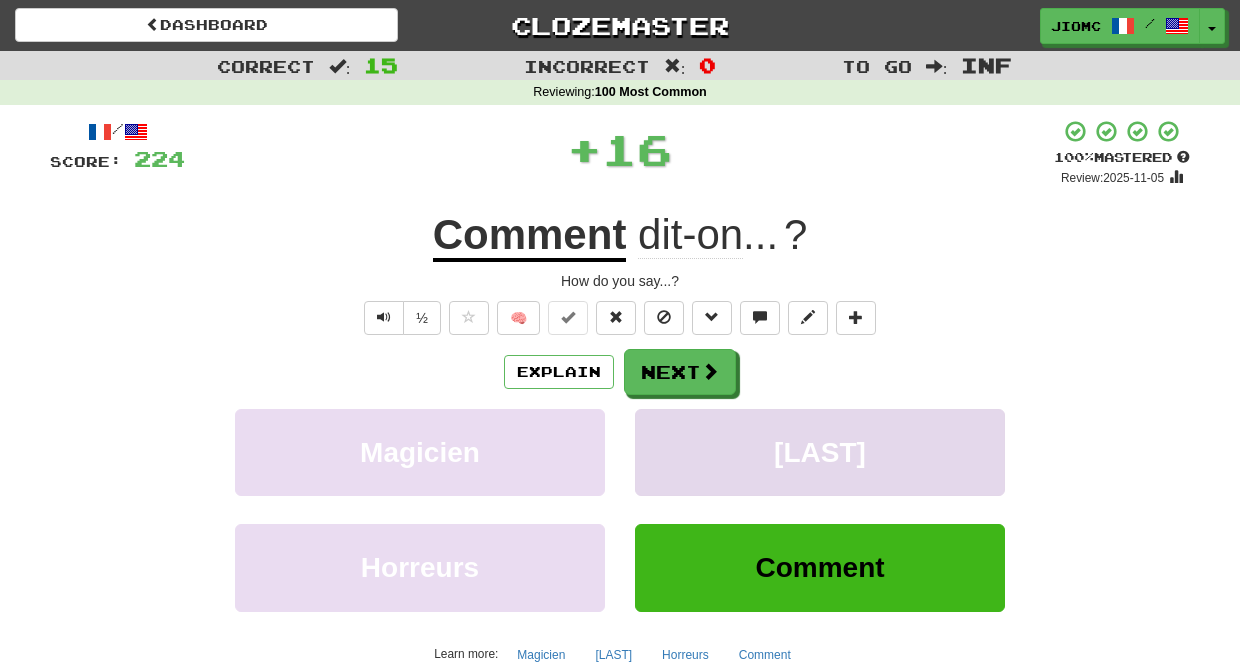 click on "Fléau" at bounding box center [820, 452] 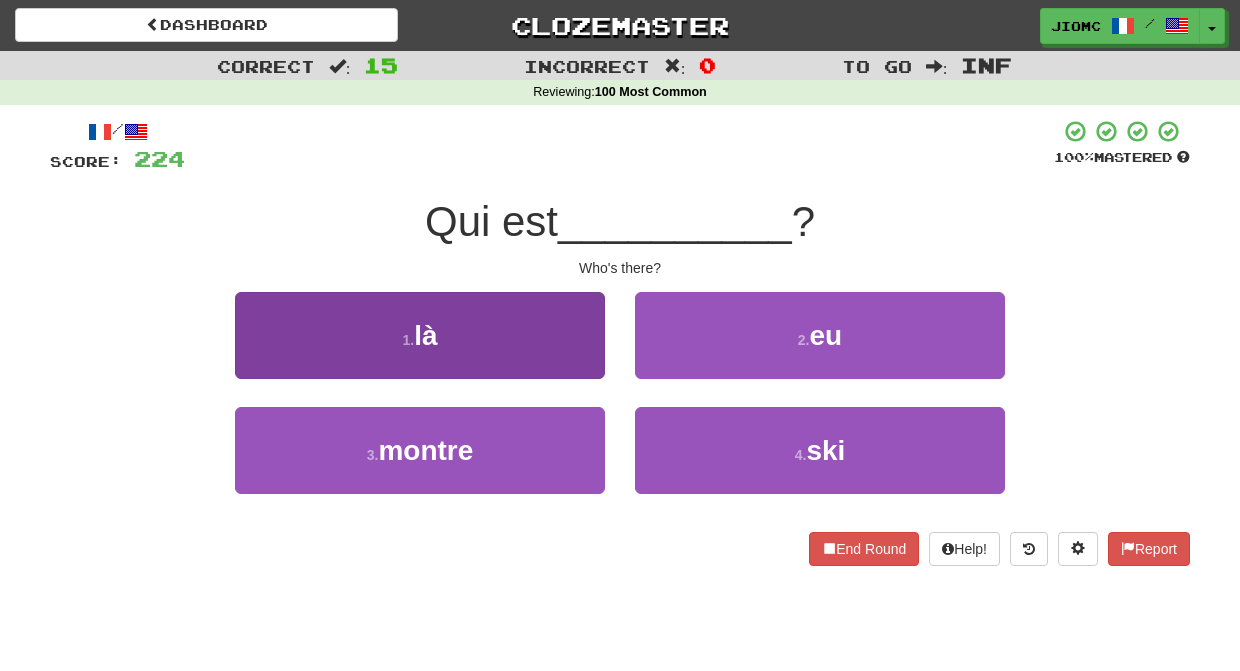 click on "1 .  là" at bounding box center [420, 335] 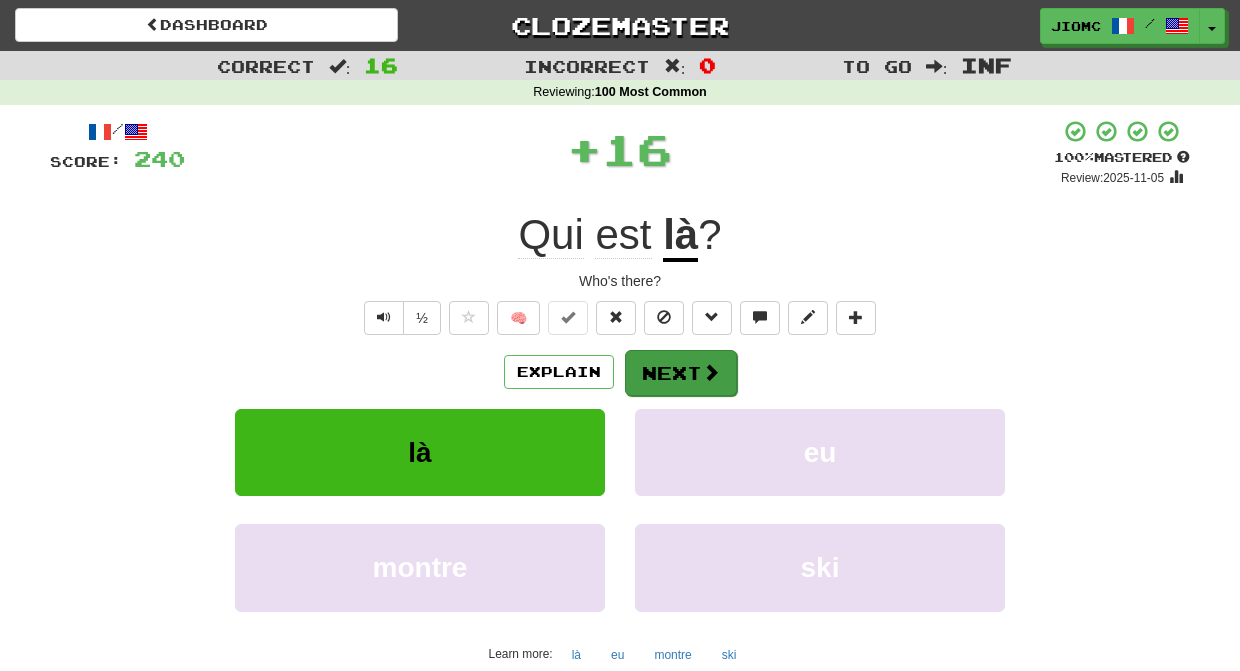 click on "Next" at bounding box center (681, 373) 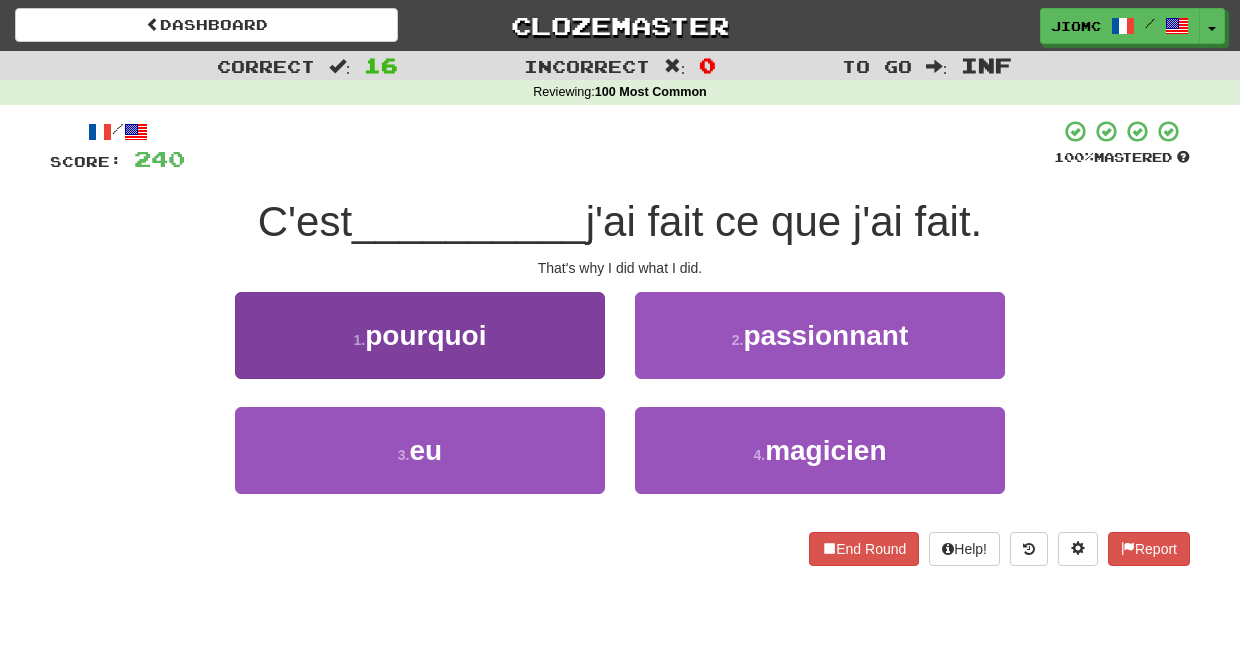 click on "1 .  pourquoi" at bounding box center [420, 335] 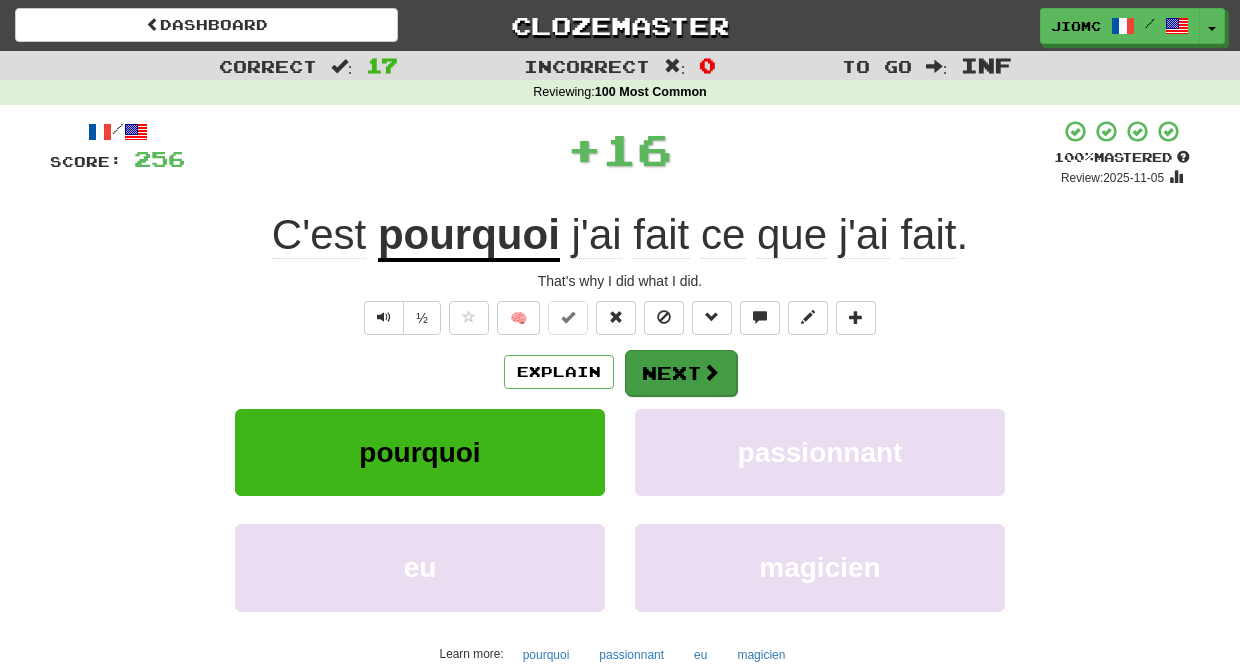 click on "Next" at bounding box center (681, 373) 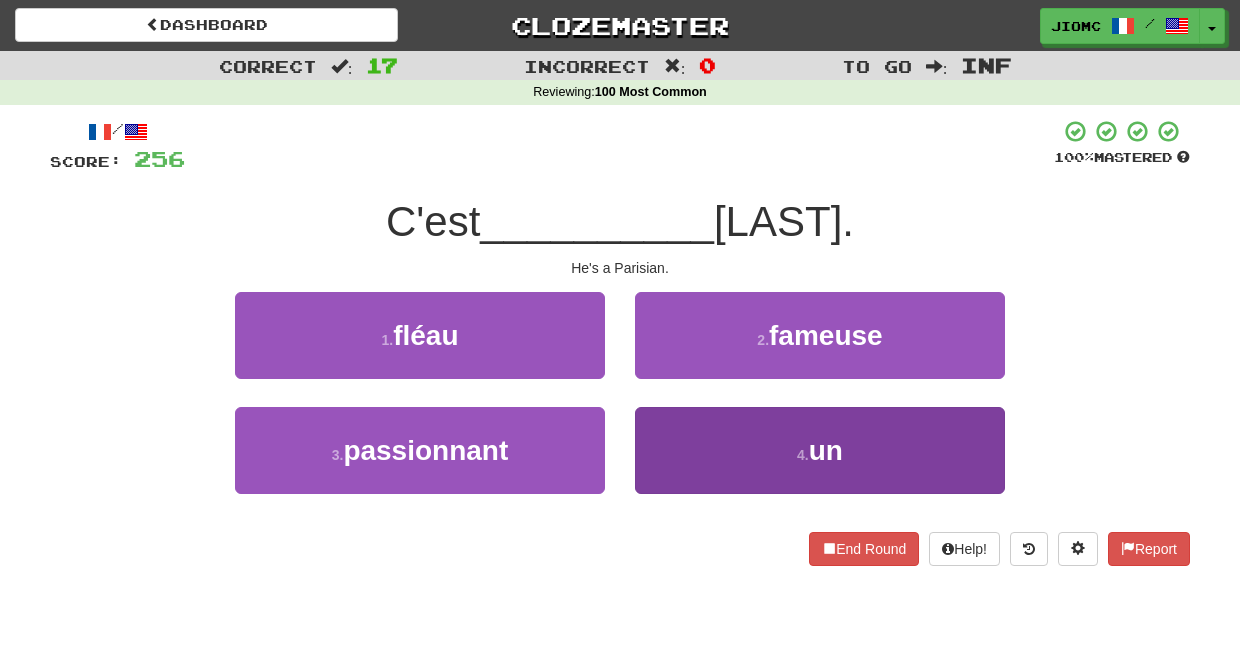 click on "4 .  un" at bounding box center [820, 450] 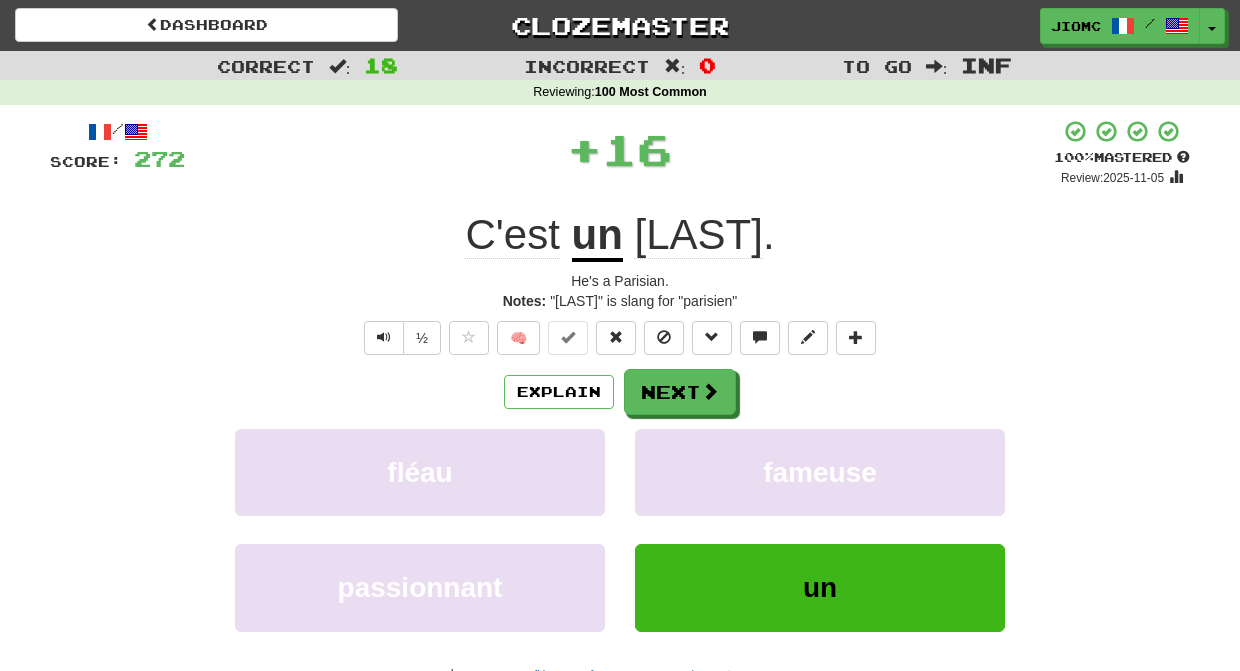 click on "fameuse" at bounding box center (820, 472) 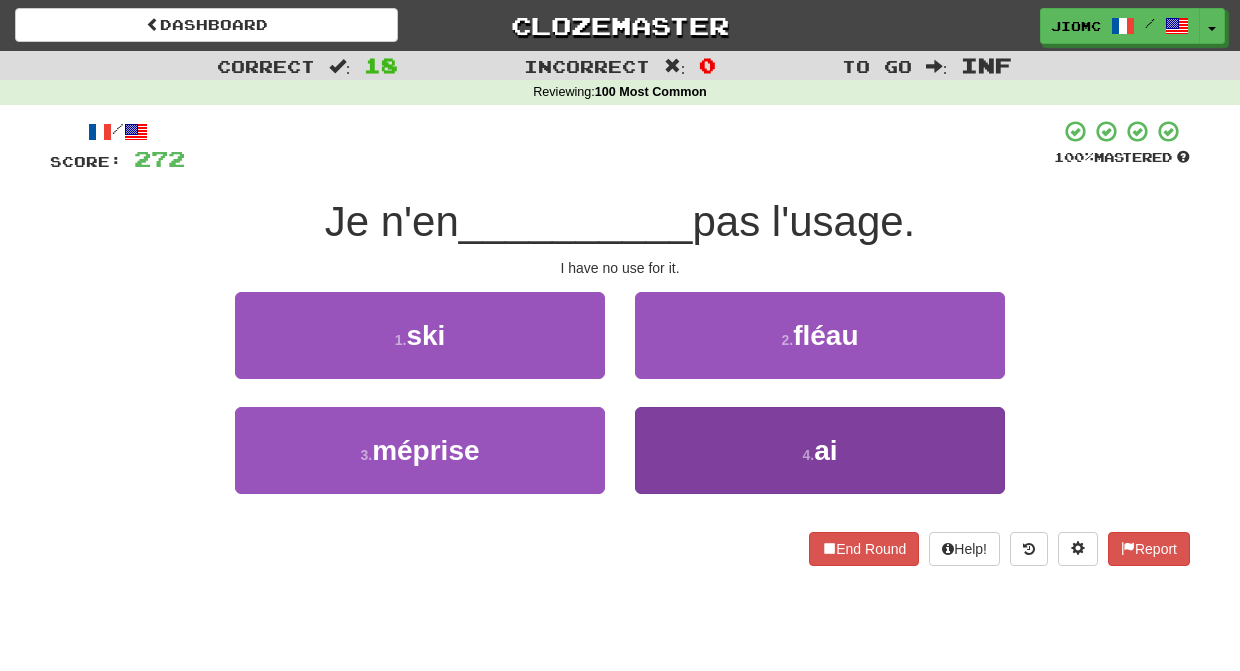 click on "4 .  ai" at bounding box center (820, 450) 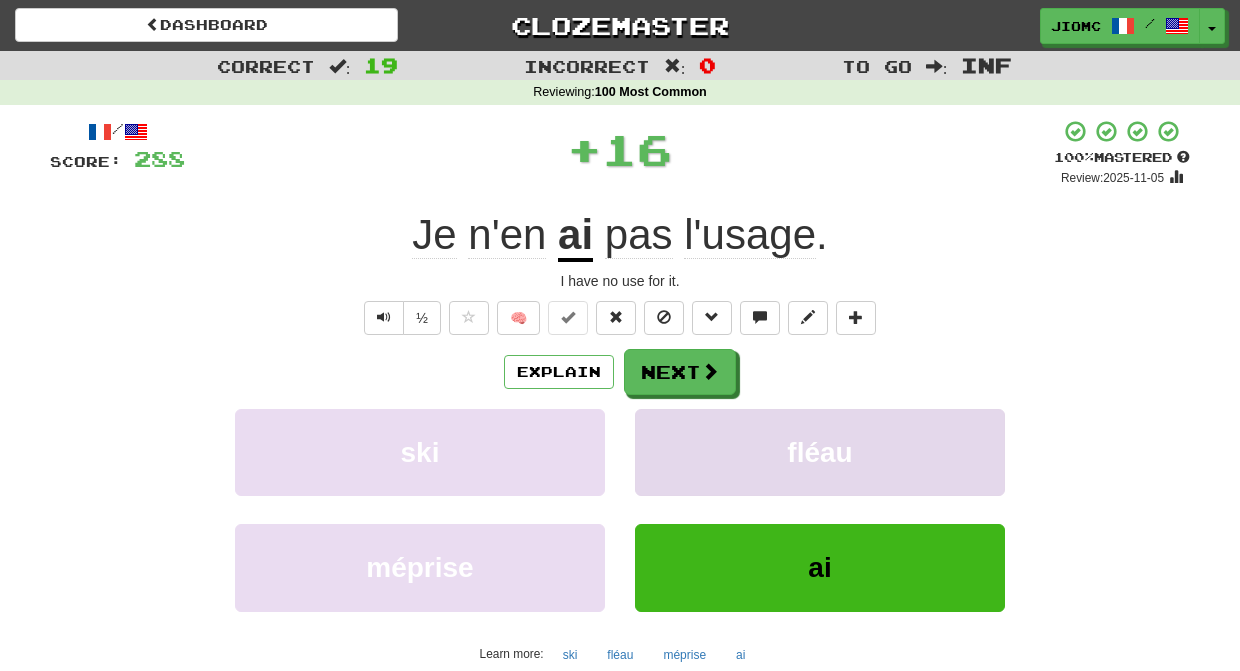 click on "fléau" at bounding box center (820, 452) 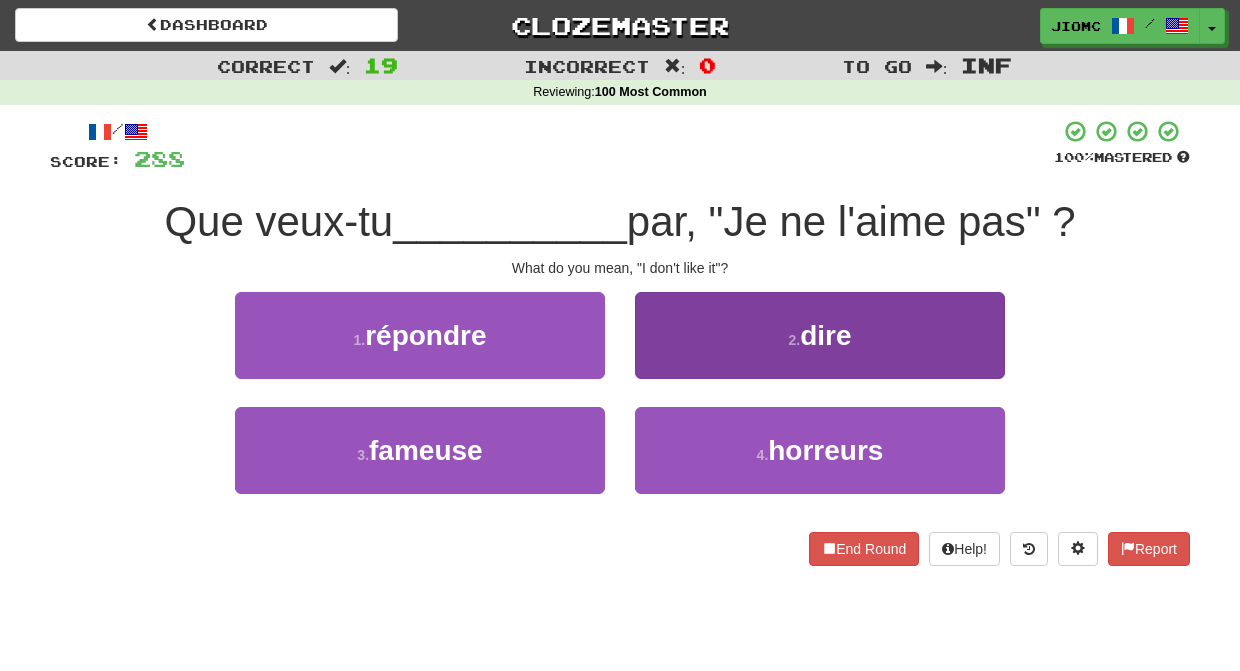 click on "2 .  dire" at bounding box center (820, 335) 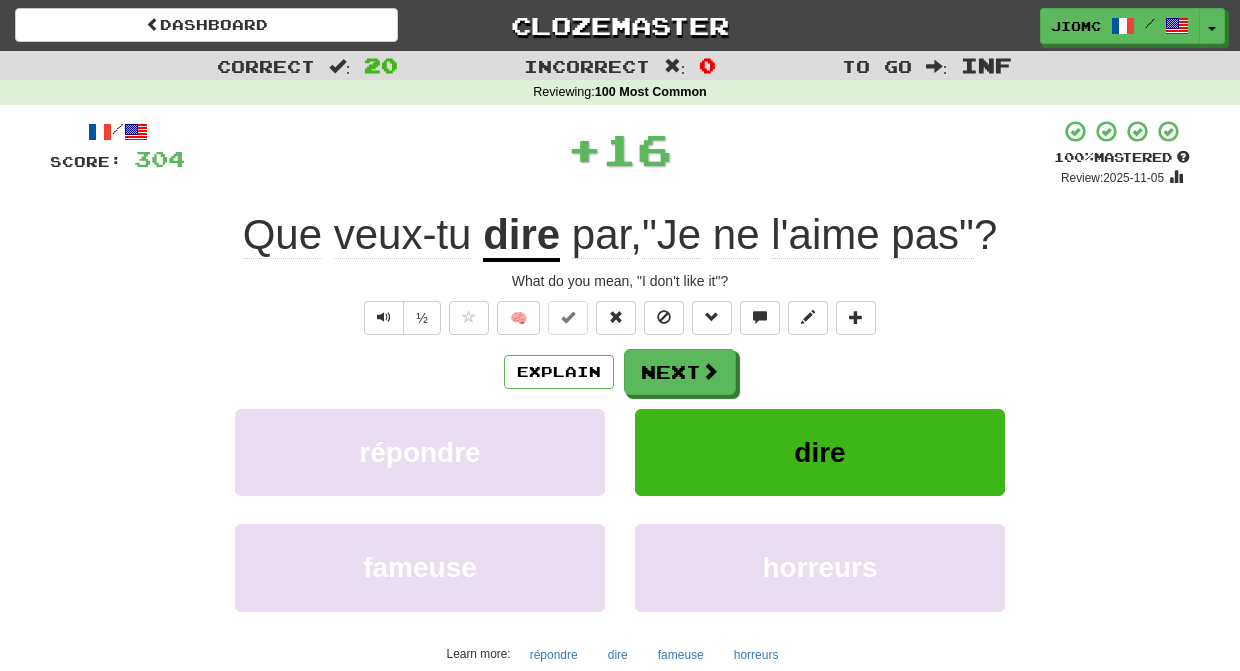 click on "Next" at bounding box center (680, 372) 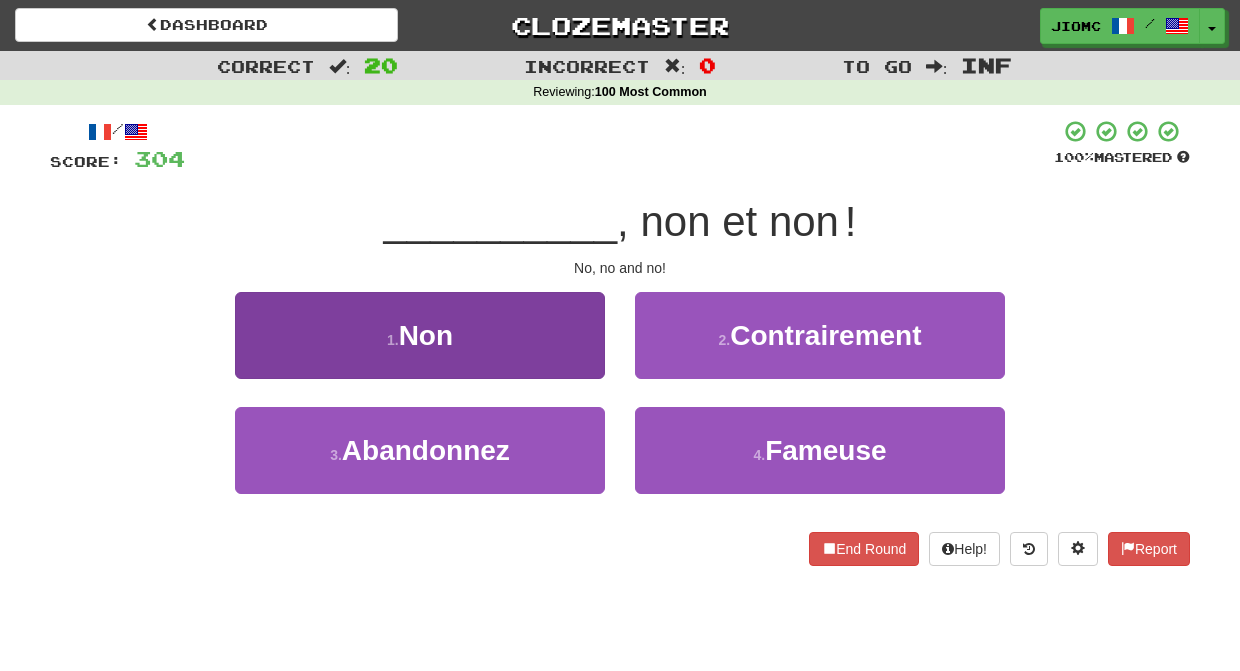 click on "1 .  Non" at bounding box center (420, 335) 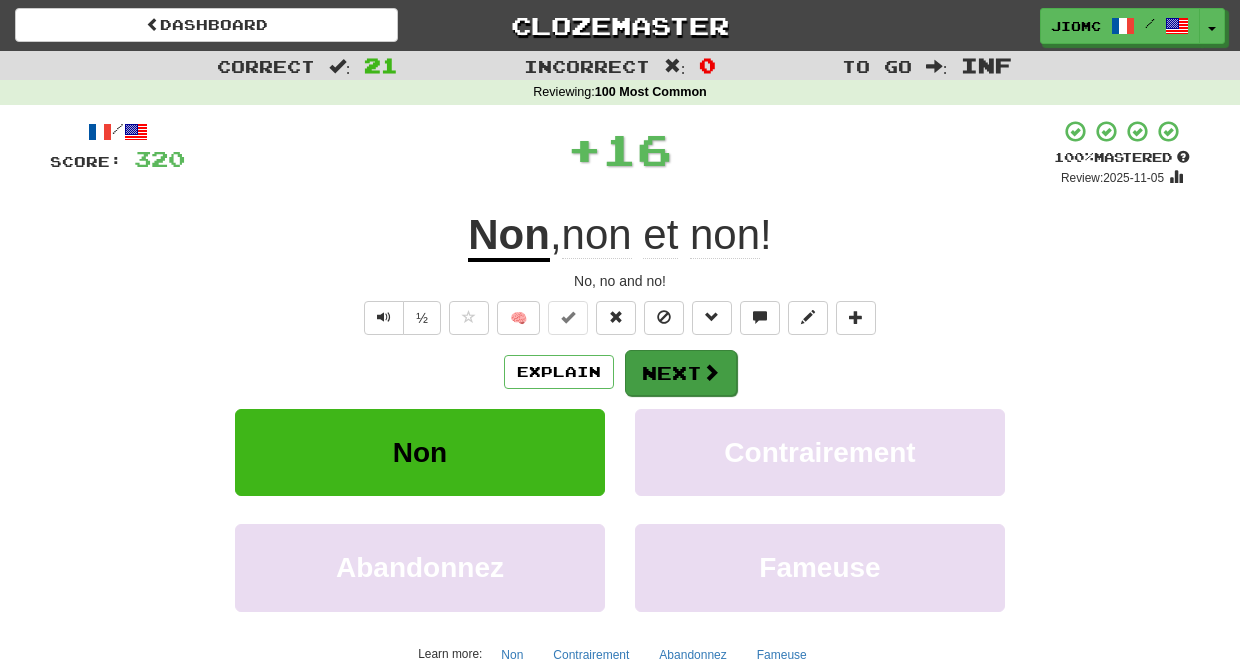 click on "Next" at bounding box center (681, 373) 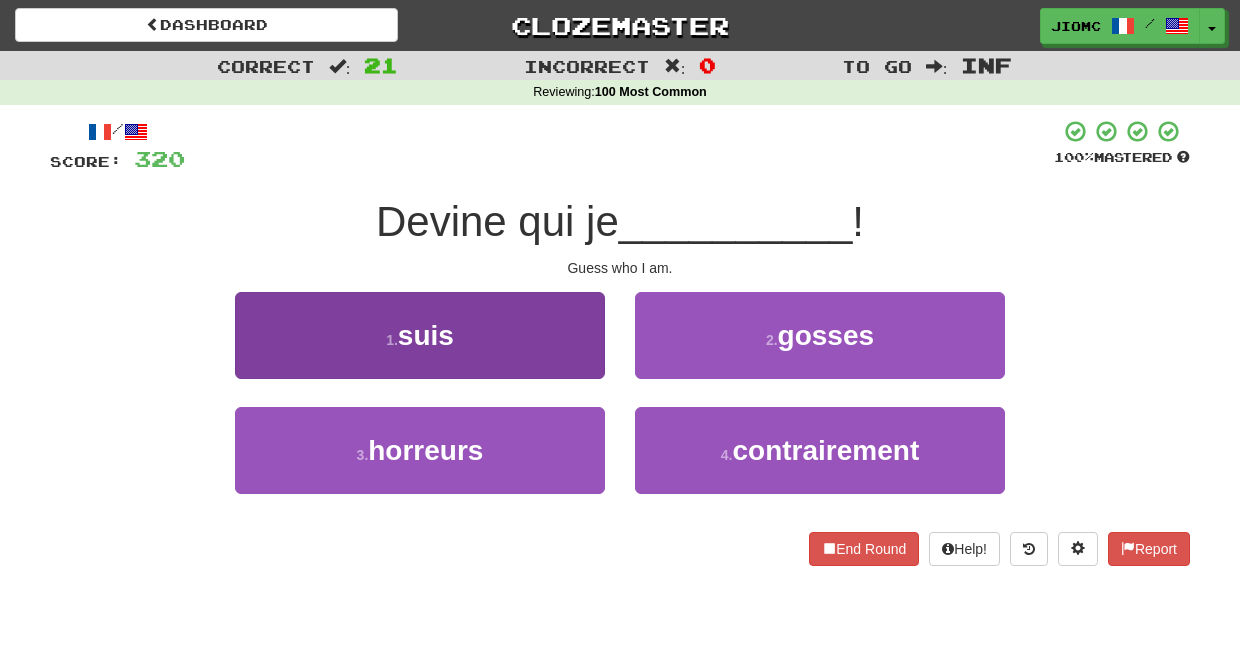 click on "1 .  suis" at bounding box center (420, 335) 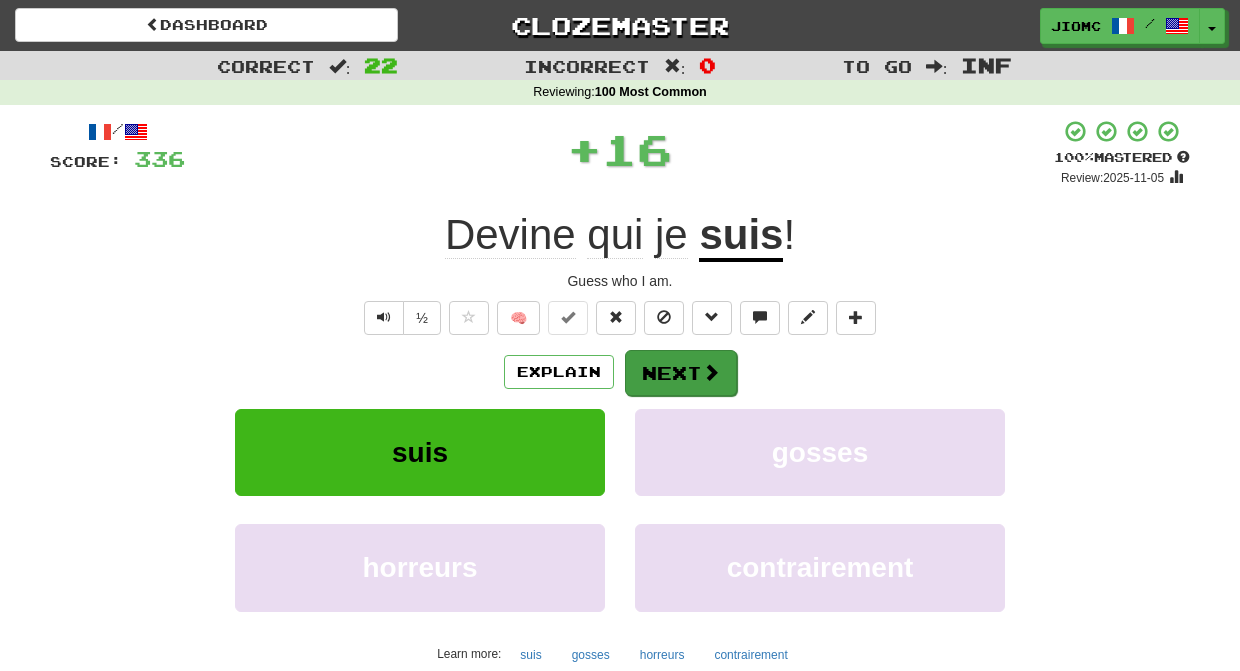 click on "Next" at bounding box center [681, 373] 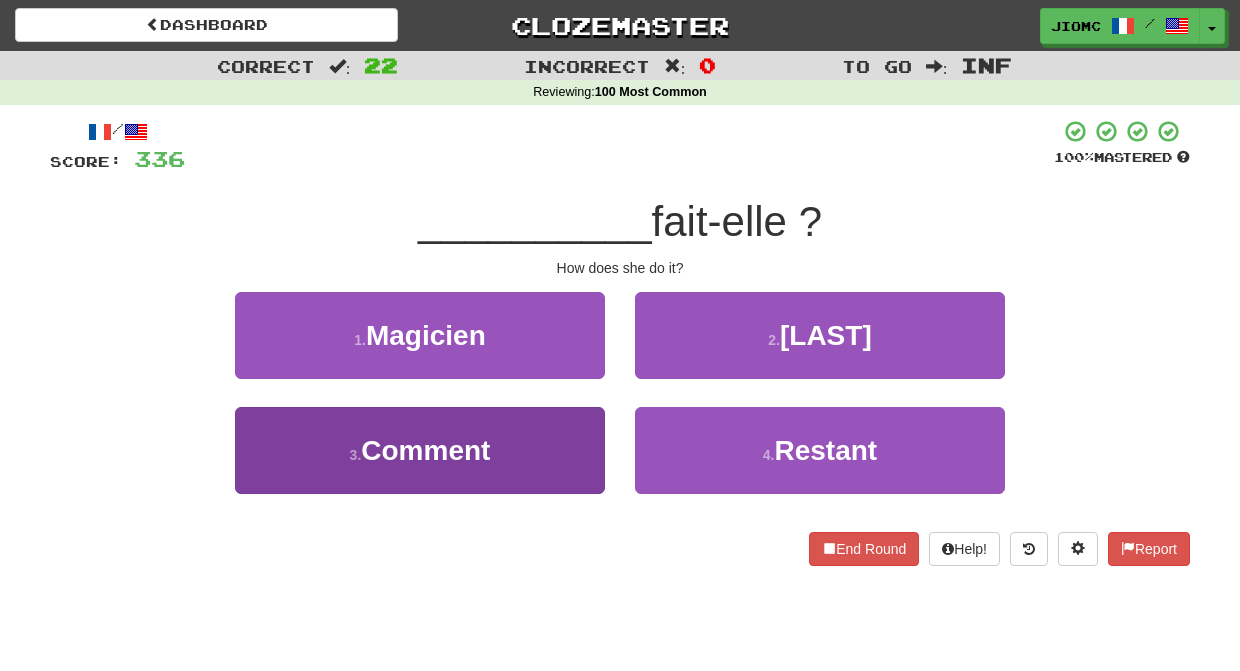 click on "3 .  Comment" at bounding box center (420, 450) 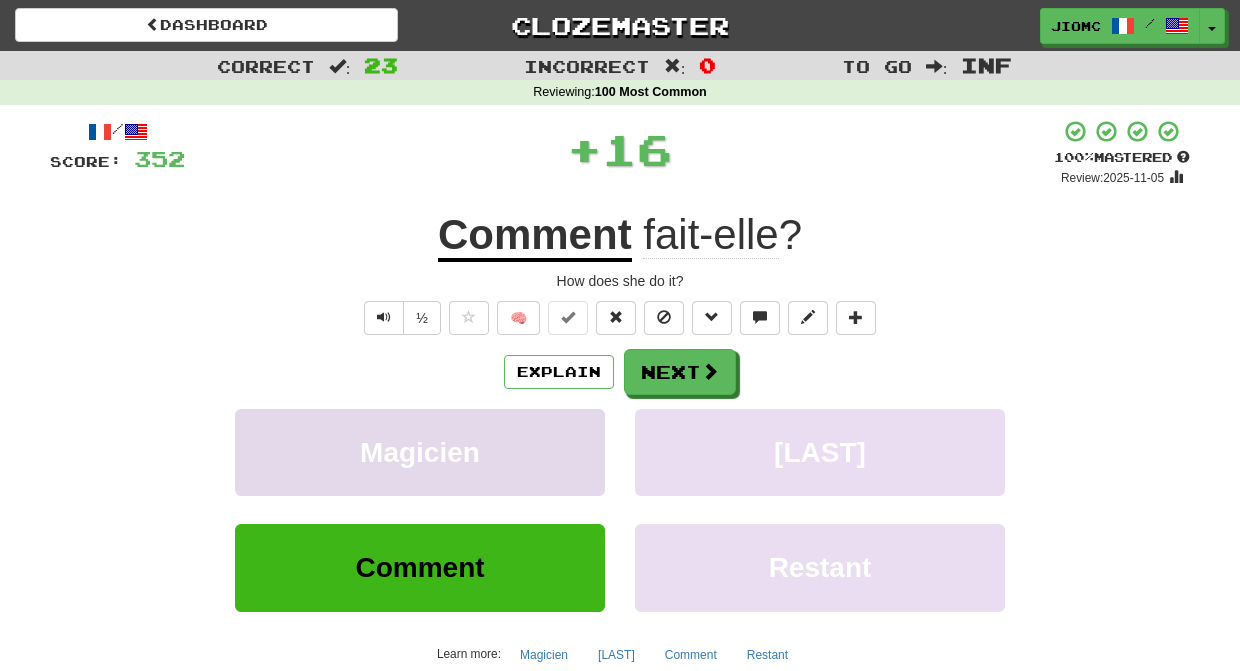click on "Magicien" at bounding box center [420, 452] 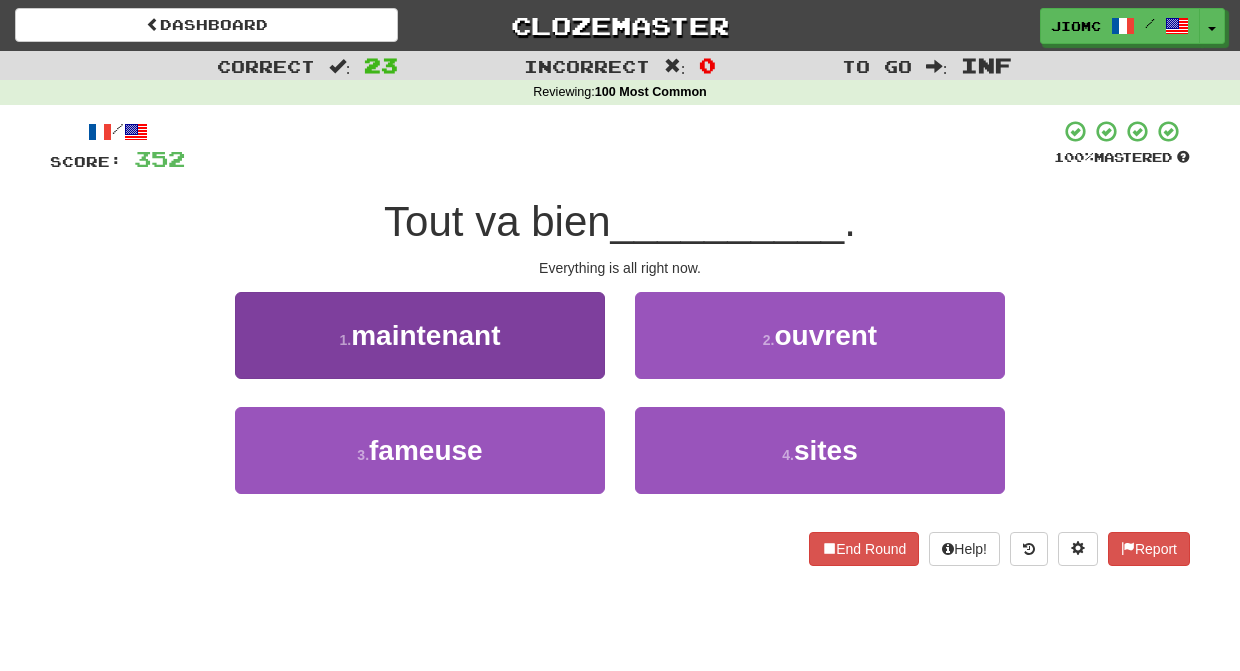 click on "1 .  maintenant" at bounding box center [420, 335] 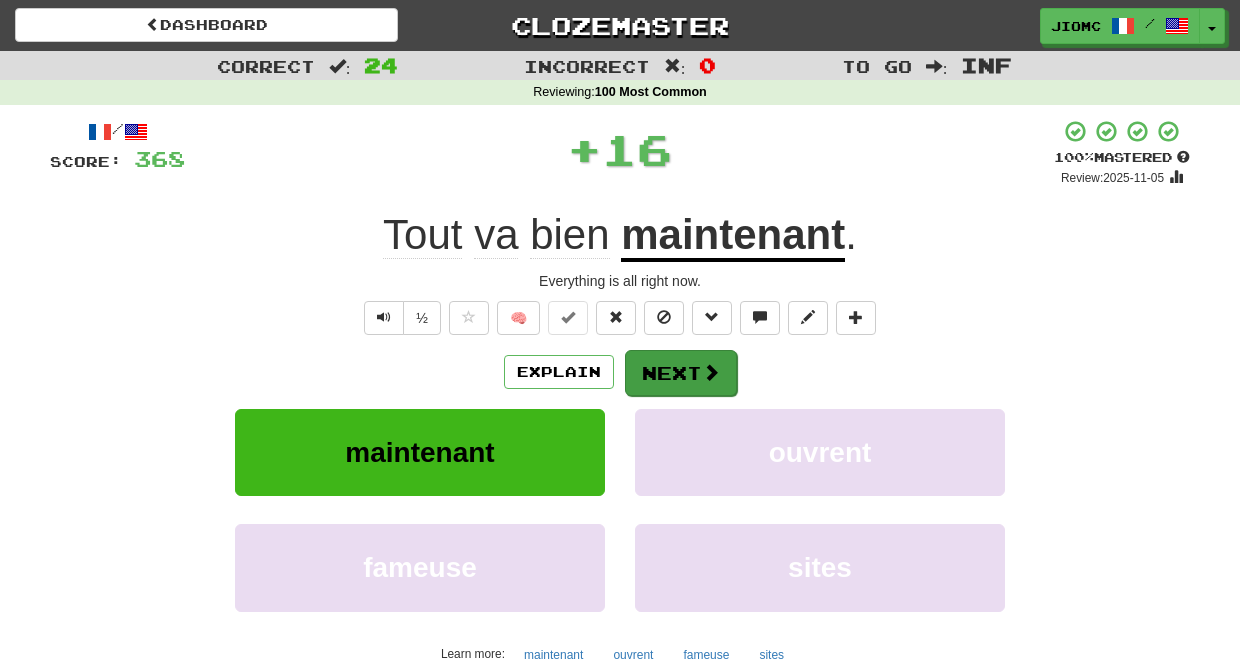 click on "Next" at bounding box center (681, 373) 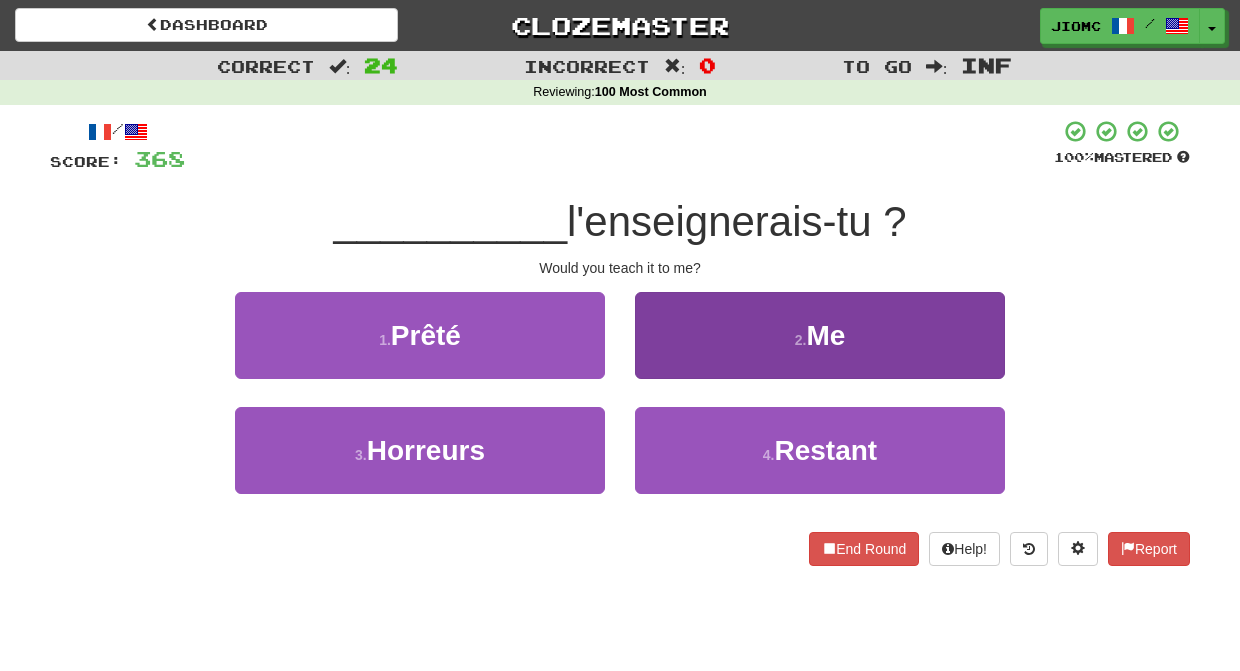 click on "2 .  Me" at bounding box center (820, 335) 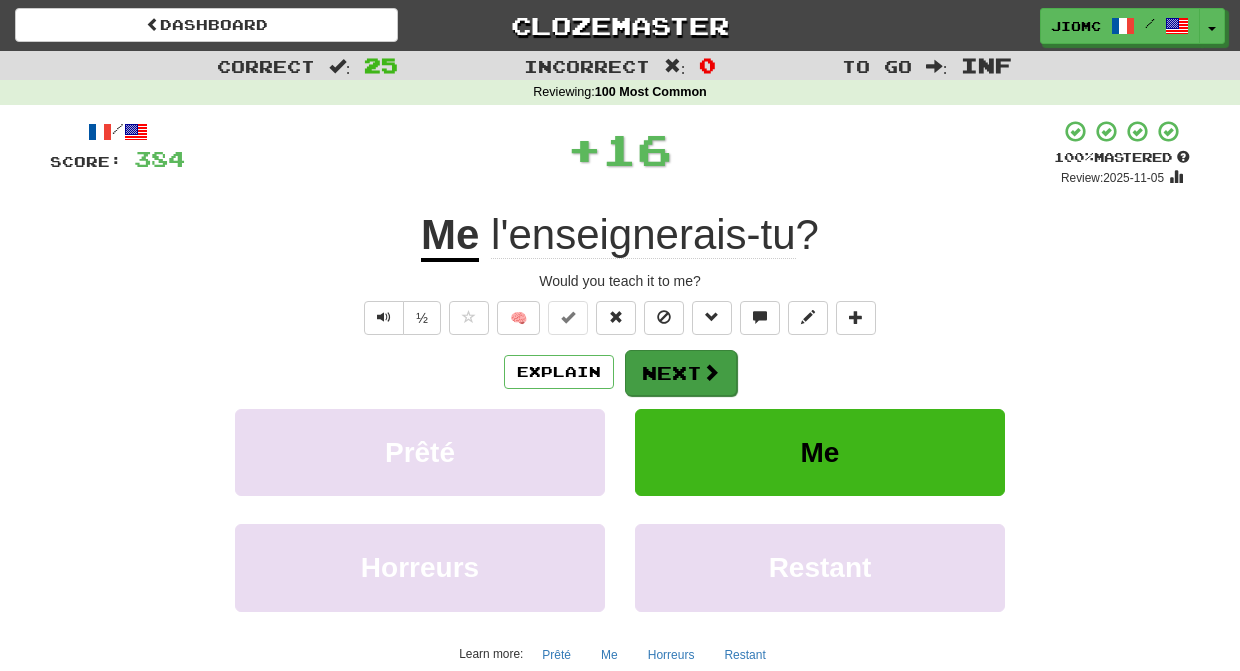 click on "Next" at bounding box center (681, 373) 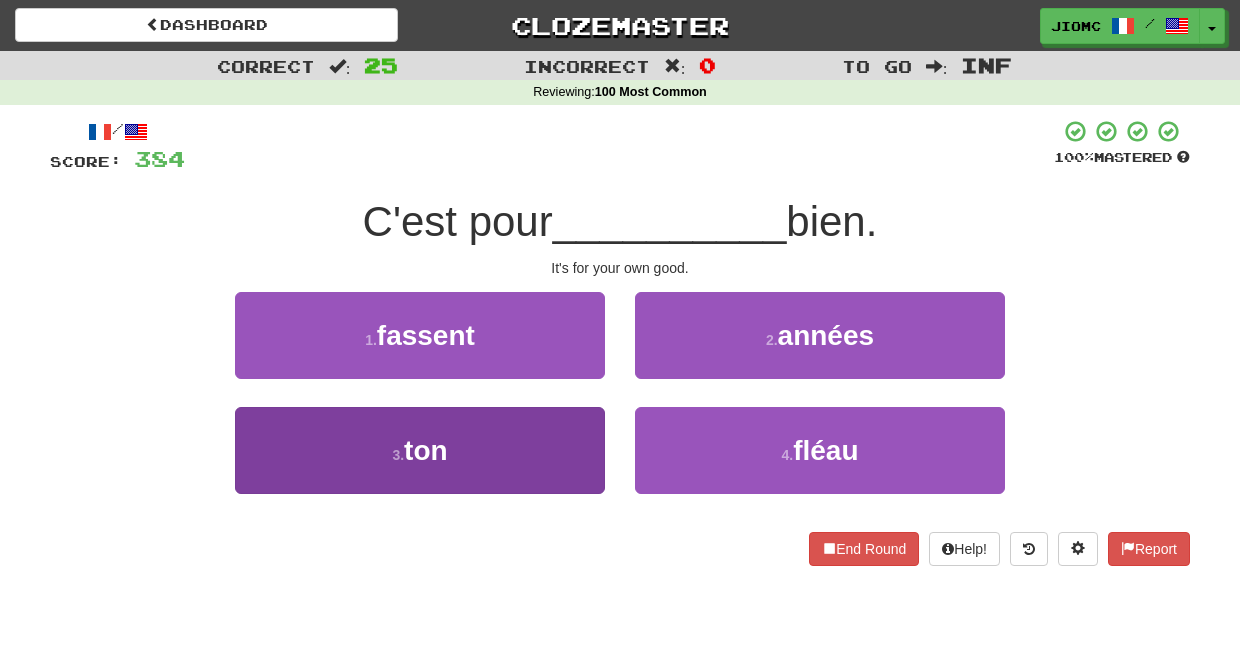 click on "3 .  ton" at bounding box center (420, 450) 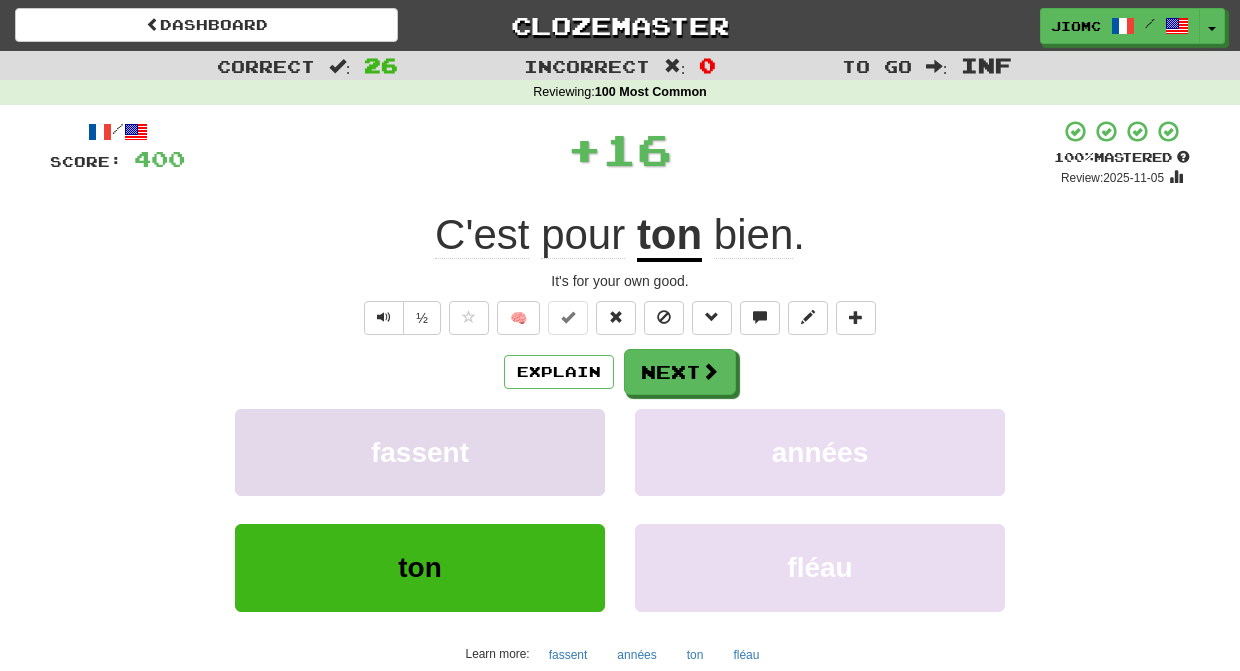 click on "fassent" at bounding box center [420, 452] 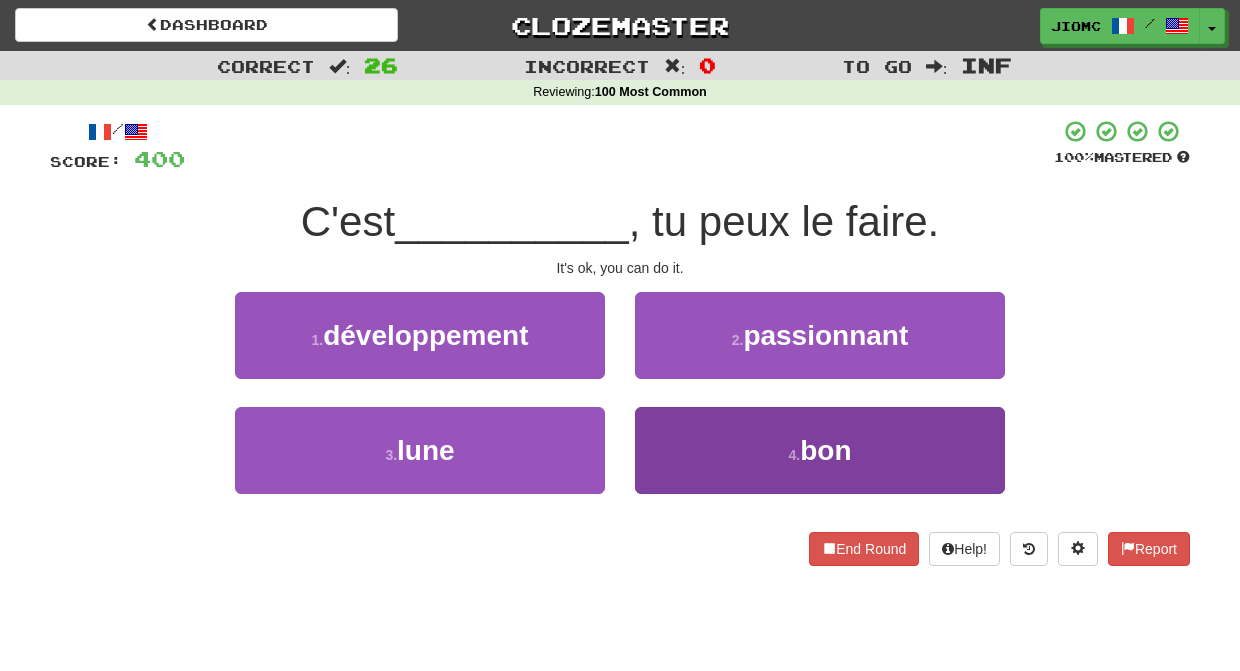 click on "4 .  bon" at bounding box center (820, 450) 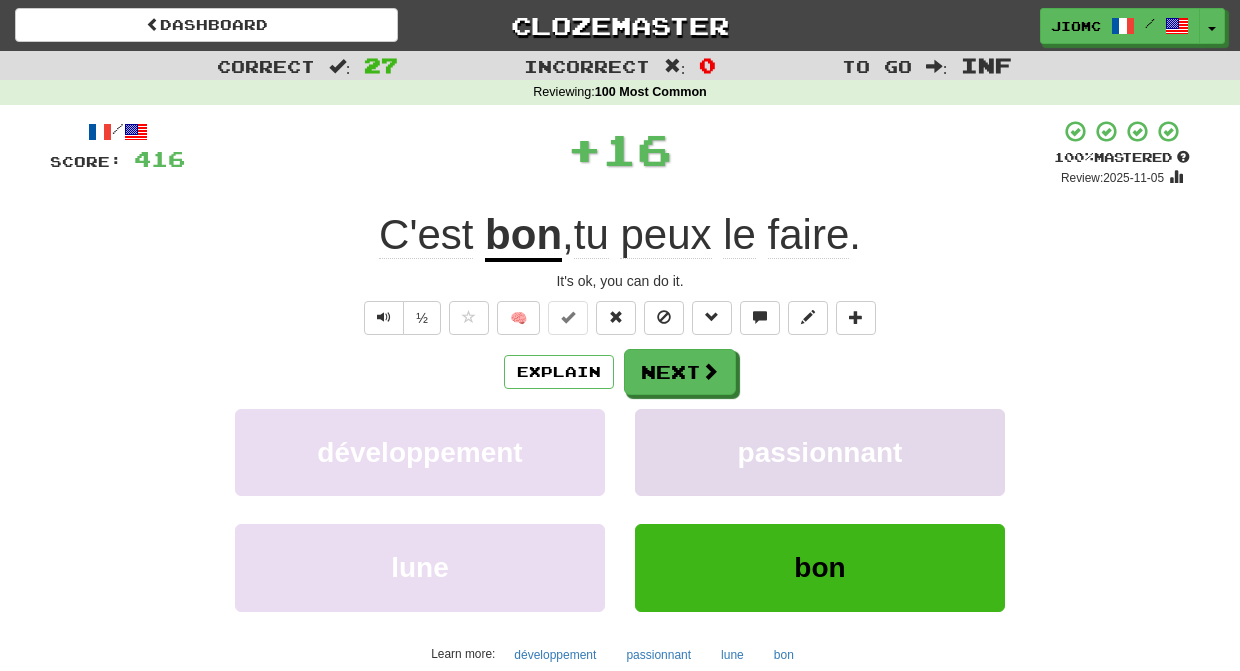 click on "passionnant" at bounding box center [820, 452] 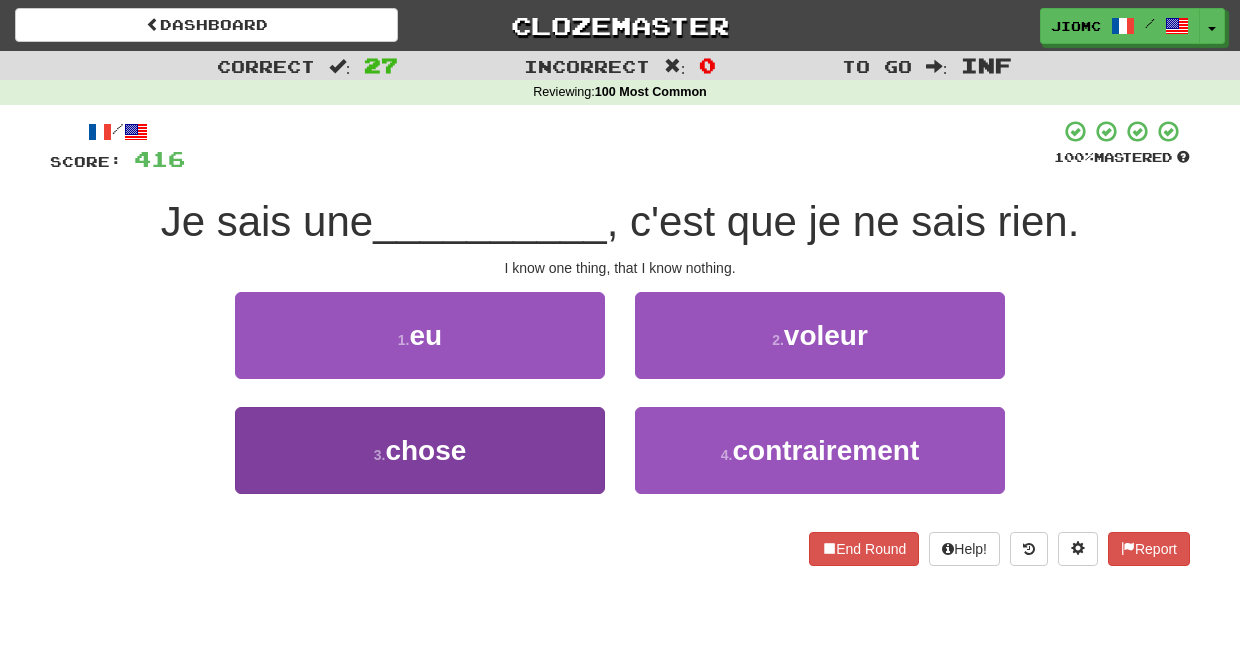 click on "3 .  chose" at bounding box center [420, 450] 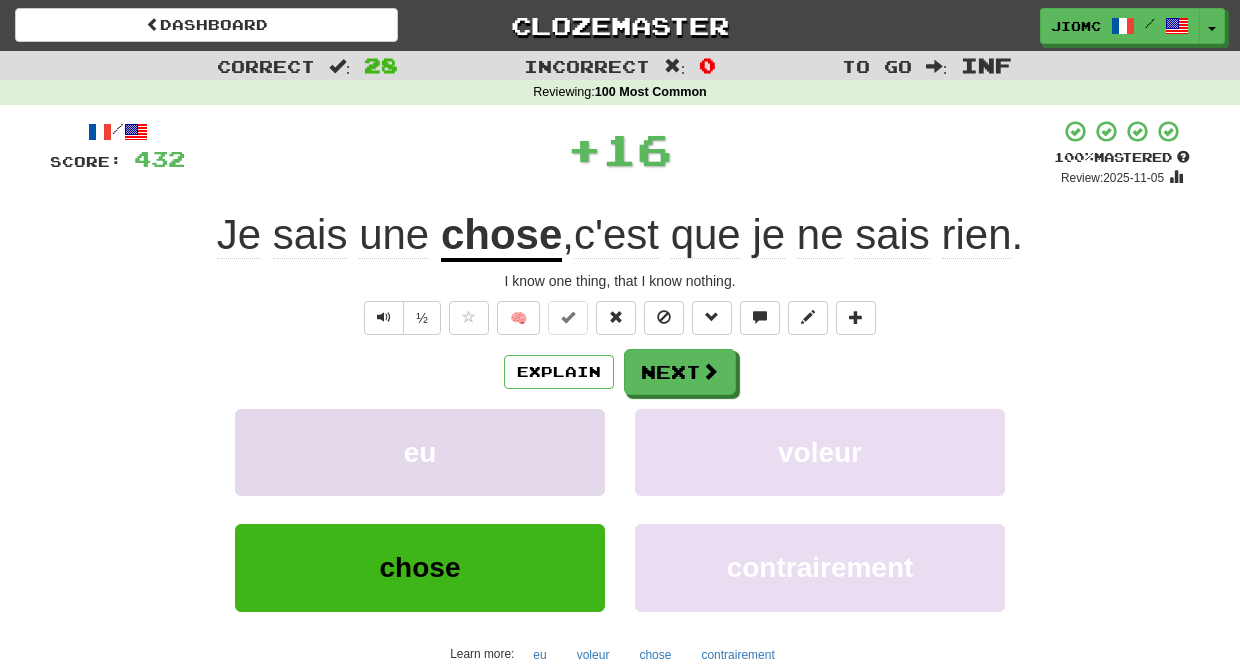 click on "eu" at bounding box center (420, 452) 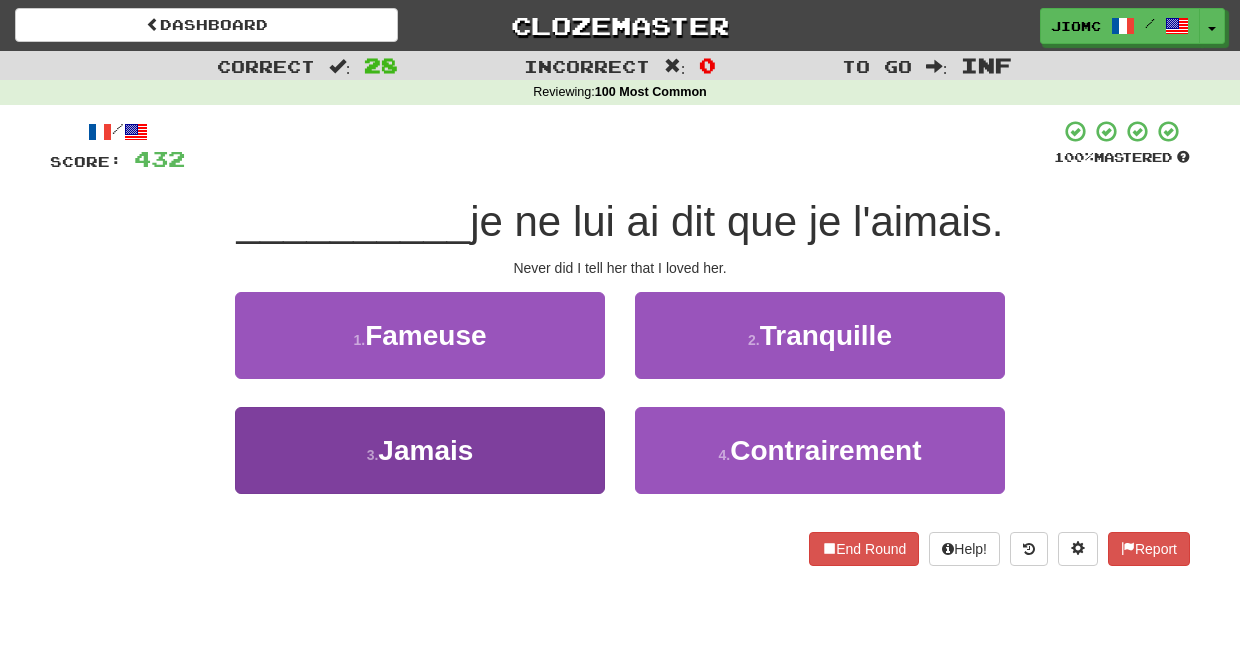click on "3 .  Jamais" at bounding box center (420, 450) 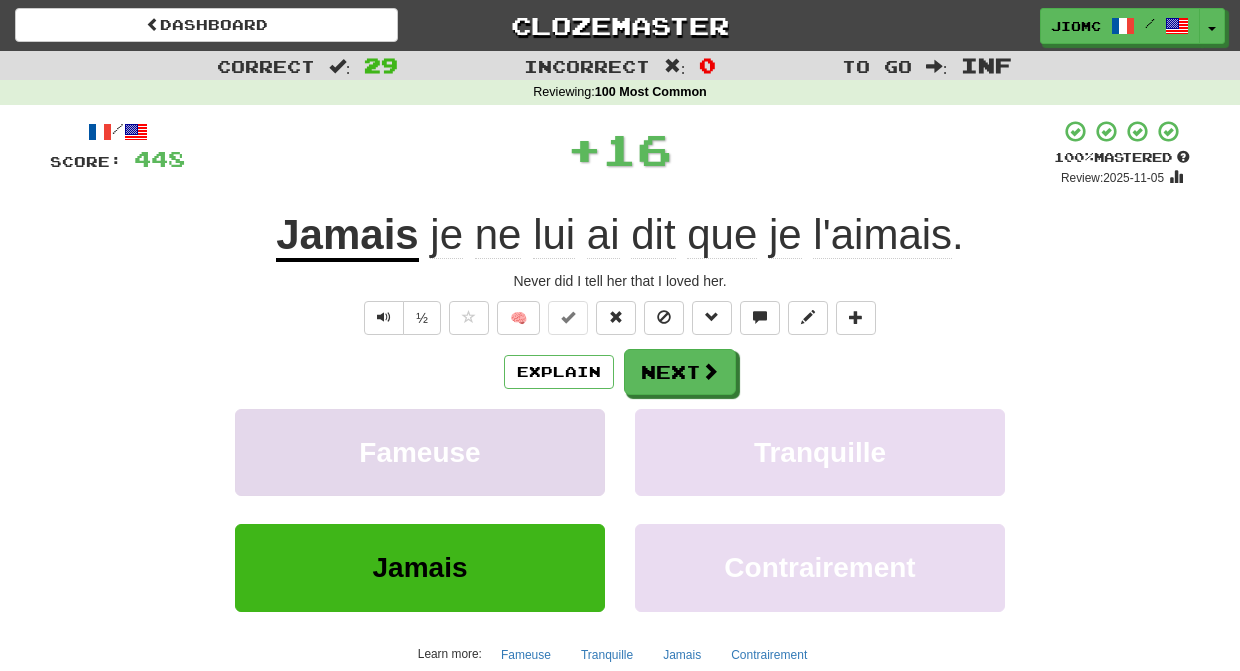 click on "Fameuse" at bounding box center (420, 452) 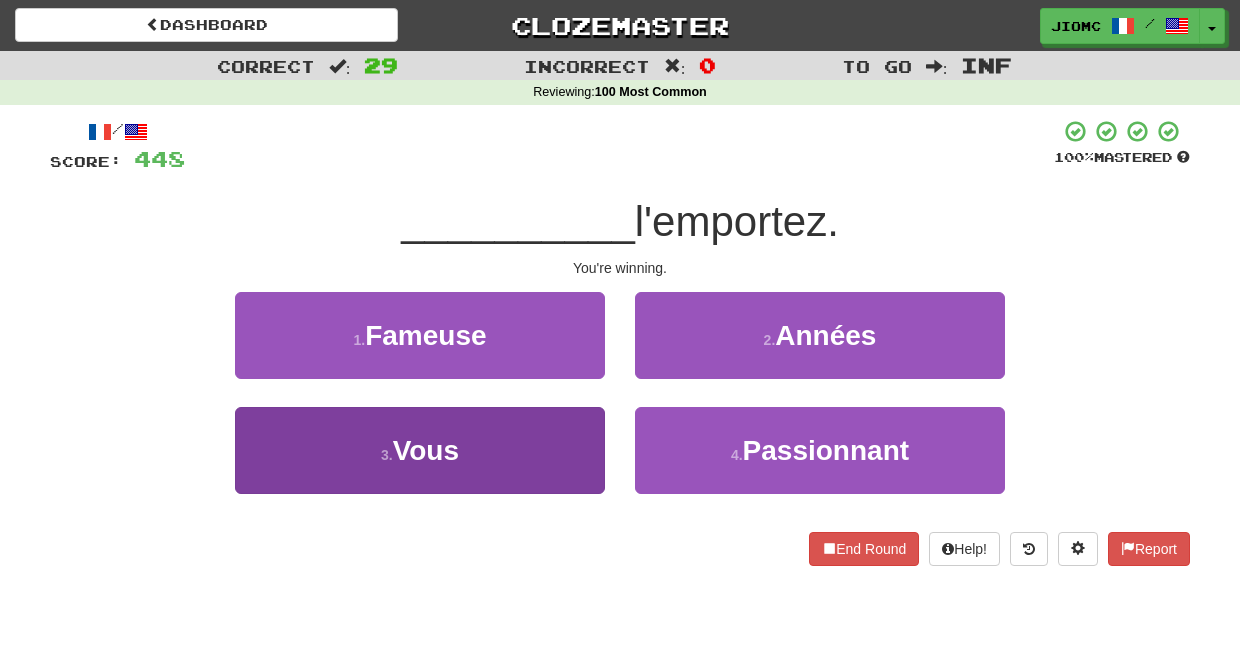 click on "3 .  Vous" at bounding box center (420, 450) 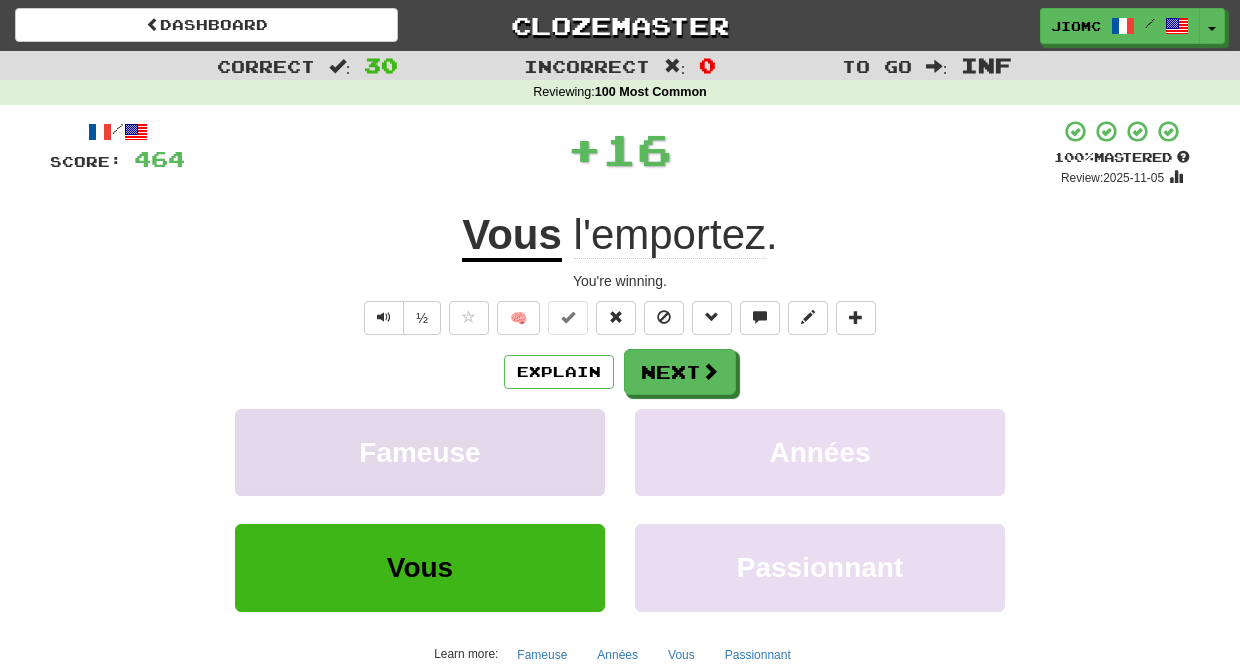 click on "Fameuse" at bounding box center [420, 452] 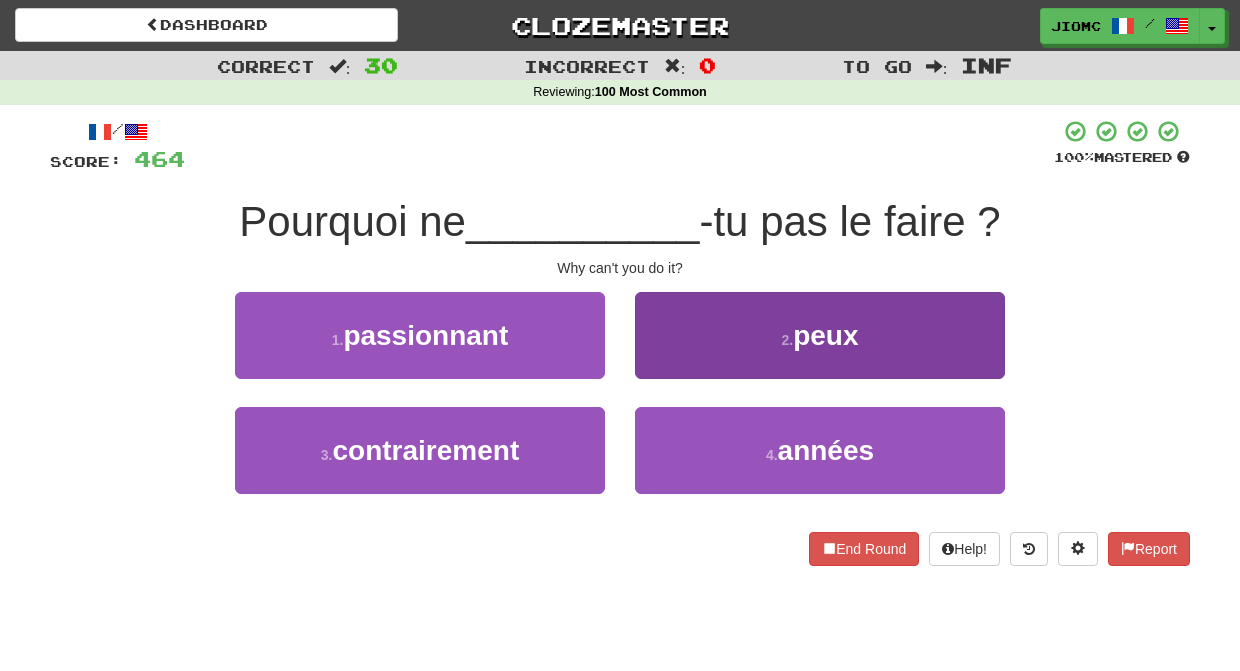 click on "2 .  peux" at bounding box center [820, 335] 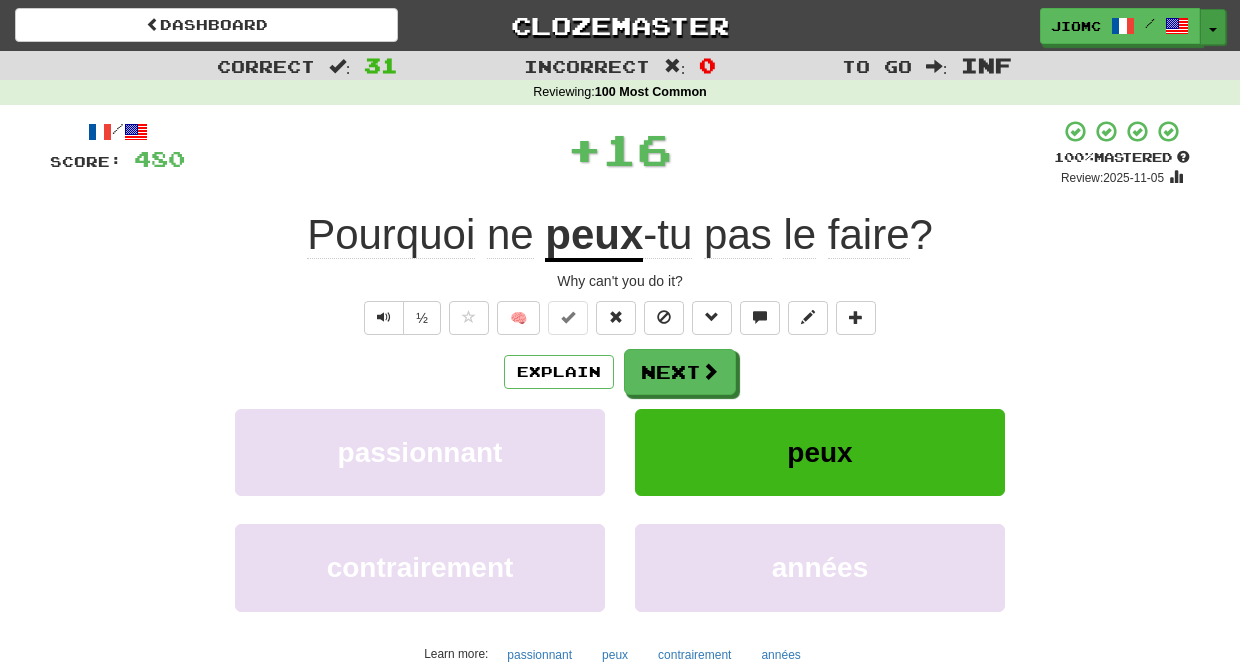 click on "Toggle Dropdown" at bounding box center (1213, 27) 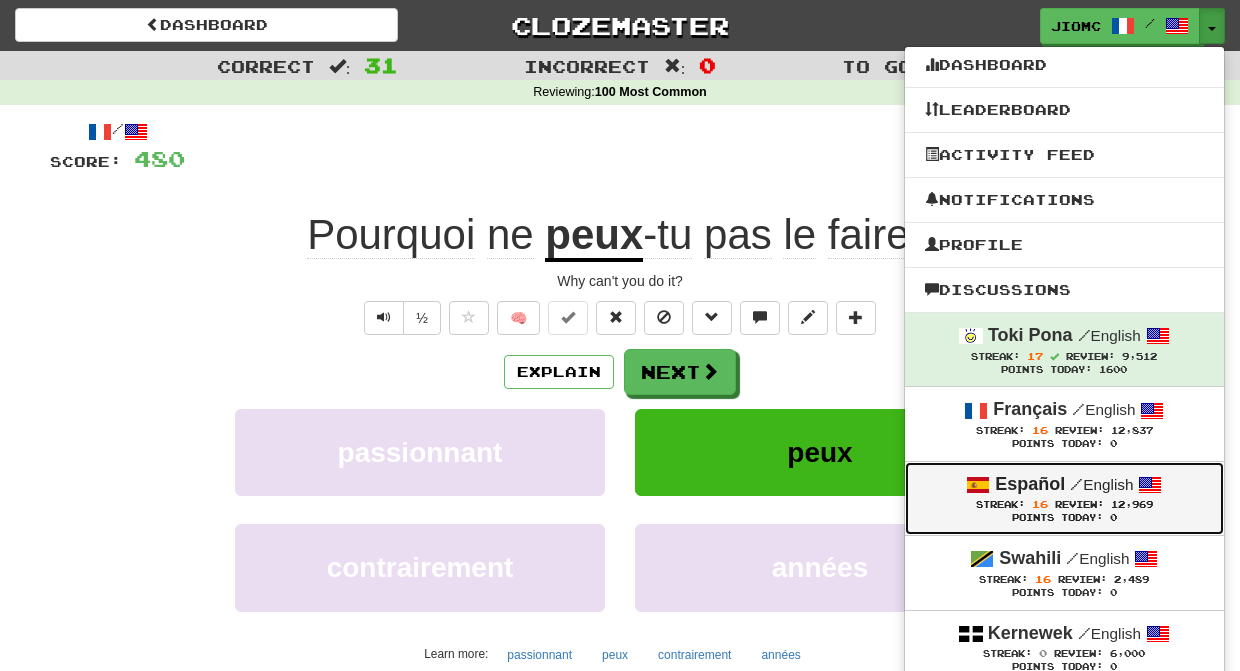 click on "16" at bounding box center (1040, 504) 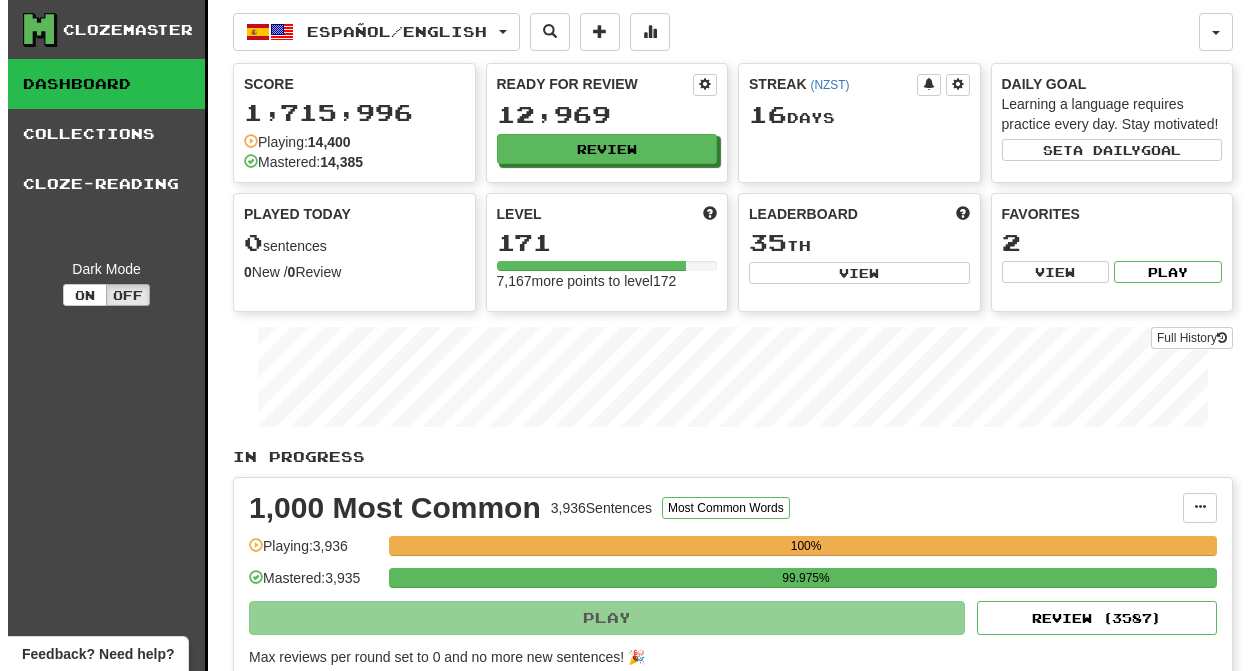 scroll, scrollTop: 0, scrollLeft: 0, axis: both 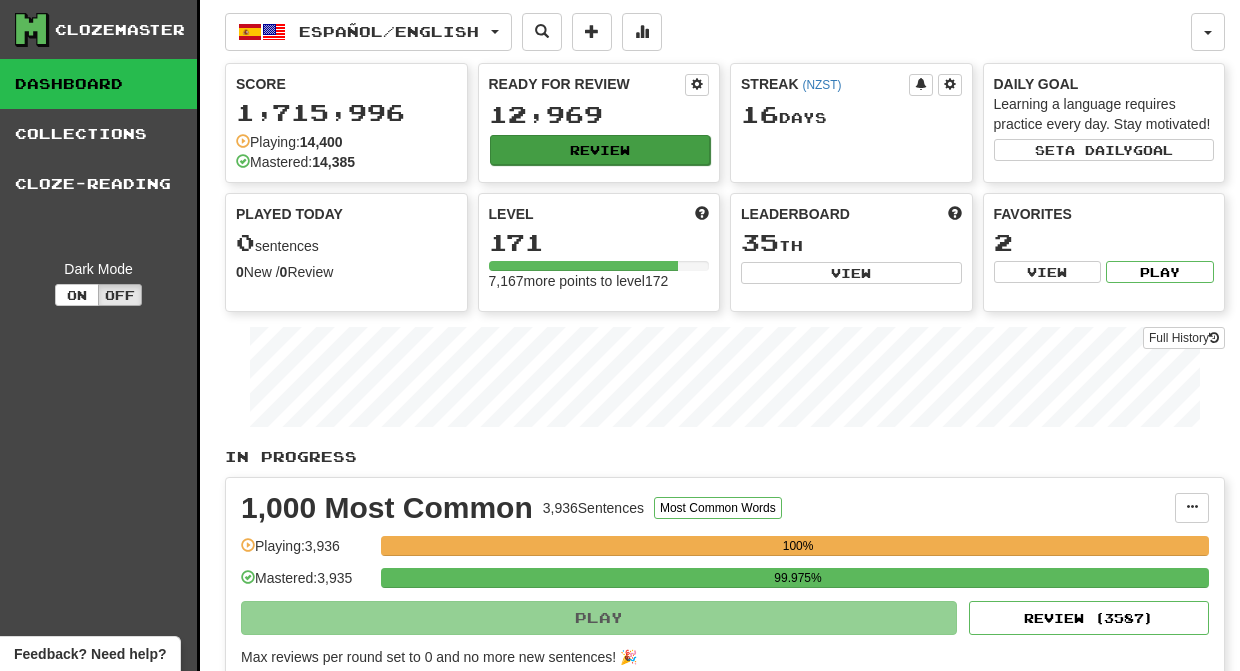 click on "Review" at bounding box center [600, 150] 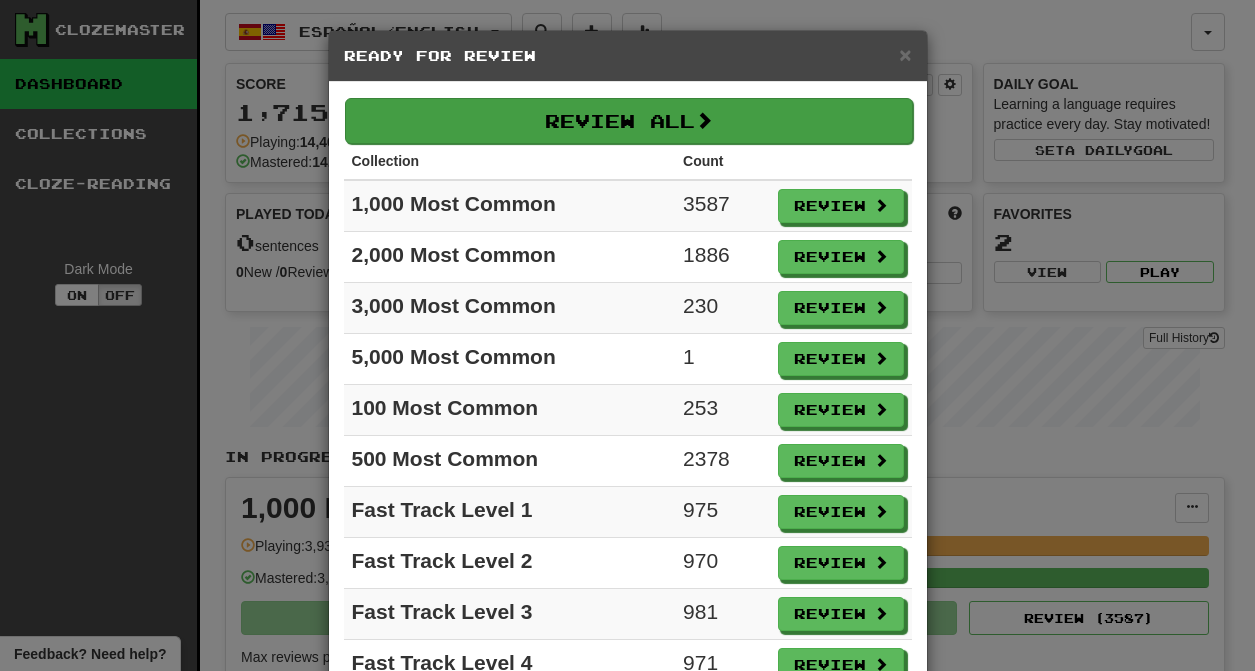 click on "Review All" at bounding box center (629, 121) 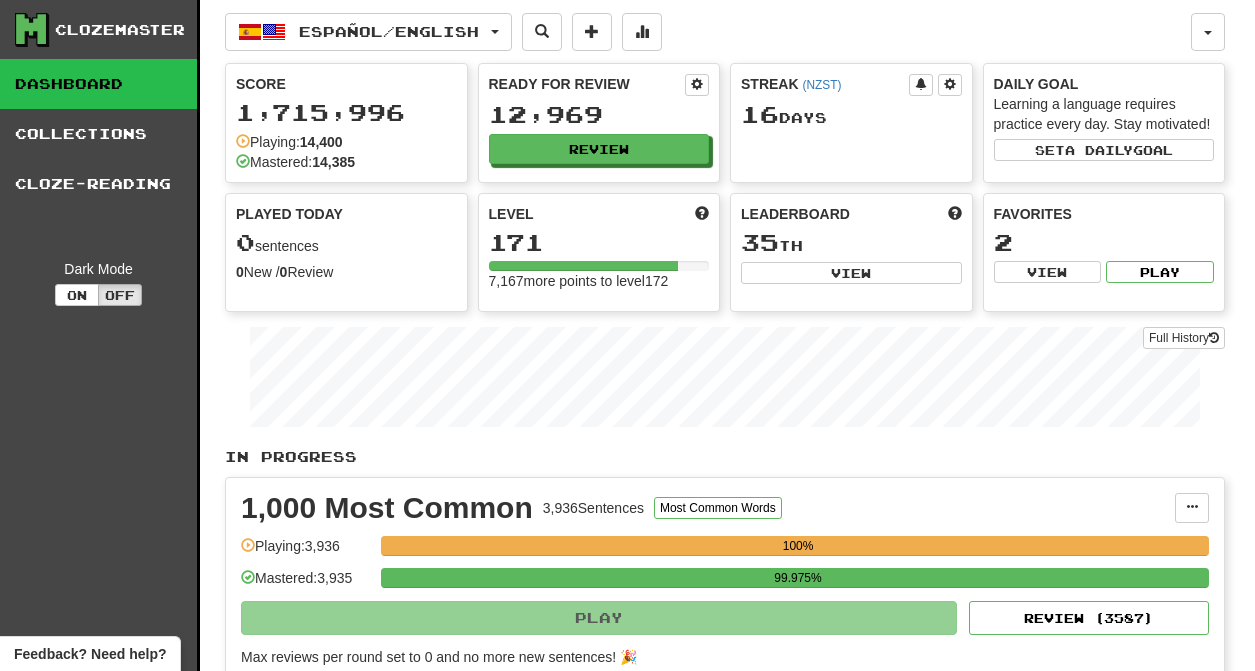 select on "********" 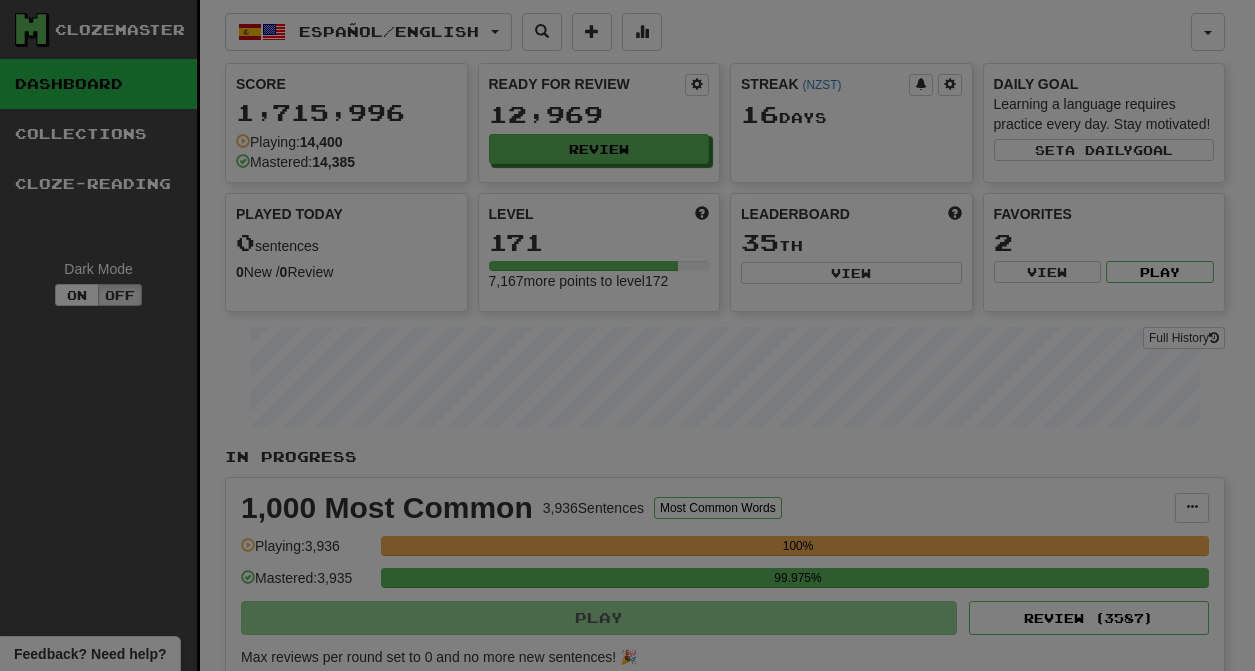 scroll, scrollTop: 0, scrollLeft: 0, axis: both 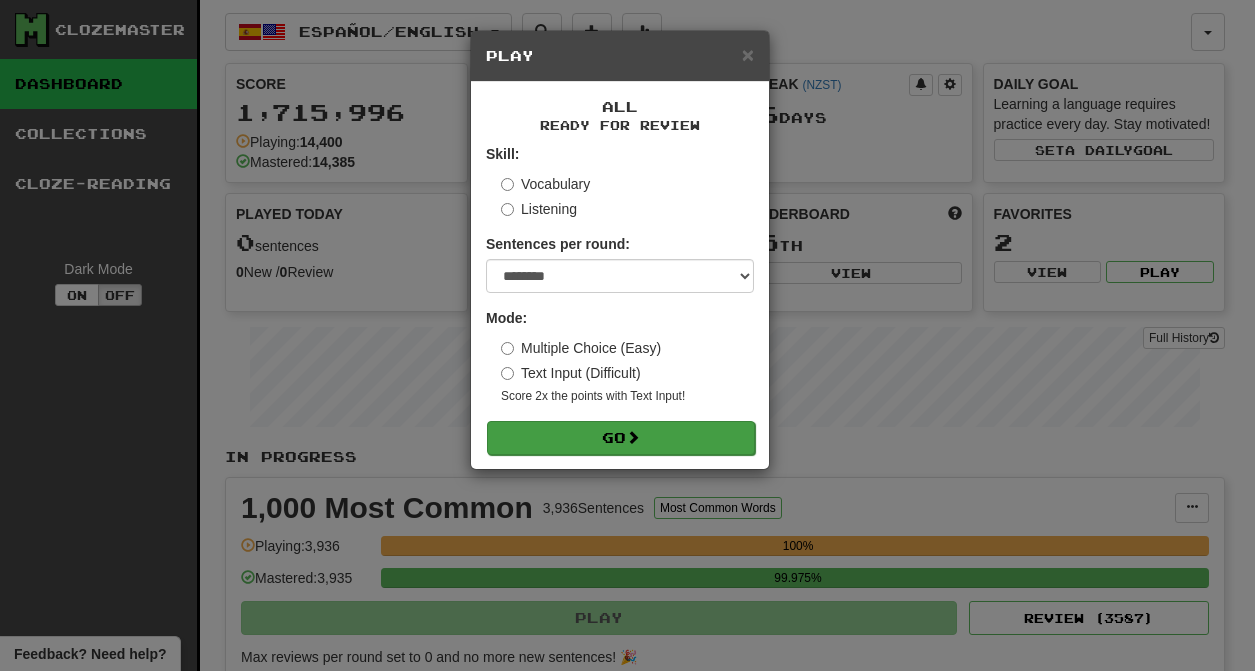 click at bounding box center (633, 437) 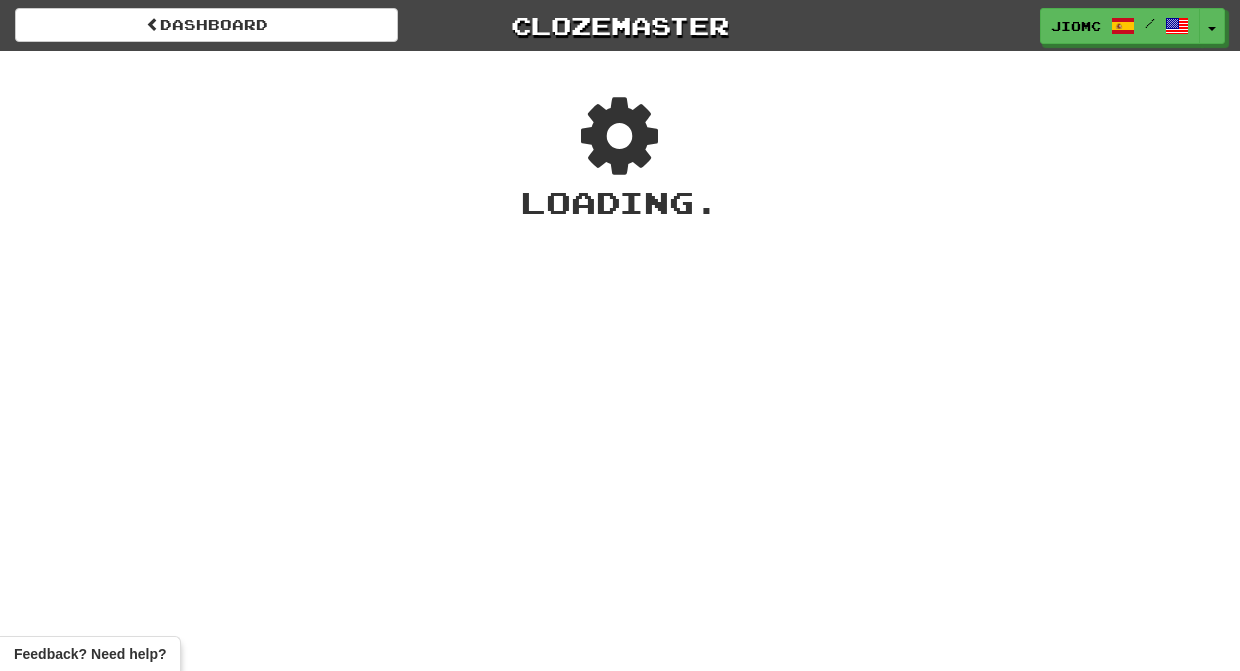 scroll, scrollTop: 0, scrollLeft: 0, axis: both 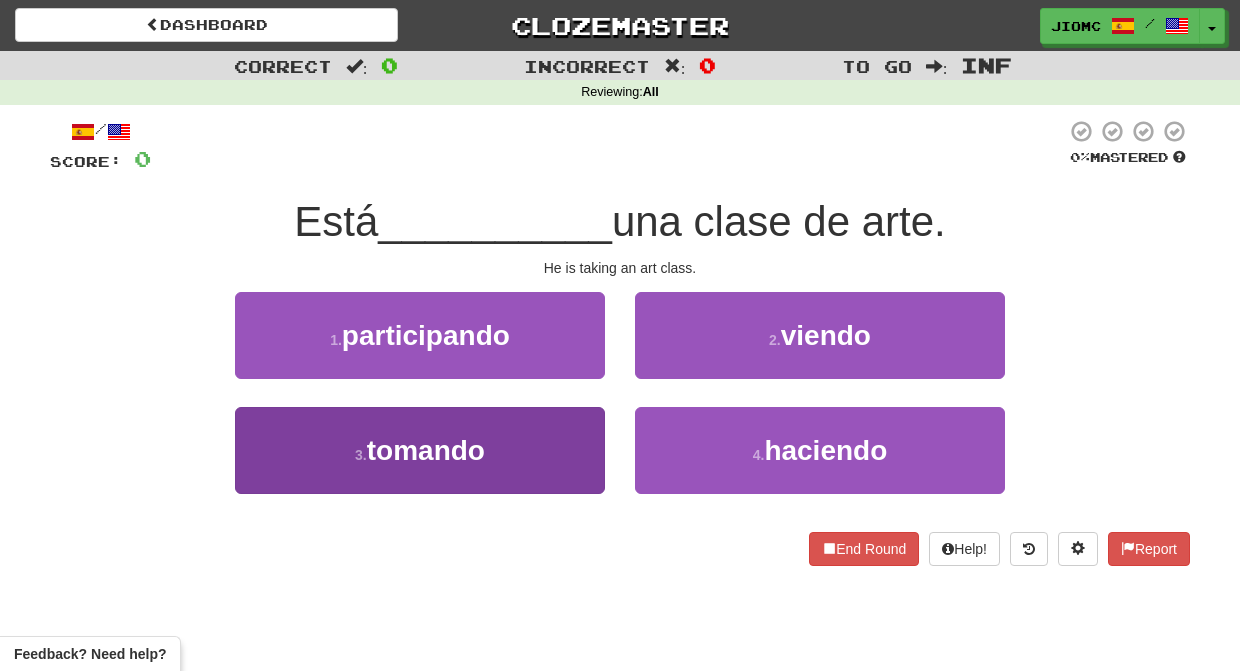 click on "3 .  tomando" at bounding box center [420, 450] 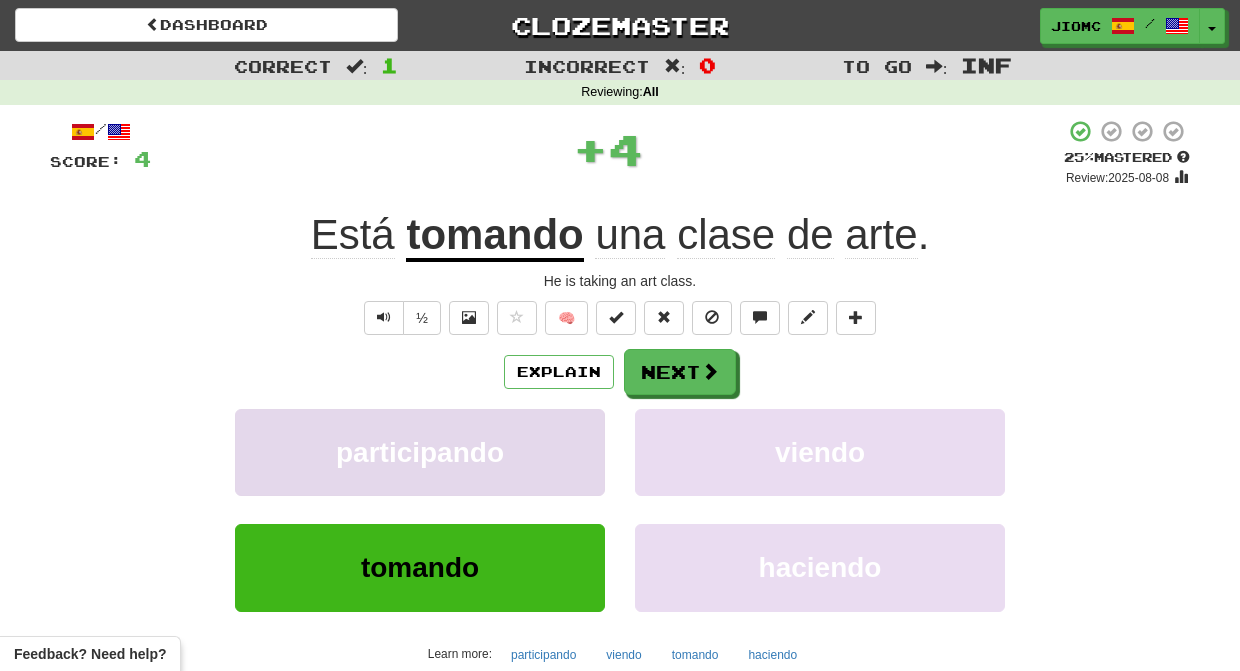 click on "participando" at bounding box center [420, 452] 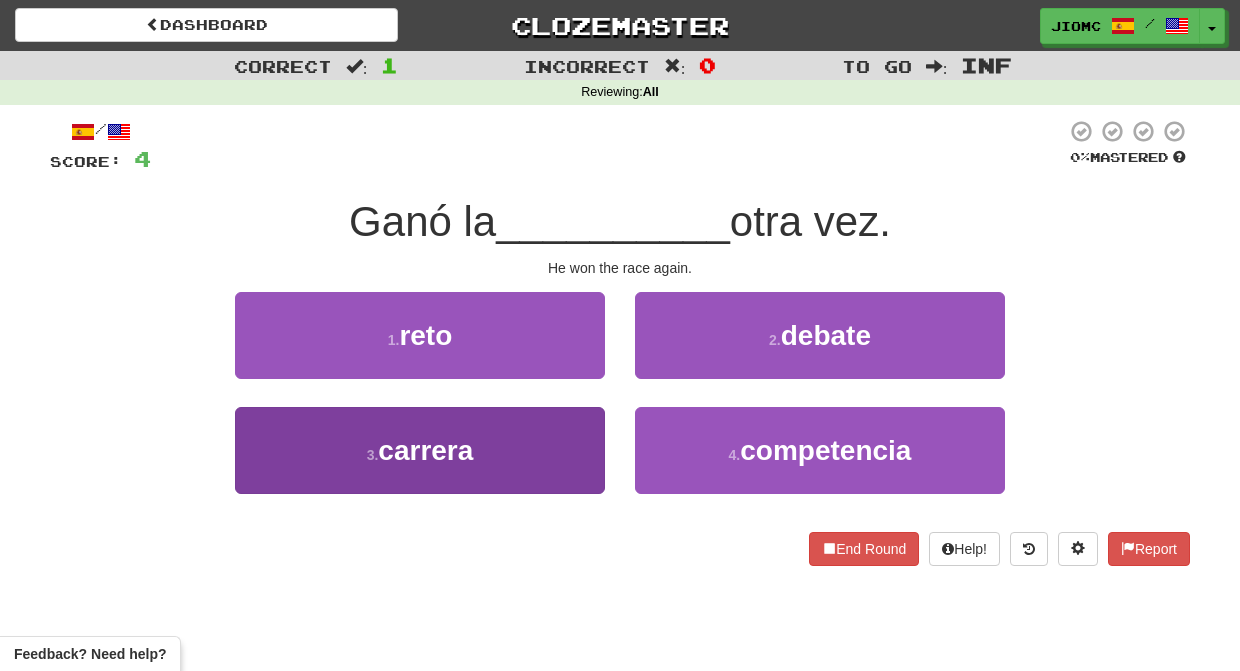 click on "3 .  carrera" at bounding box center (420, 450) 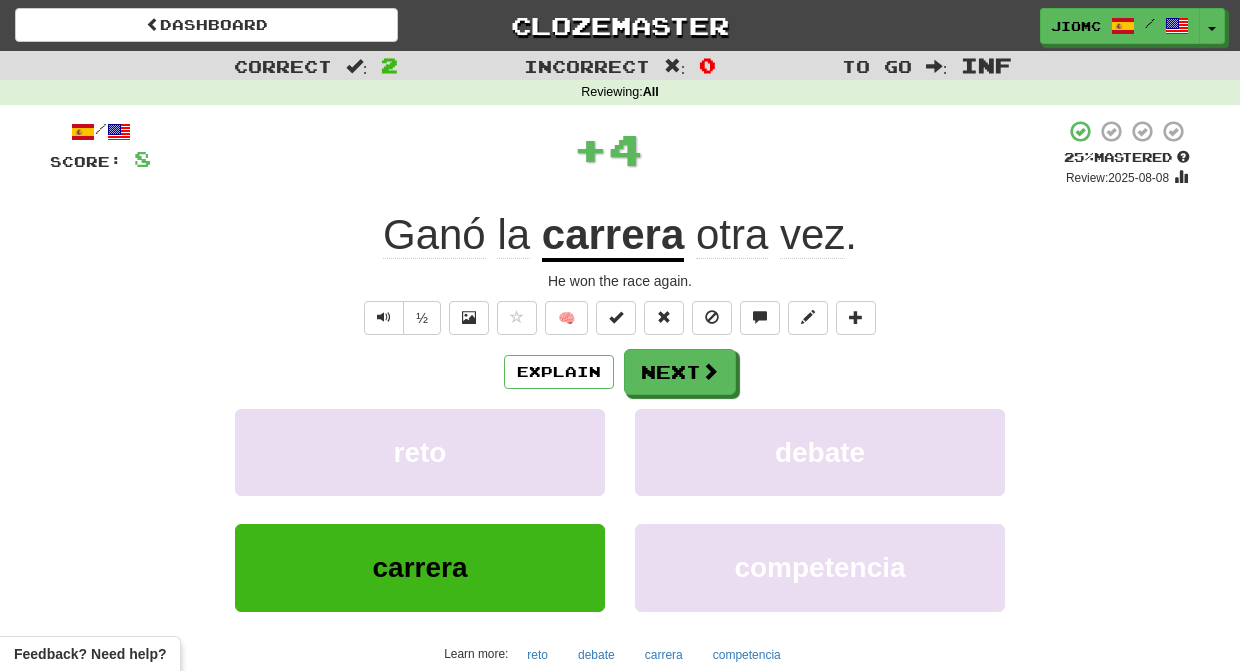 click on "reto" at bounding box center [420, 452] 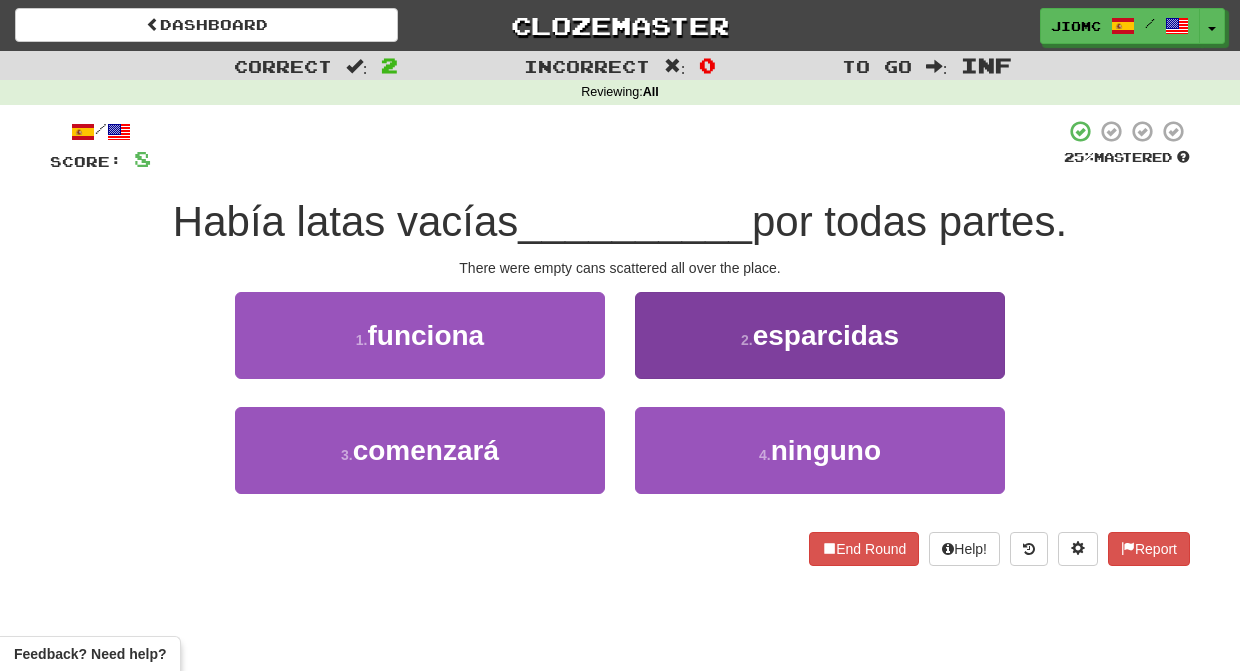 click on "2 .  esparcidas" at bounding box center (820, 335) 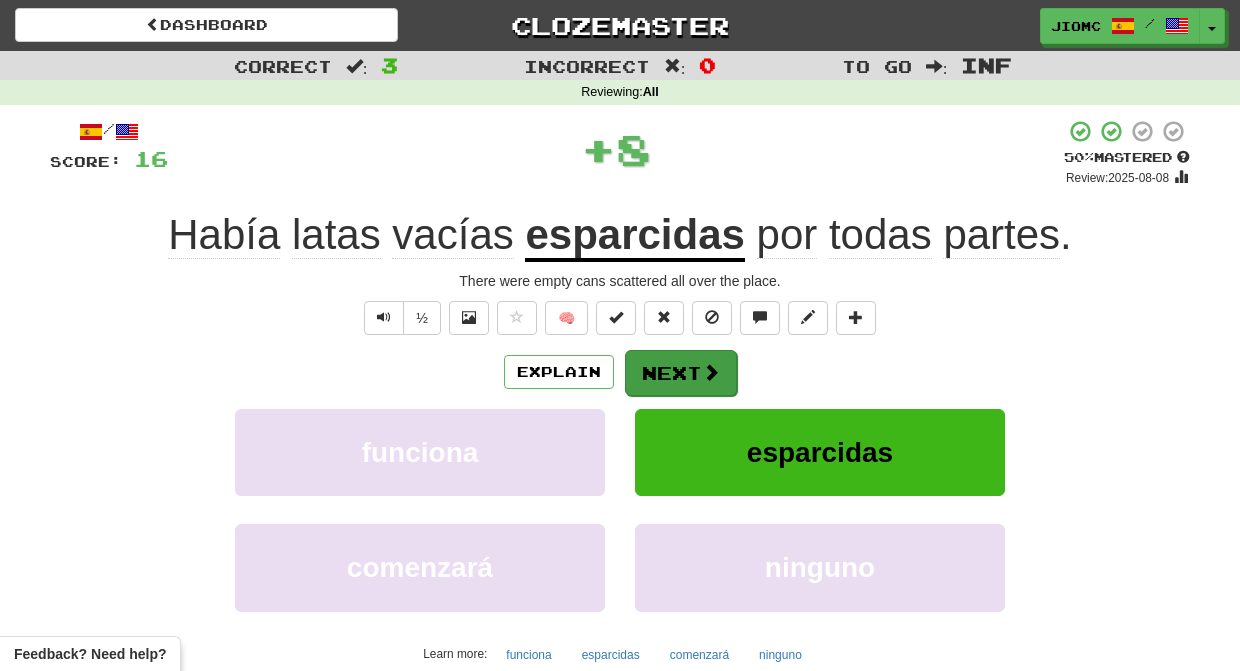 click on "Next" at bounding box center [681, 373] 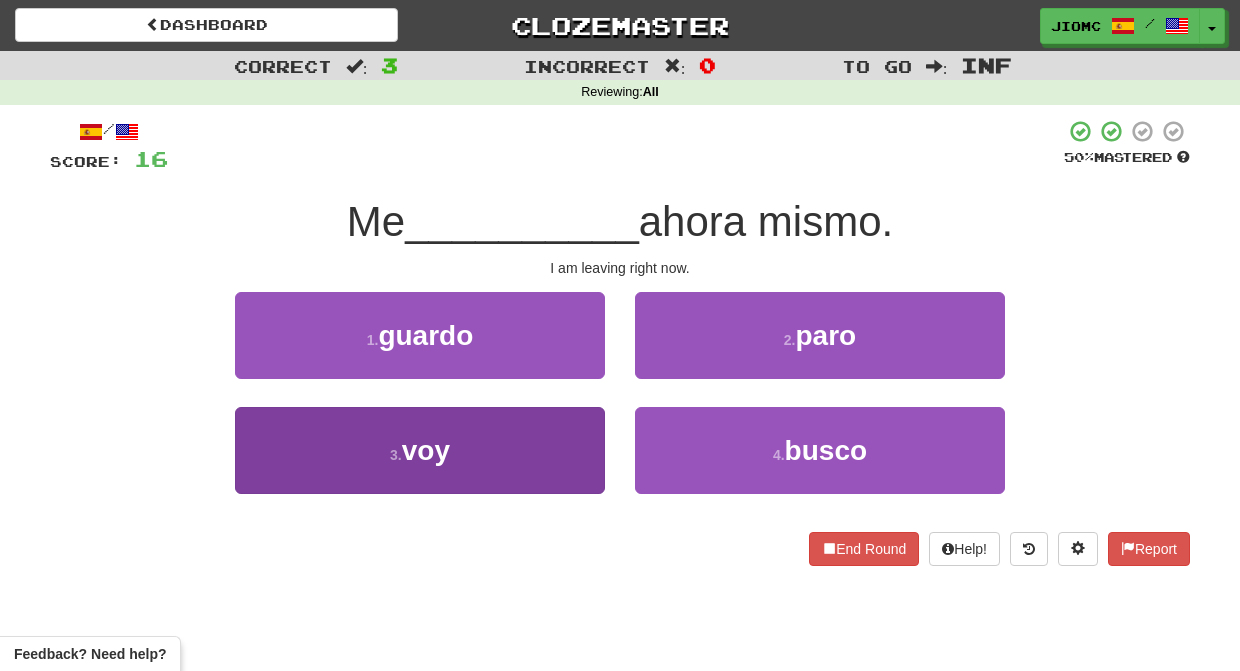 click on "3 .  voy" at bounding box center [420, 450] 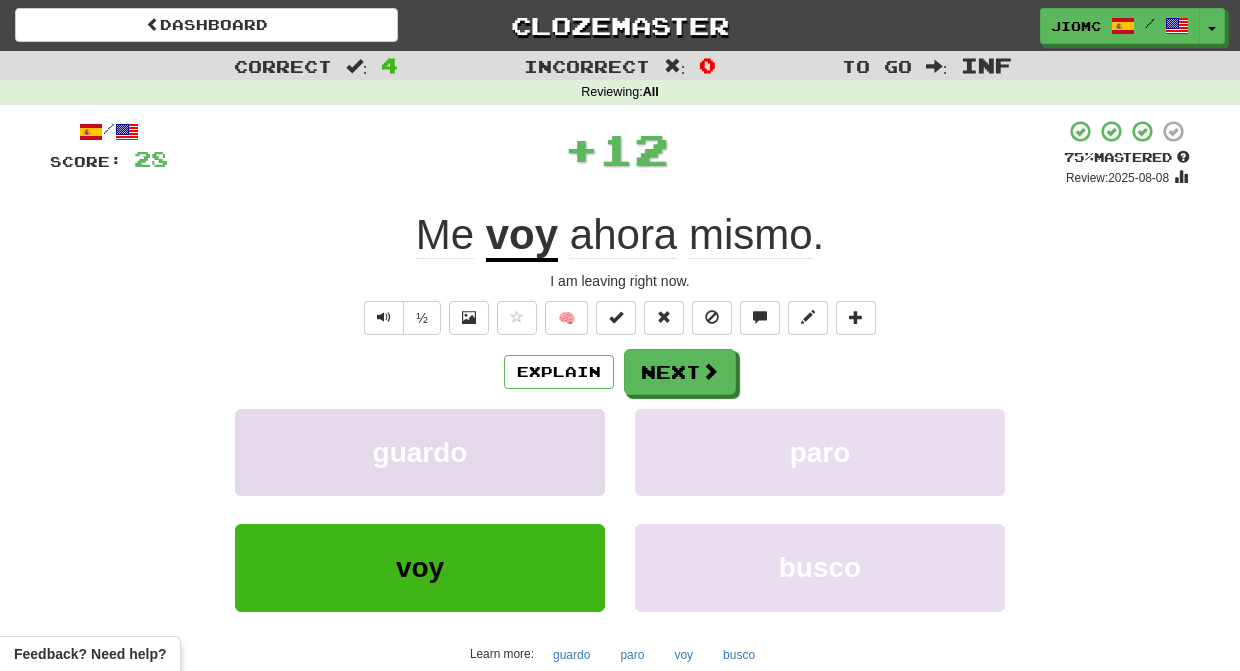 click on "guardo" at bounding box center [420, 452] 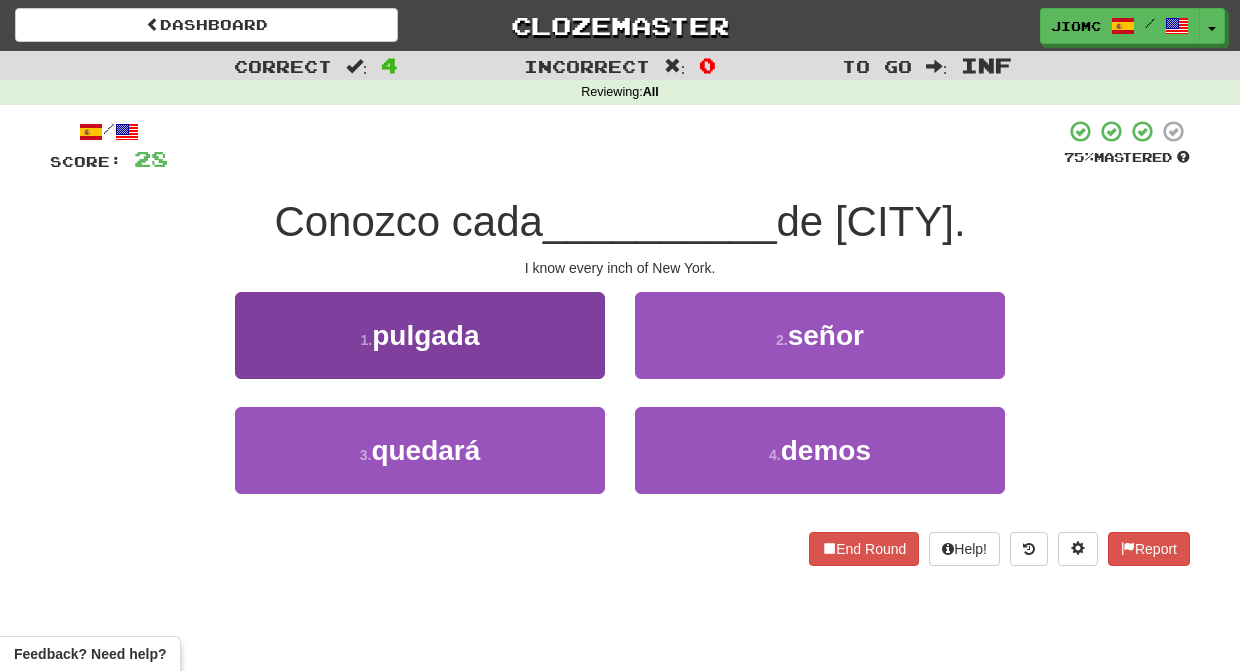 click on "1 .  pulgada" at bounding box center (420, 335) 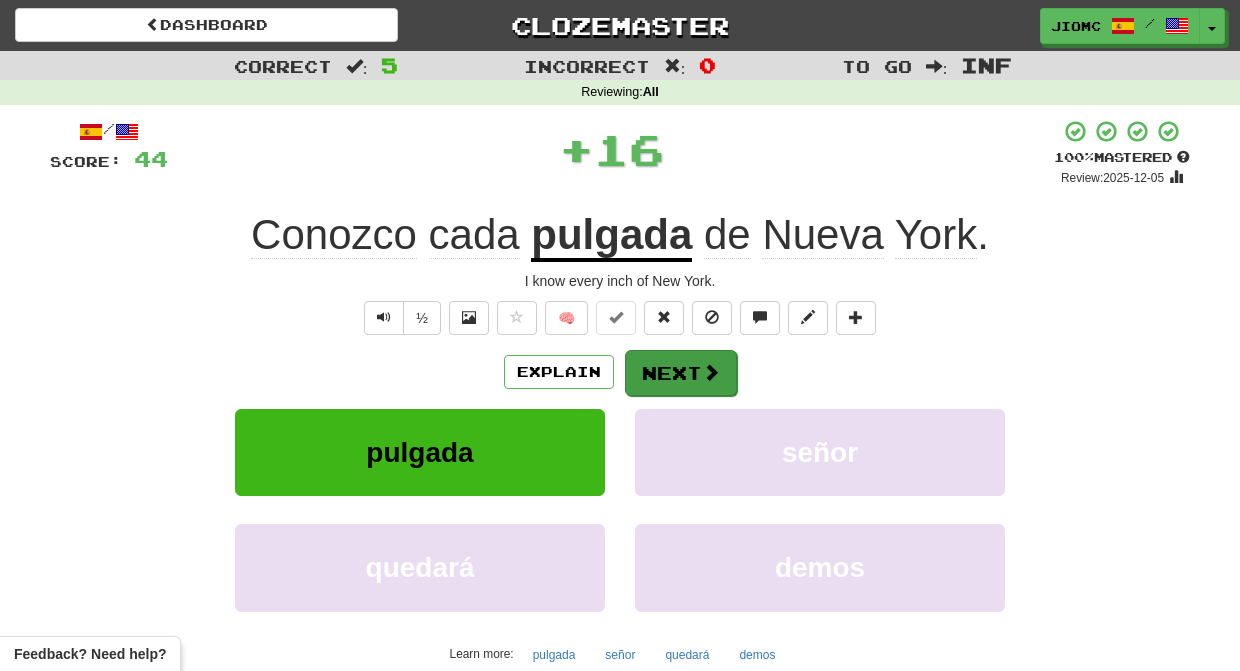 click on "Next" at bounding box center [681, 373] 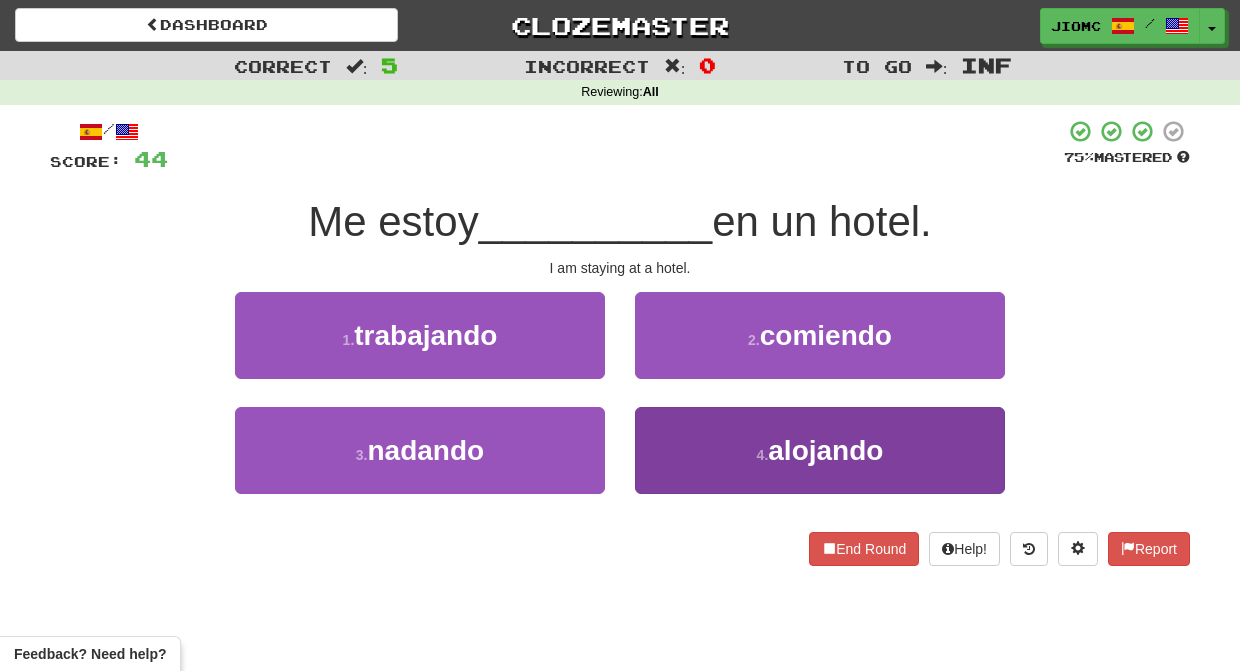 click on "4 .  alojando" at bounding box center [820, 450] 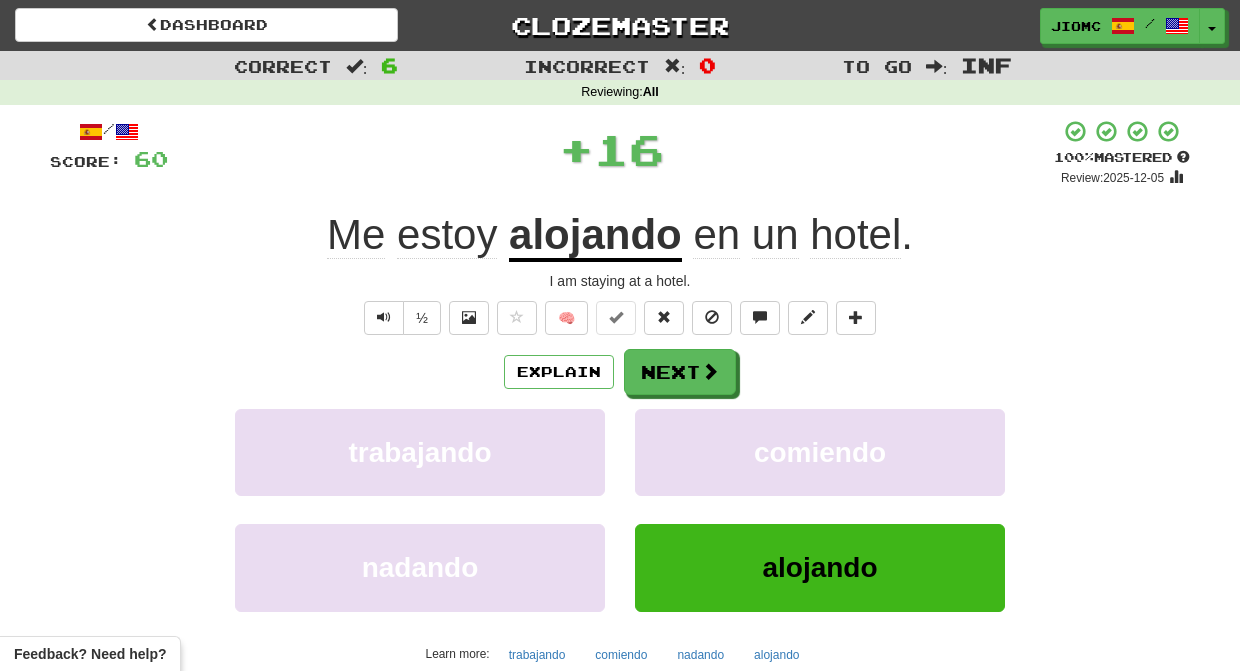 click on "comiendo" at bounding box center [820, 452] 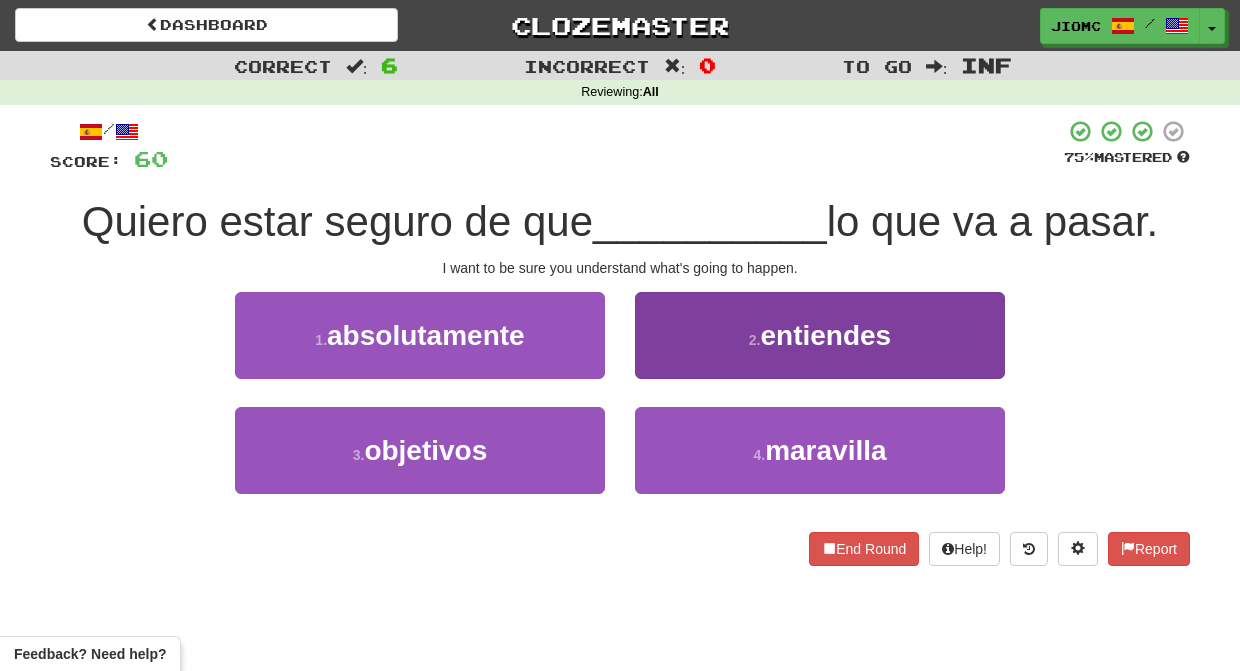 click on "2 .  entiendes" at bounding box center [820, 335] 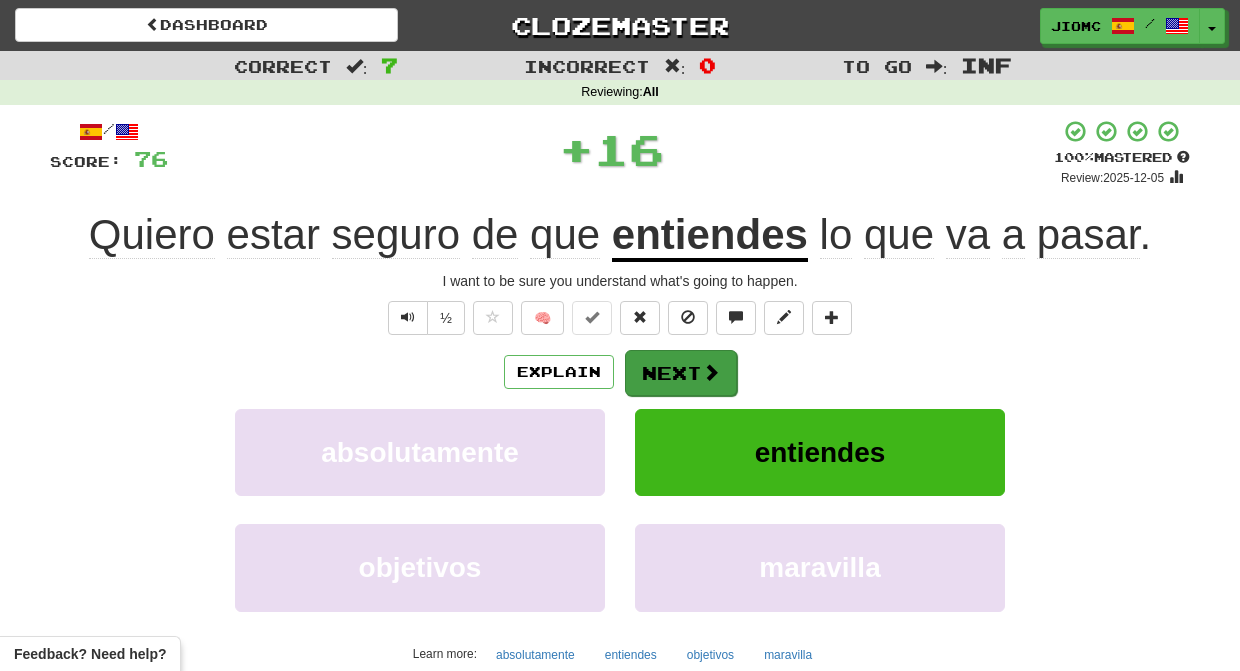 click on "Next" at bounding box center (681, 373) 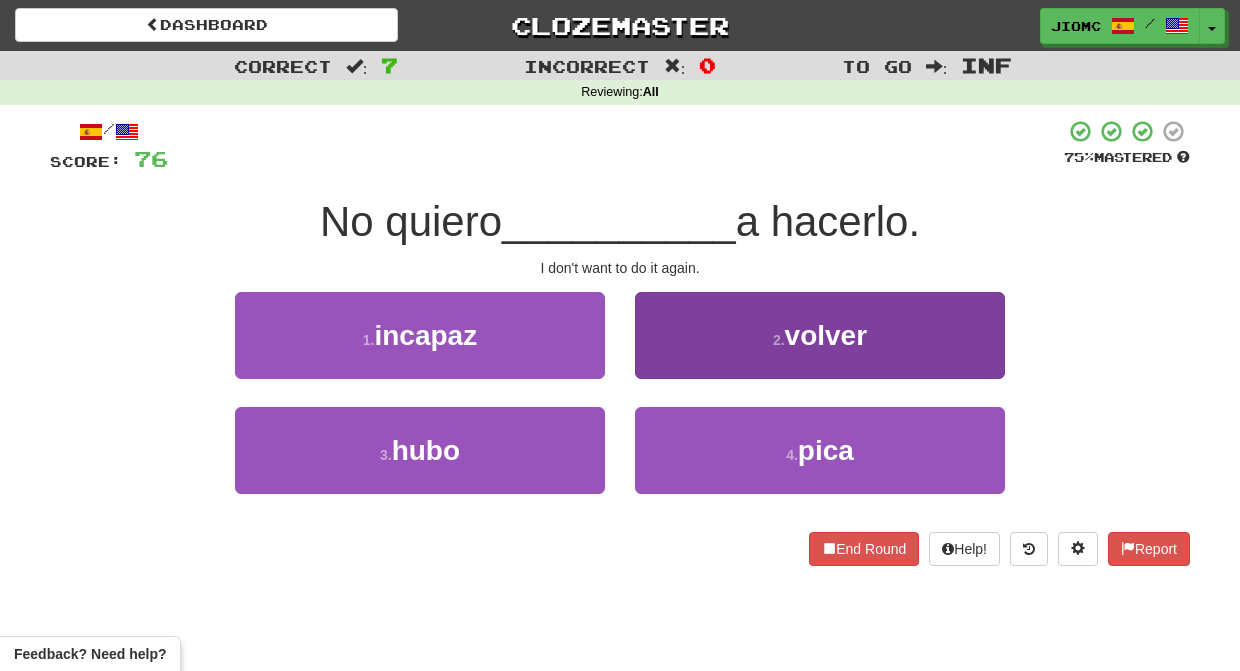 click on "2 .  volver" at bounding box center [820, 335] 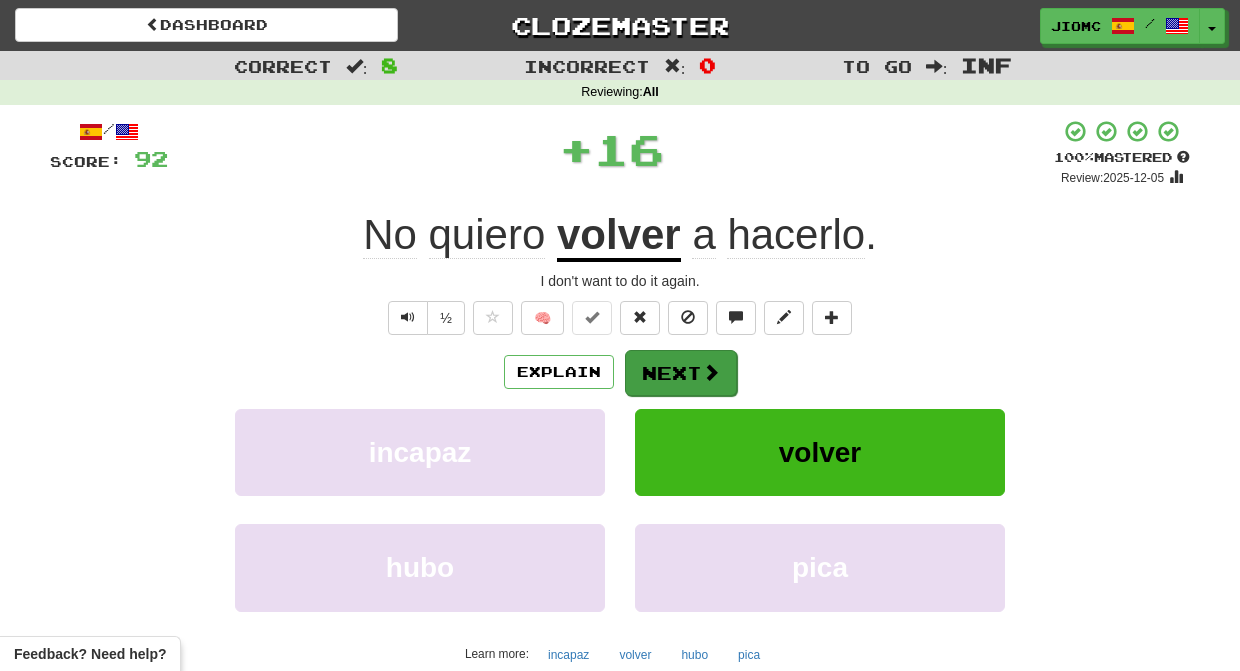 click on "Next" at bounding box center (681, 373) 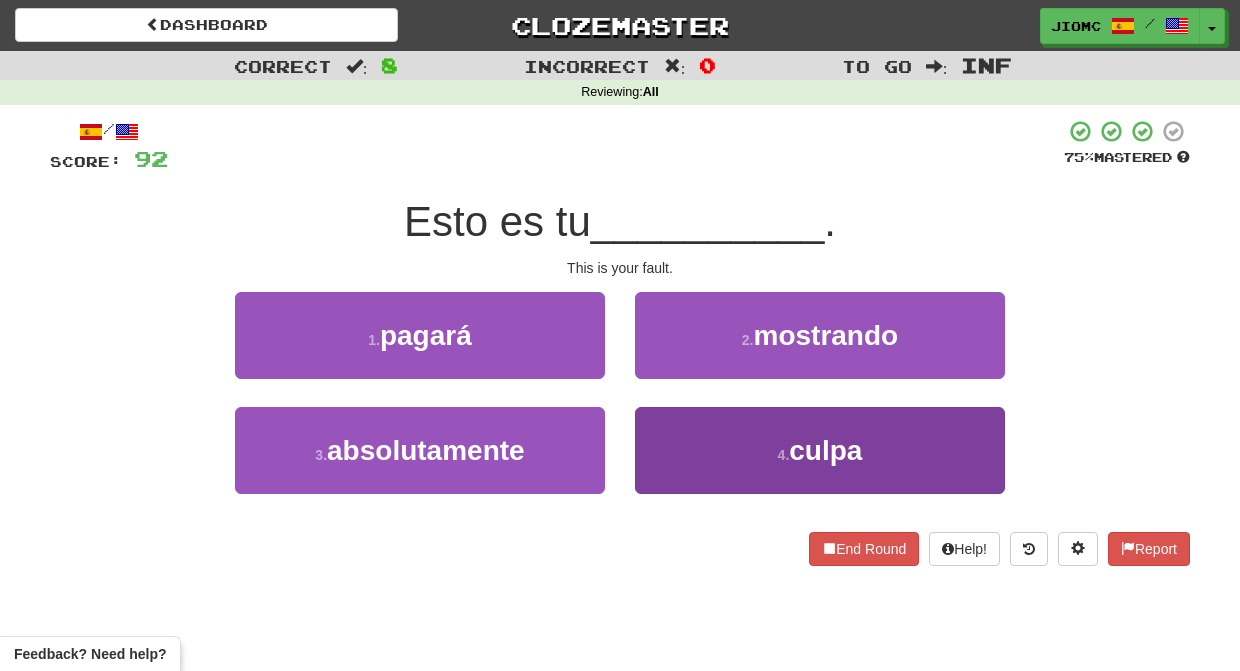 click on "4 .  culpa" at bounding box center (820, 450) 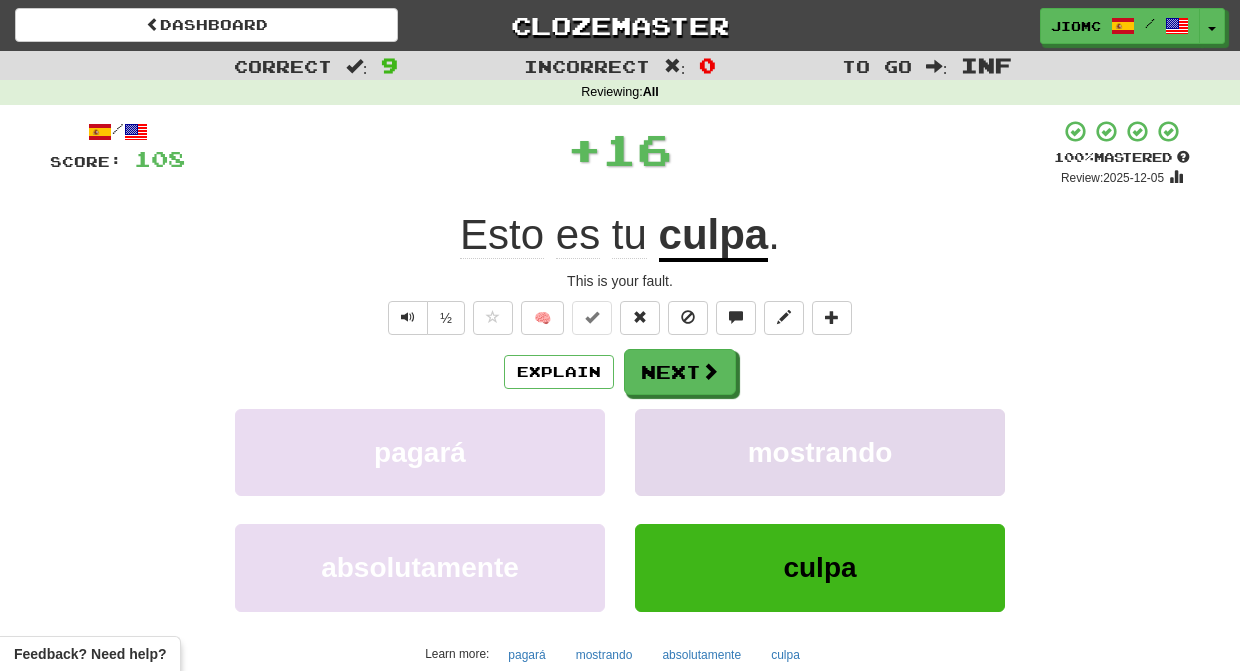 click on "mostrando" at bounding box center (820, 452) 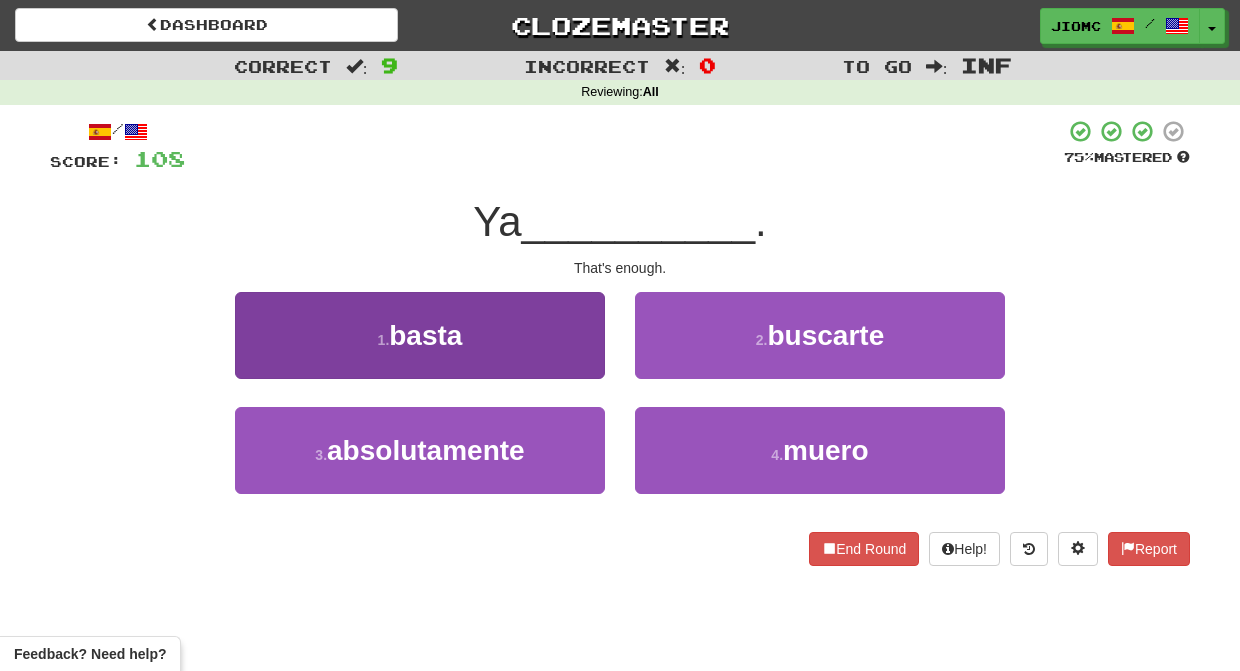 click on "1 .  basta" at bounding box center [420, 335] 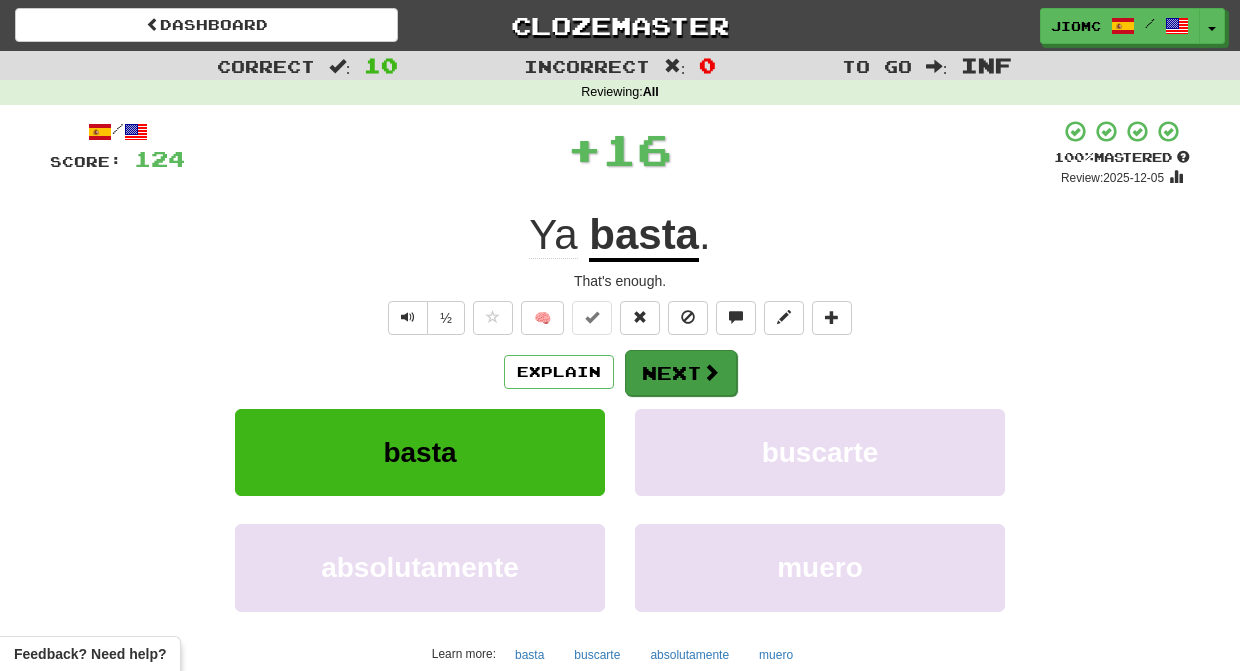 click on "Next" at bounding box center [681, 373] 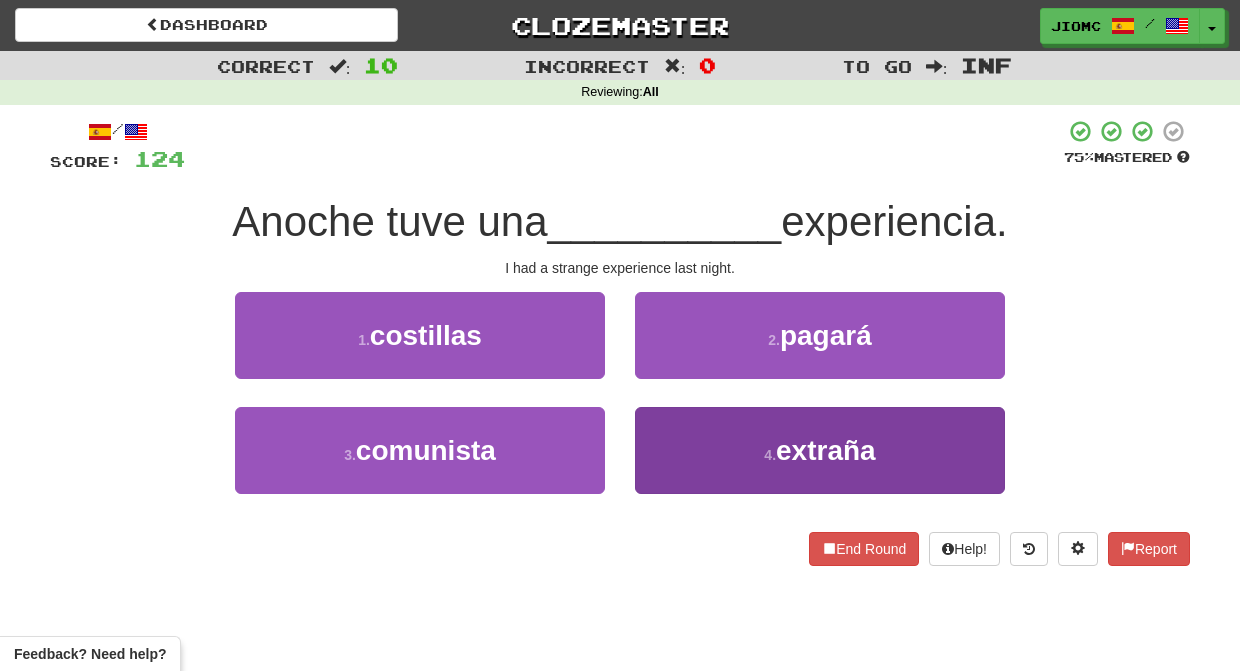 click on "4 .  extraña" at bounding box center [820, 450] 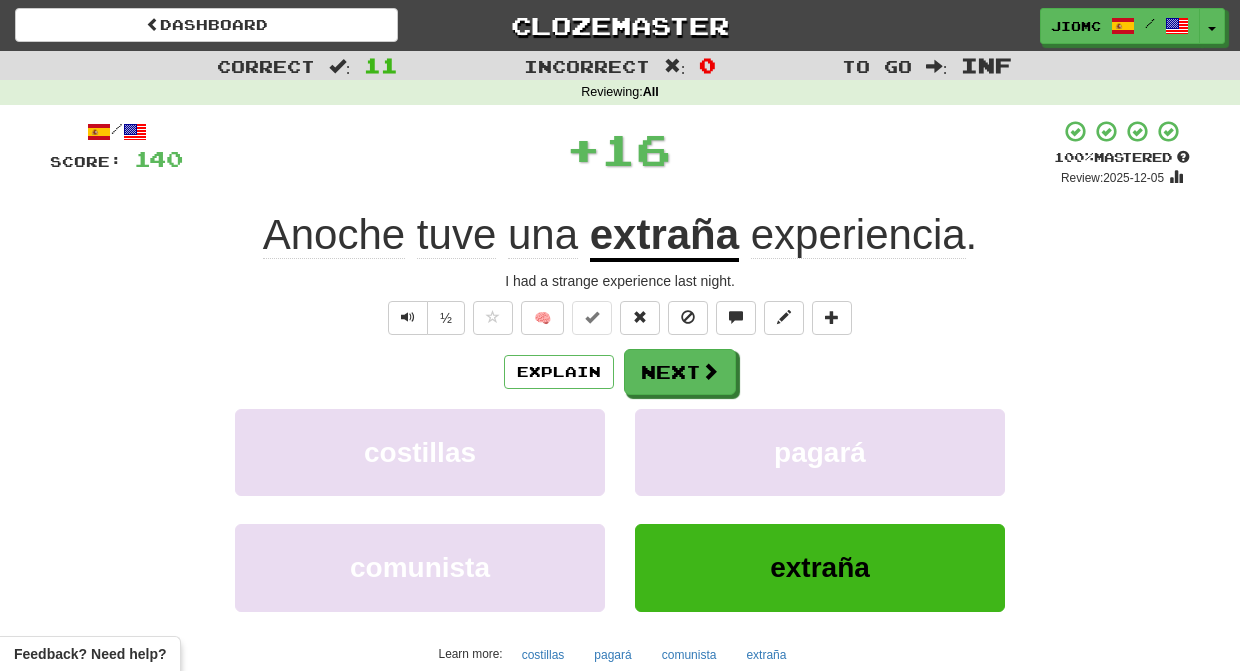 click on "pagará" at bounding box center (820, 452) 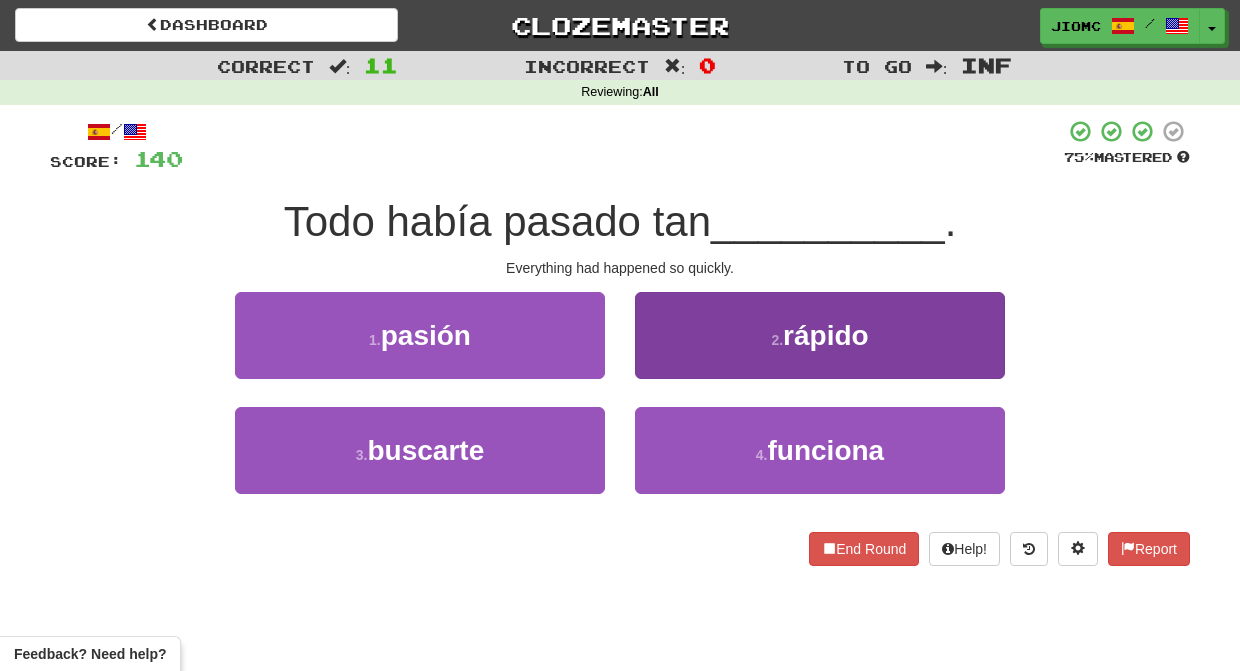 click on "2 .  rápido" at bounding box center (820, 335) 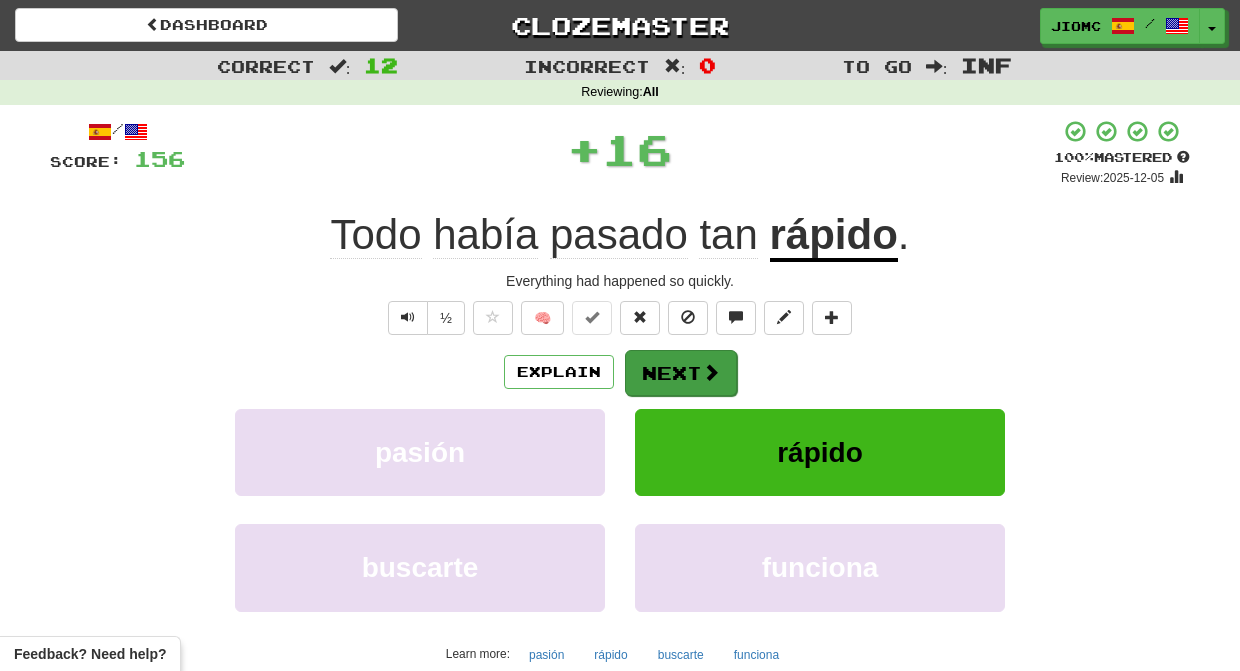 click on "Next" at bounding box center [681, 373] 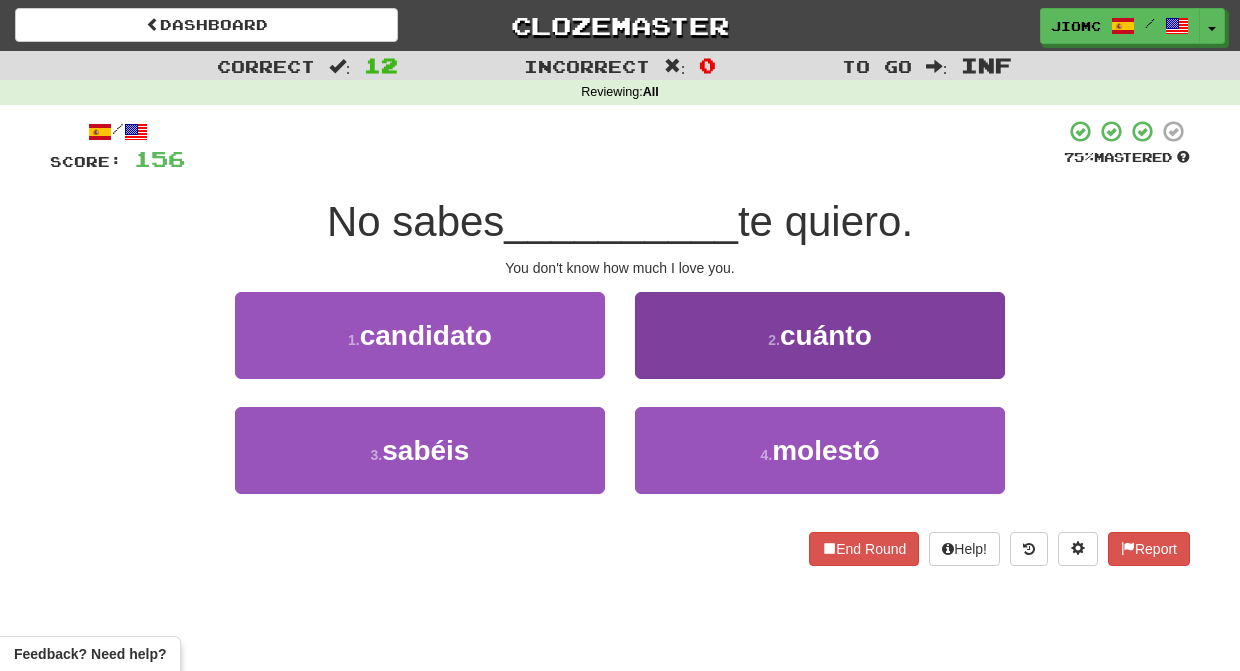 click on "2 .  cuánto" at bounding box center [820, 335] 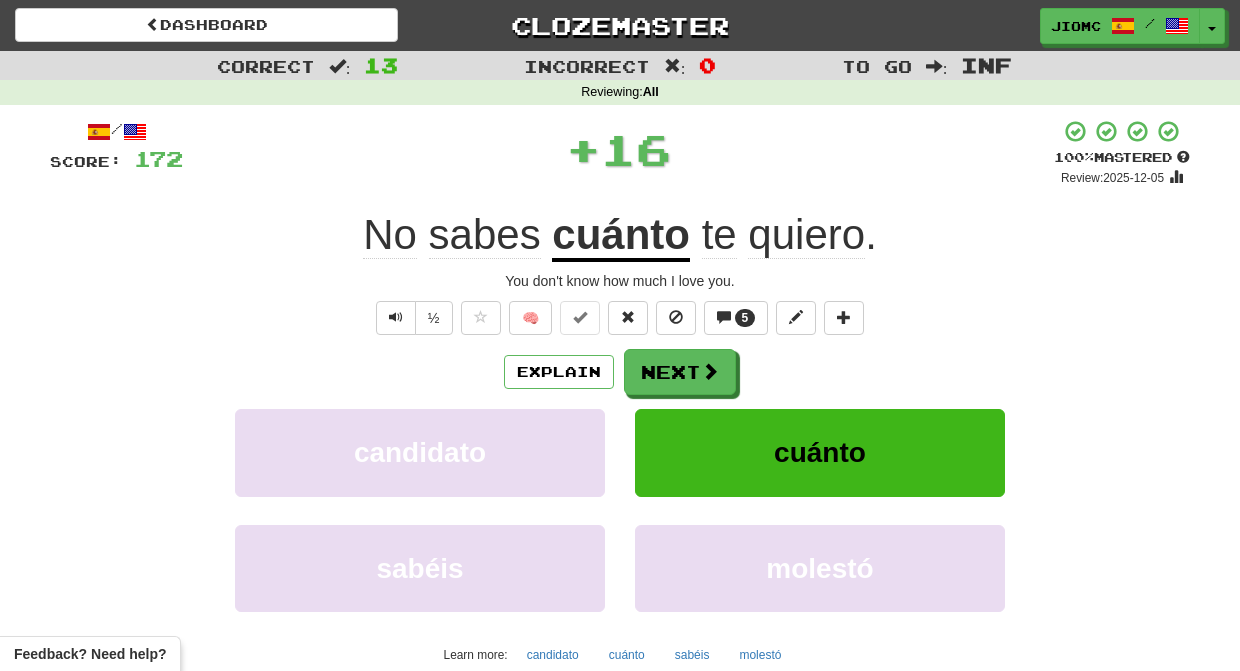 click on "Next" at bounding box center (680, 372) 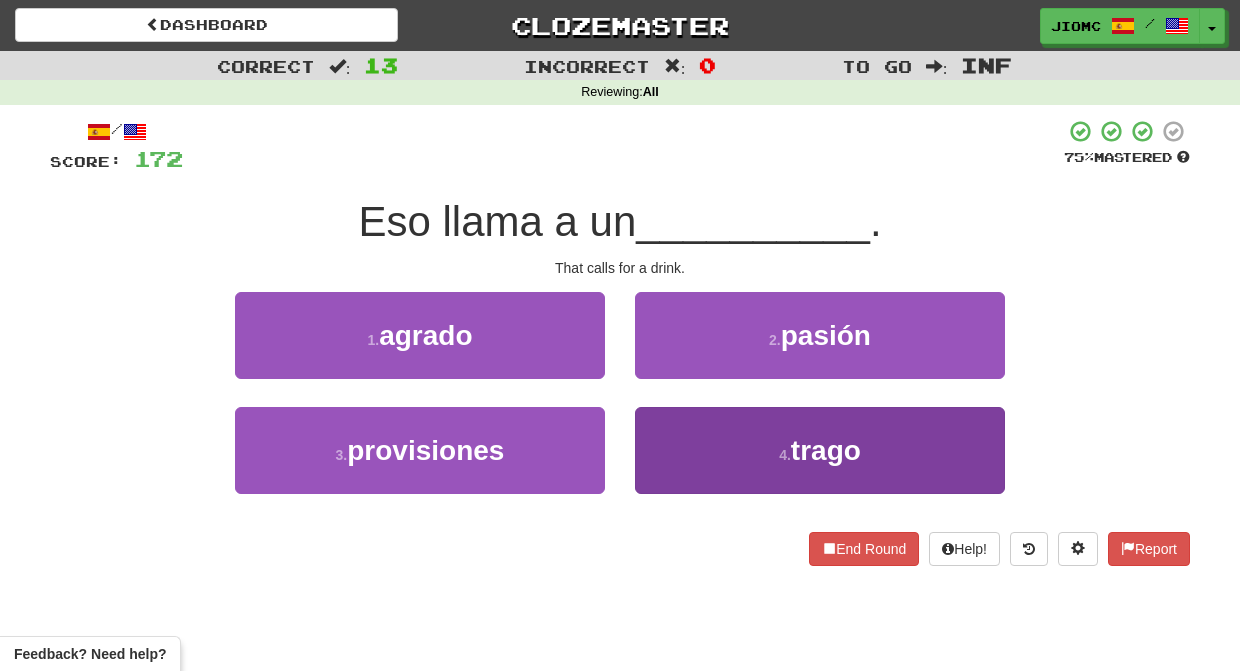 click on "4 .  trago" at bounding box center (820, 450) 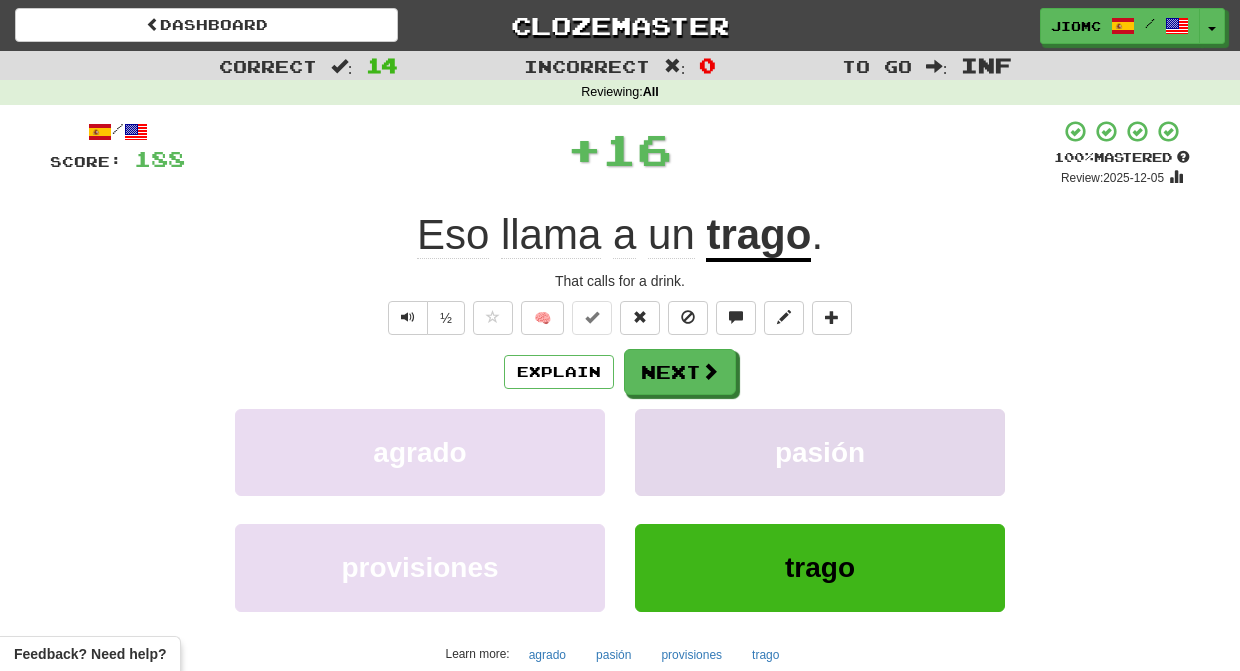 click on "pasión" at bounding box center (820, 452) 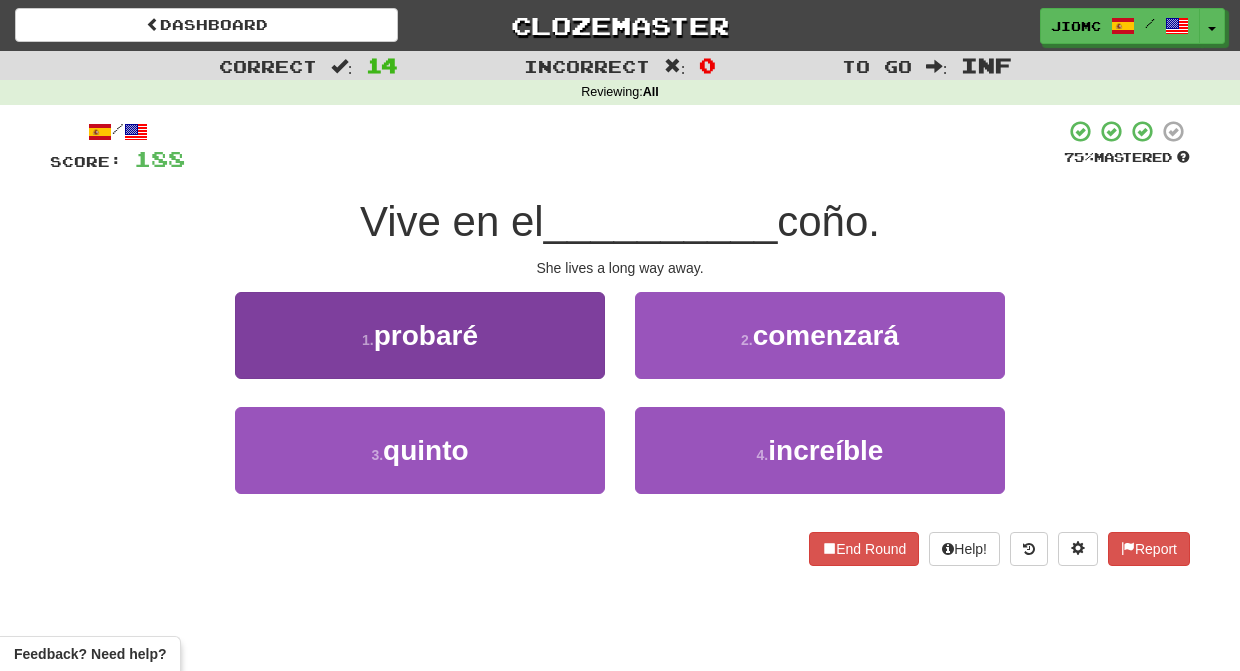 click on "3 .  quinto" at bounding box center (420, 450) 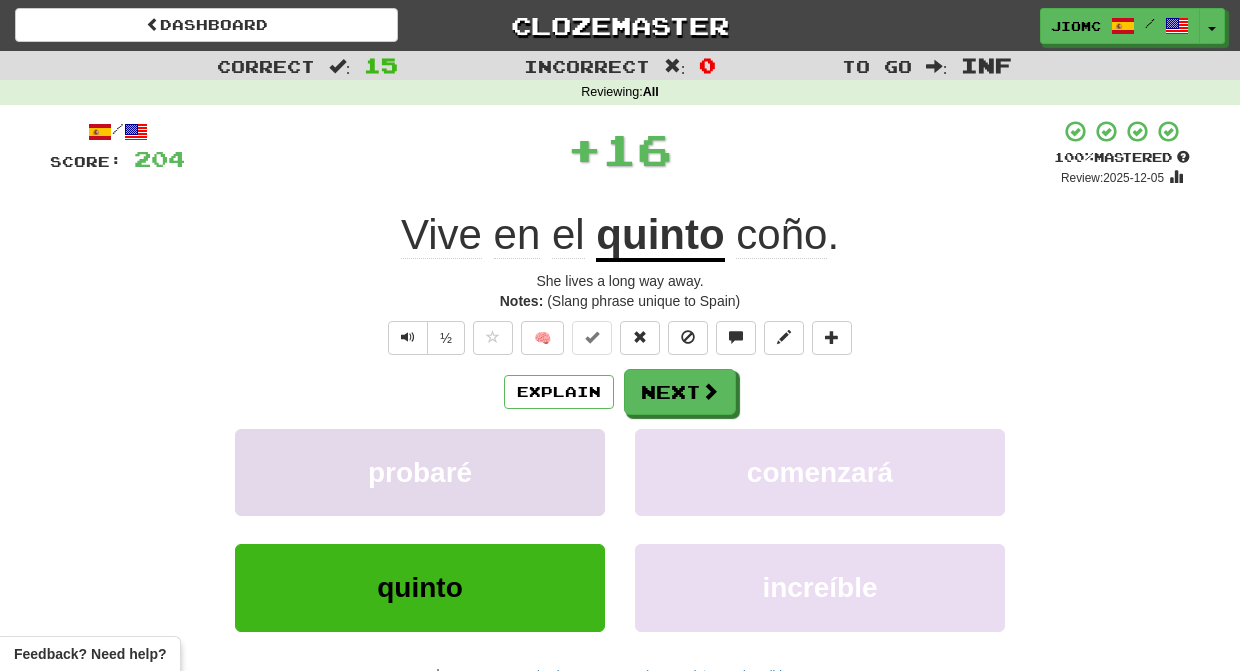 click on "probaré" at bounding box center [420, 472] 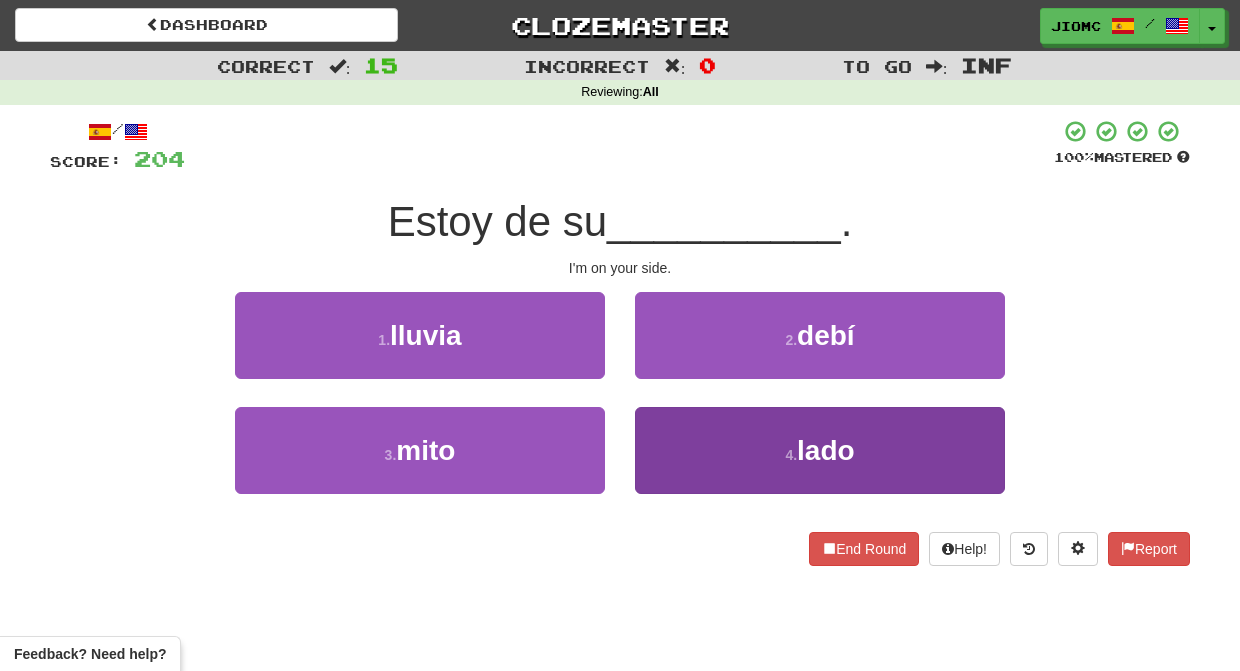 click on "4 .  lado" at bounding box center (820, 450) 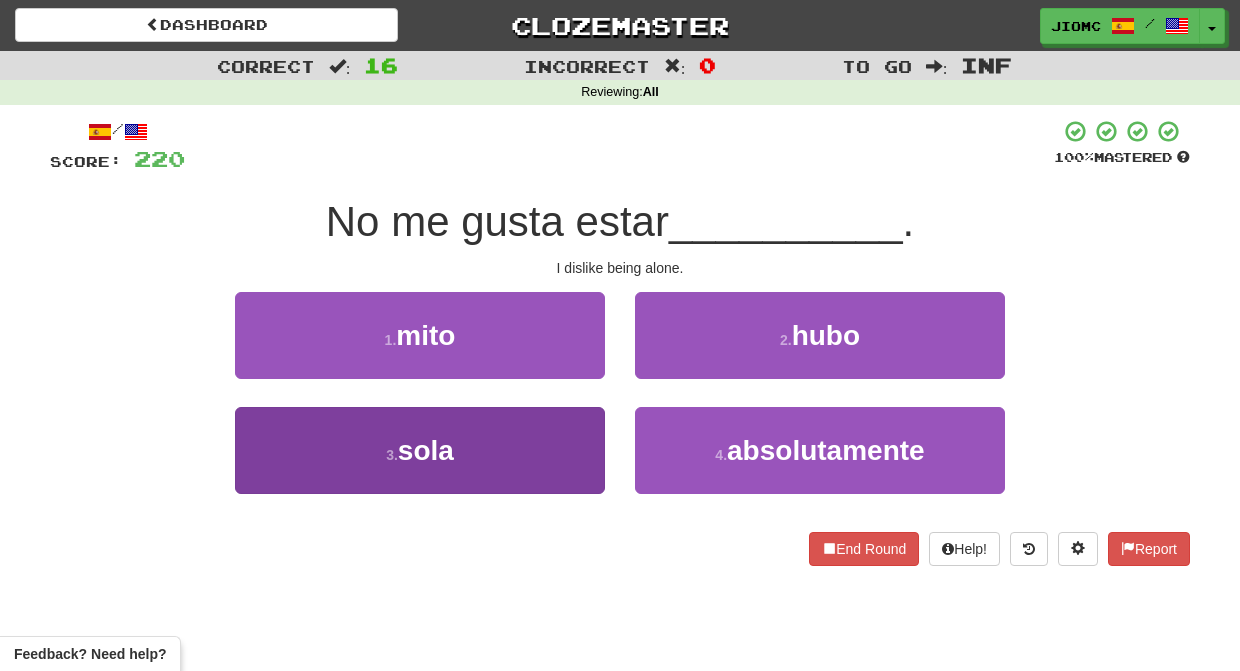 click on "3 .  sola" at bounding box center [420, 450] 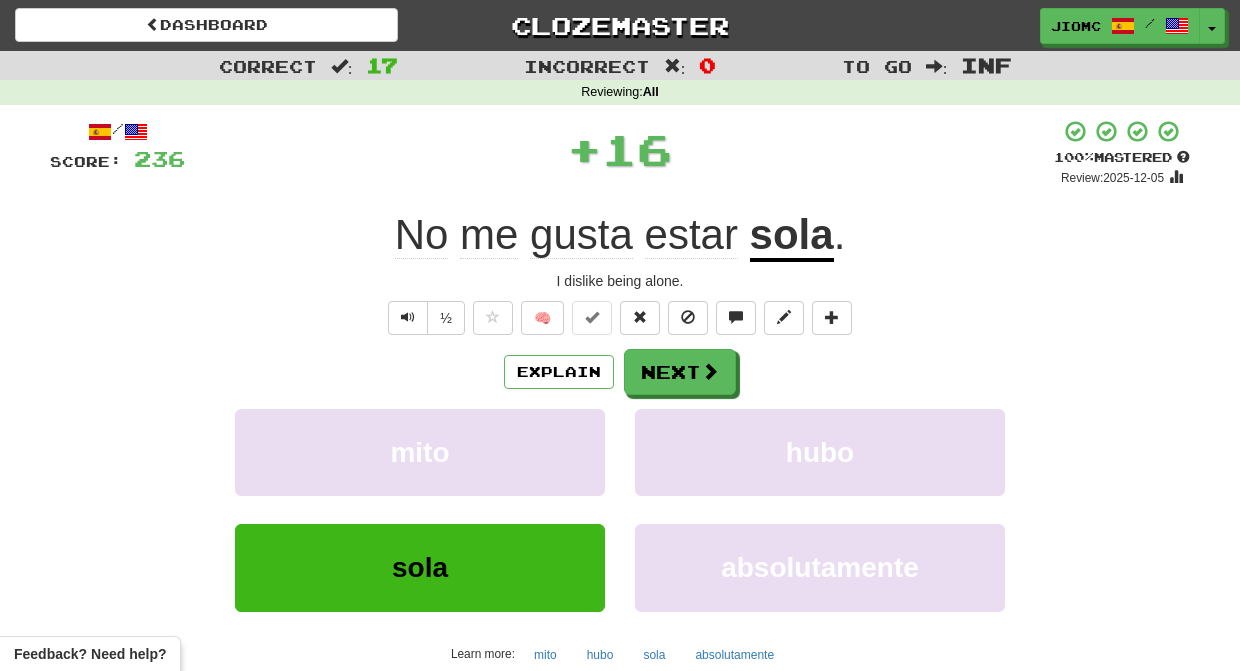 click on "mito" at bounding box center [420, 452] 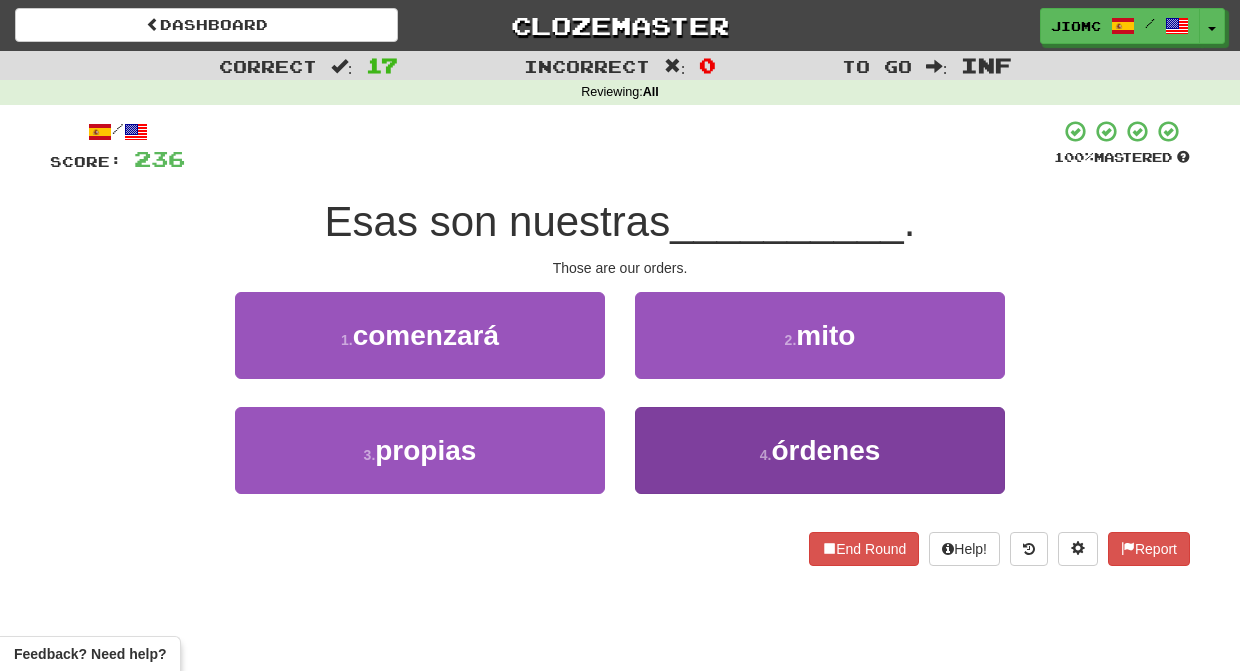click on "4 .  órdenes" at bounding box center (820, 450) 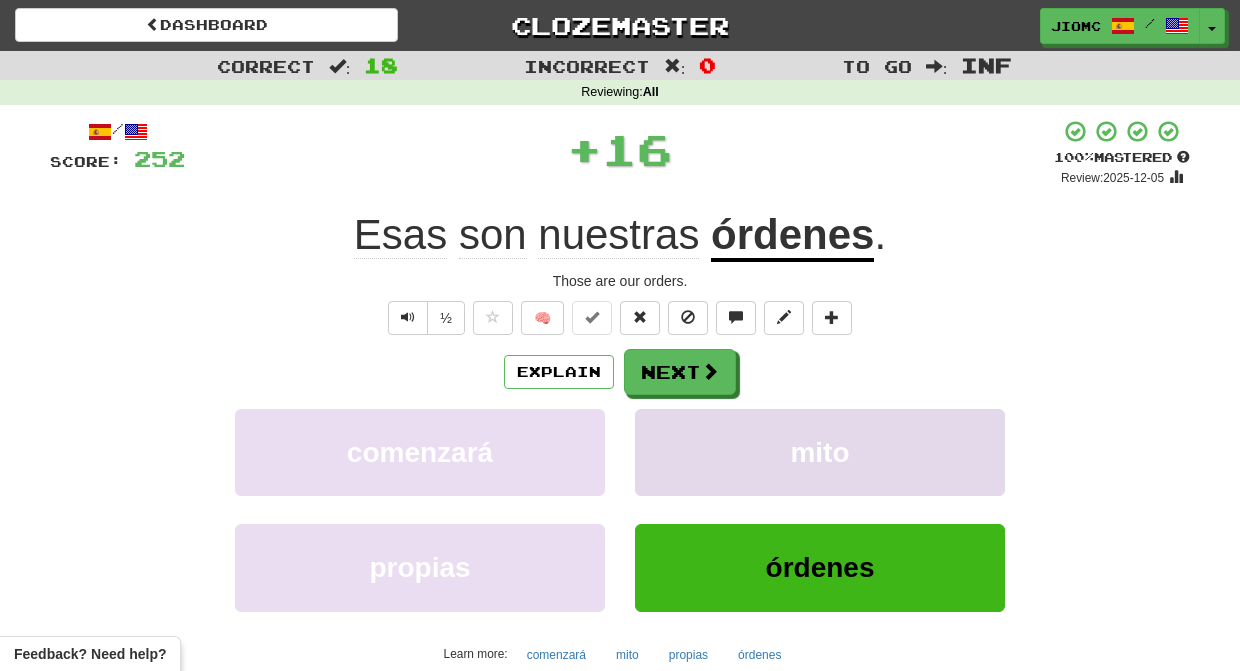 click on "mito" at bounding box center (820, 452) 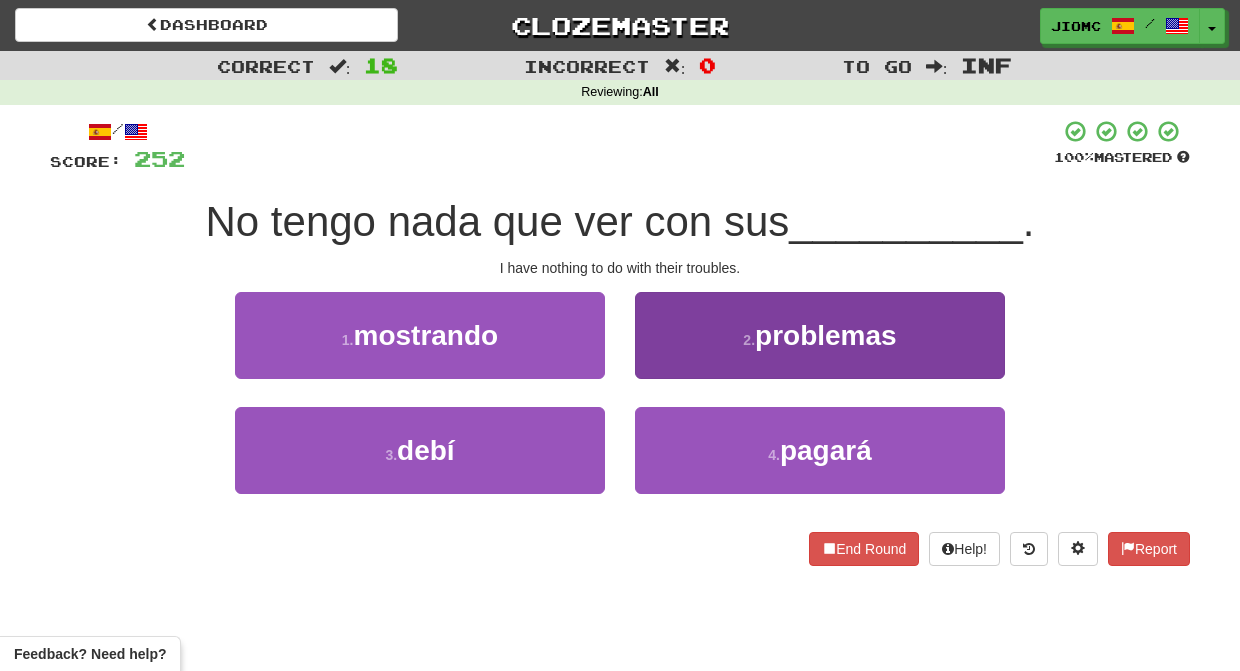 click on "2 .  problemas" at bounding box center [820, 335] 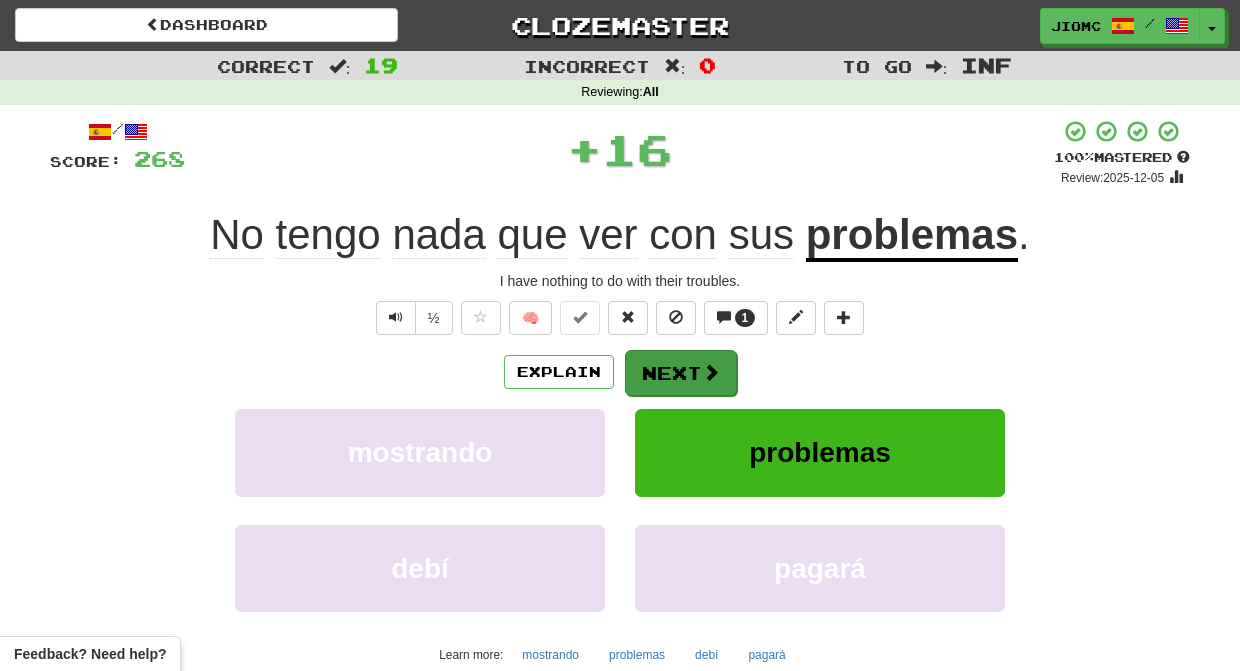 click on "Next" at bounding box center [681, 373] 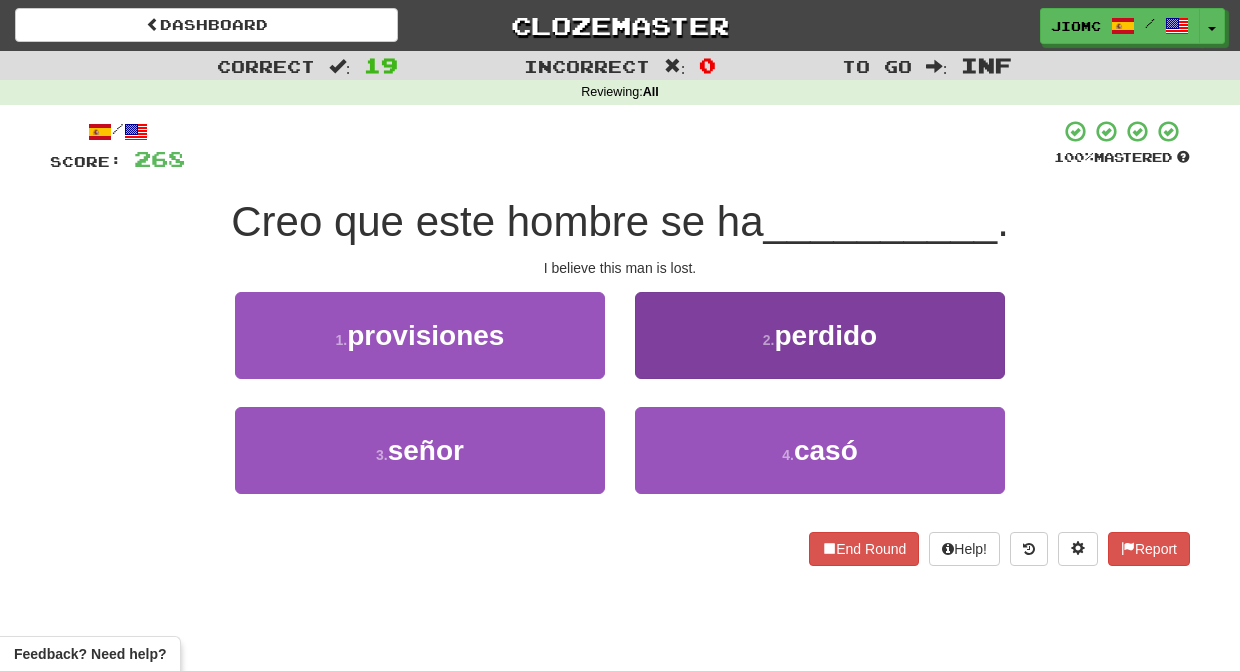 click on "2 .  perdido" at bounding box center [820, 335] 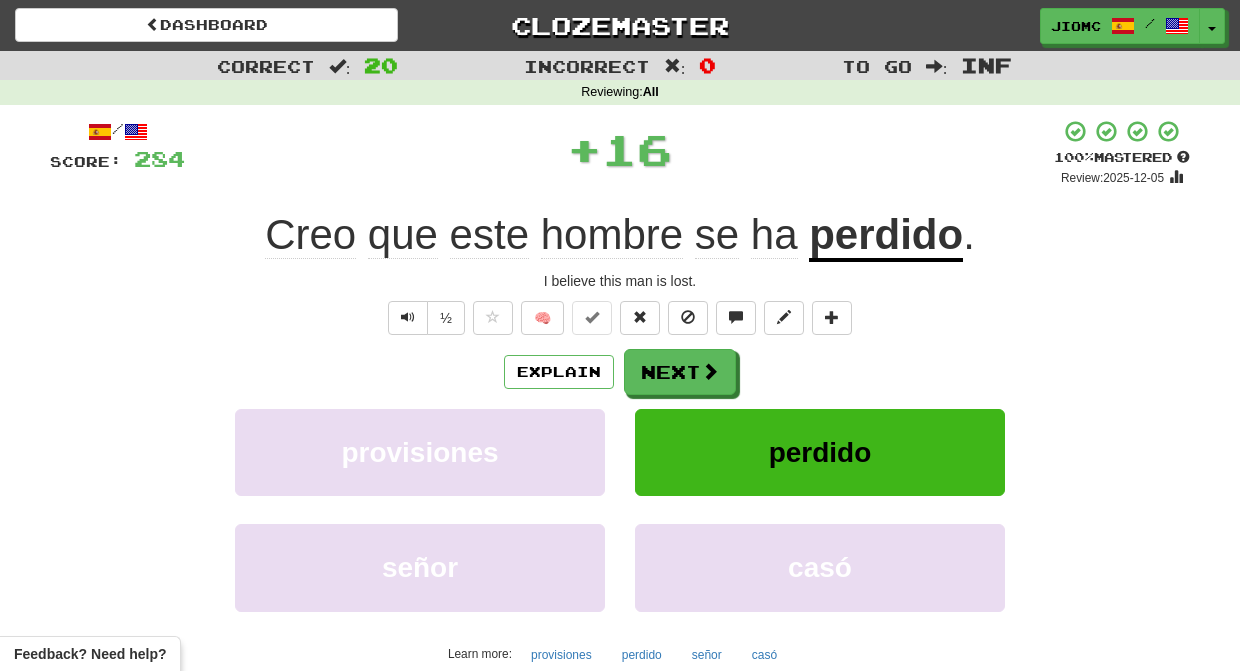 click on "Next" at bounding box center [680, 372] 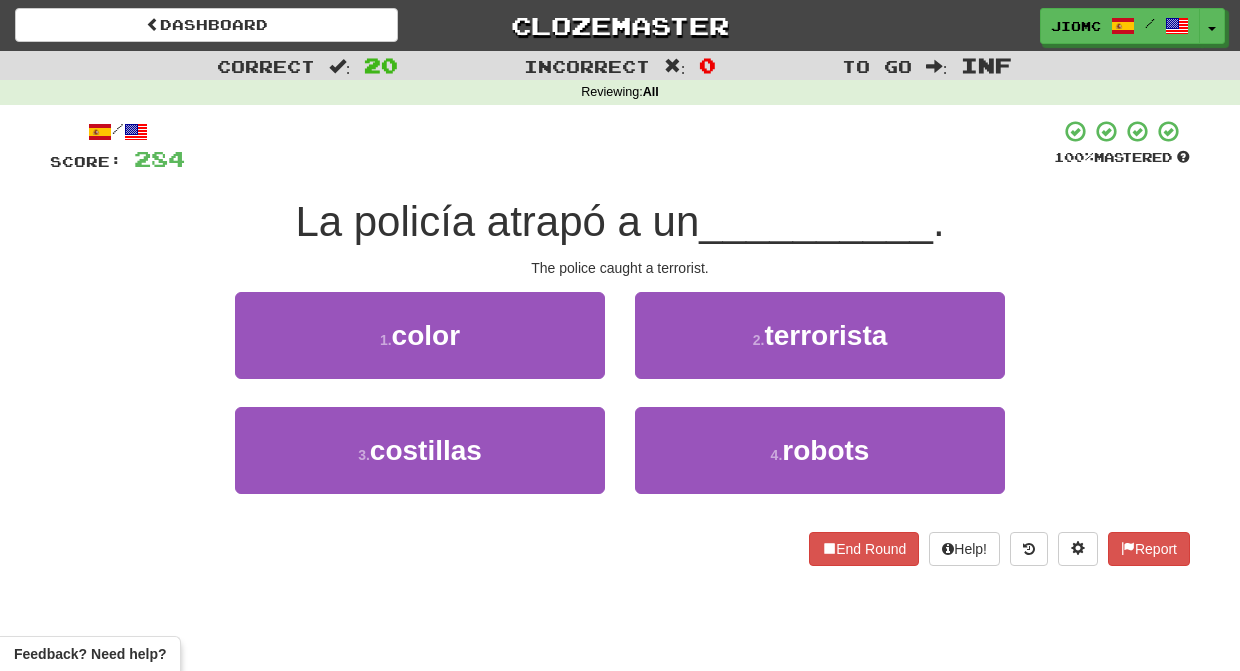 click on "2 .  terrorista" at bounding box center [820, 335] 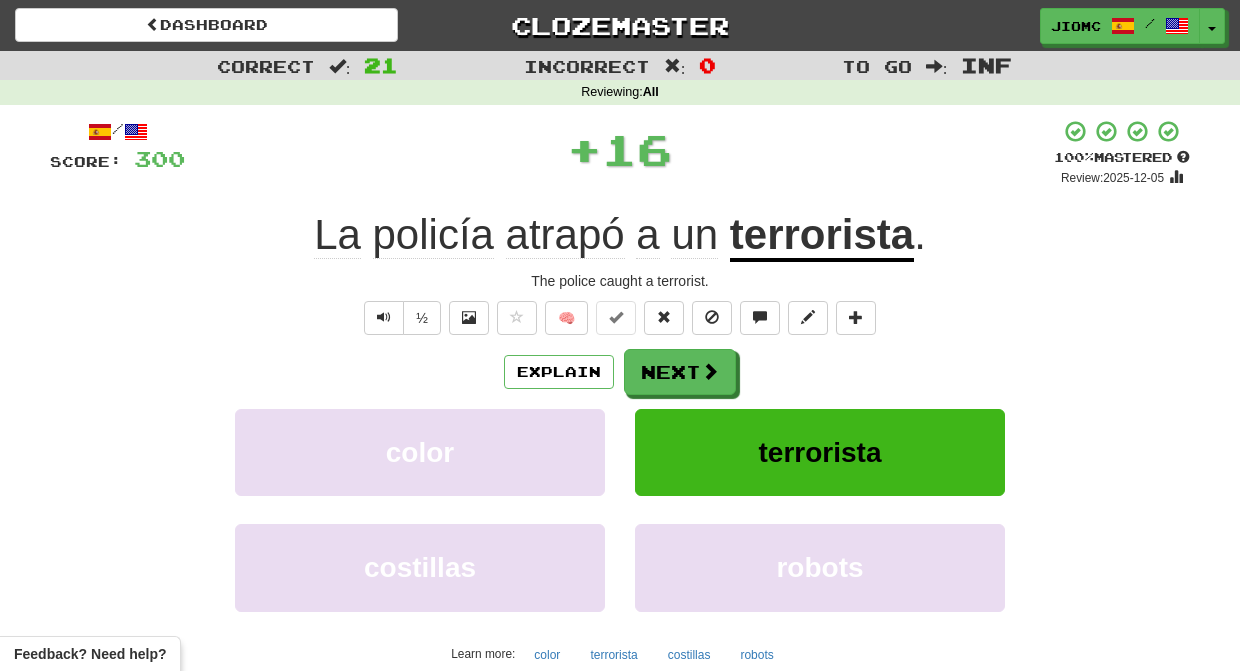 click on "Next" at bounding box center [680, 372] 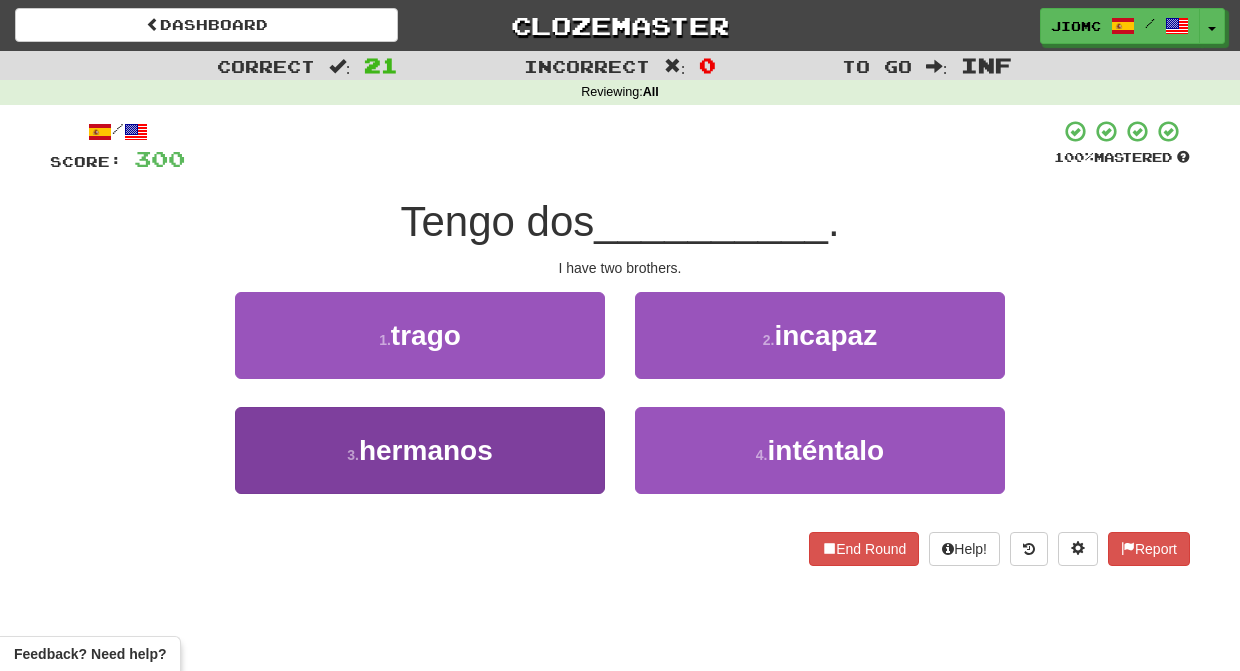 click on "3 .  hermanos" at bounding box center [420, 450] 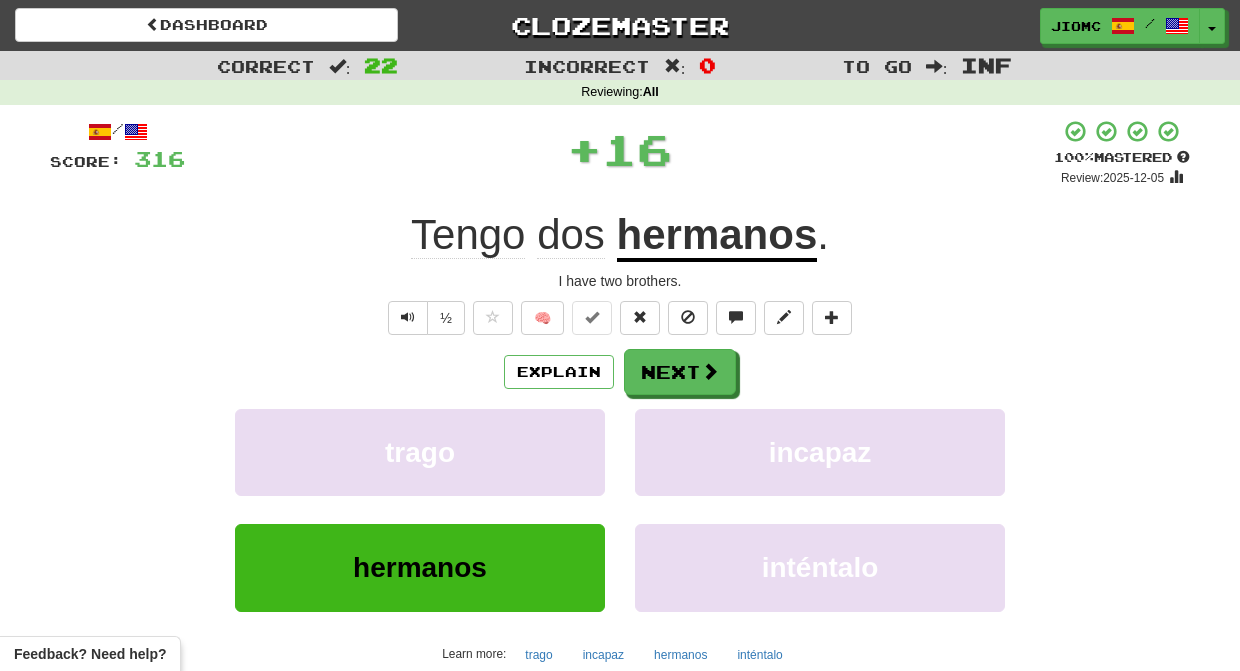 click on "trago" at bounding box center [420, 452] 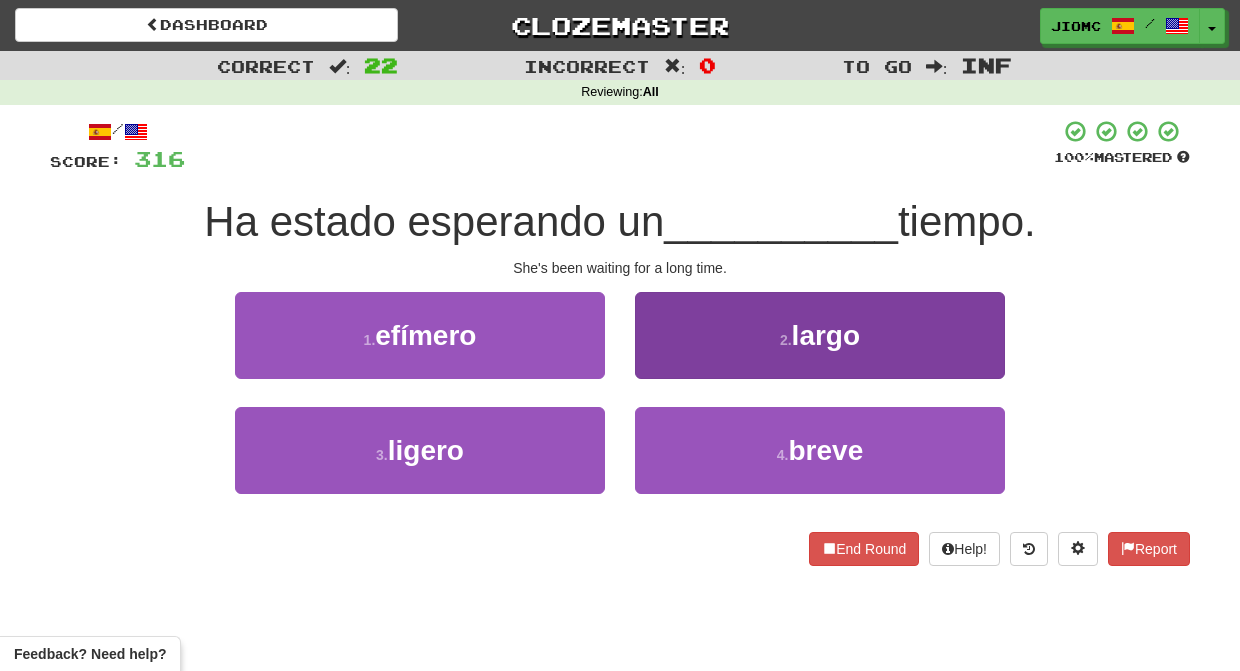click on "2 .  largo" at bounding box center (820, 335) 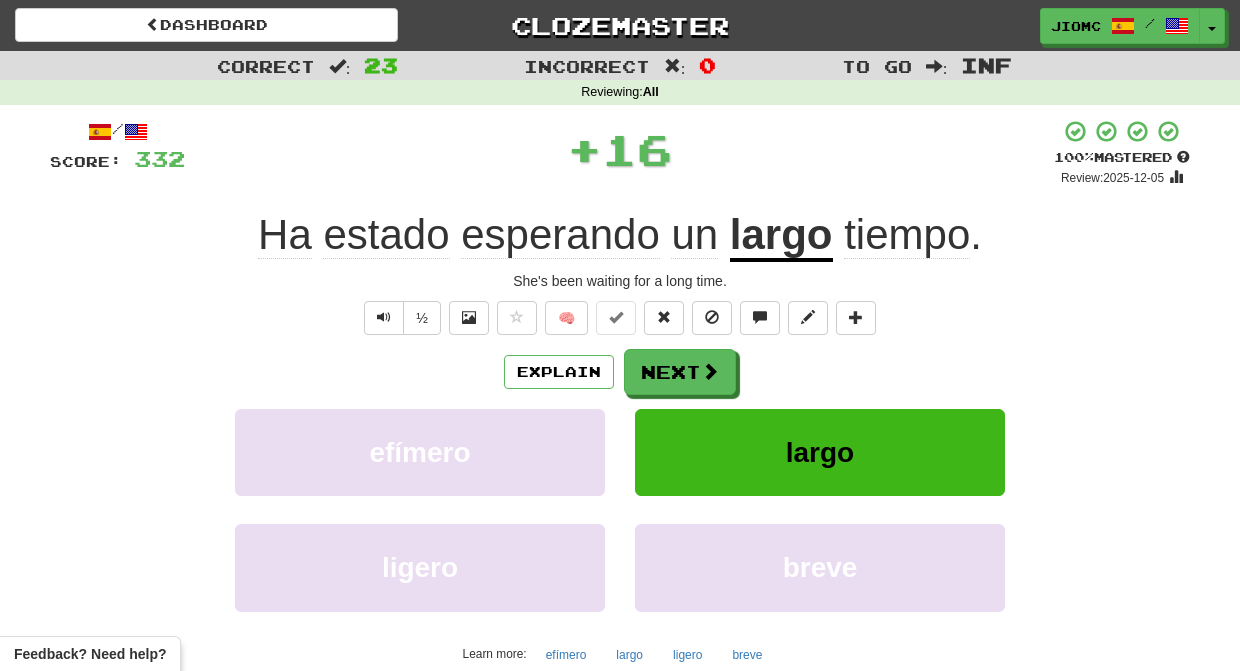 click on "Next" at bounding box center (680, 372) 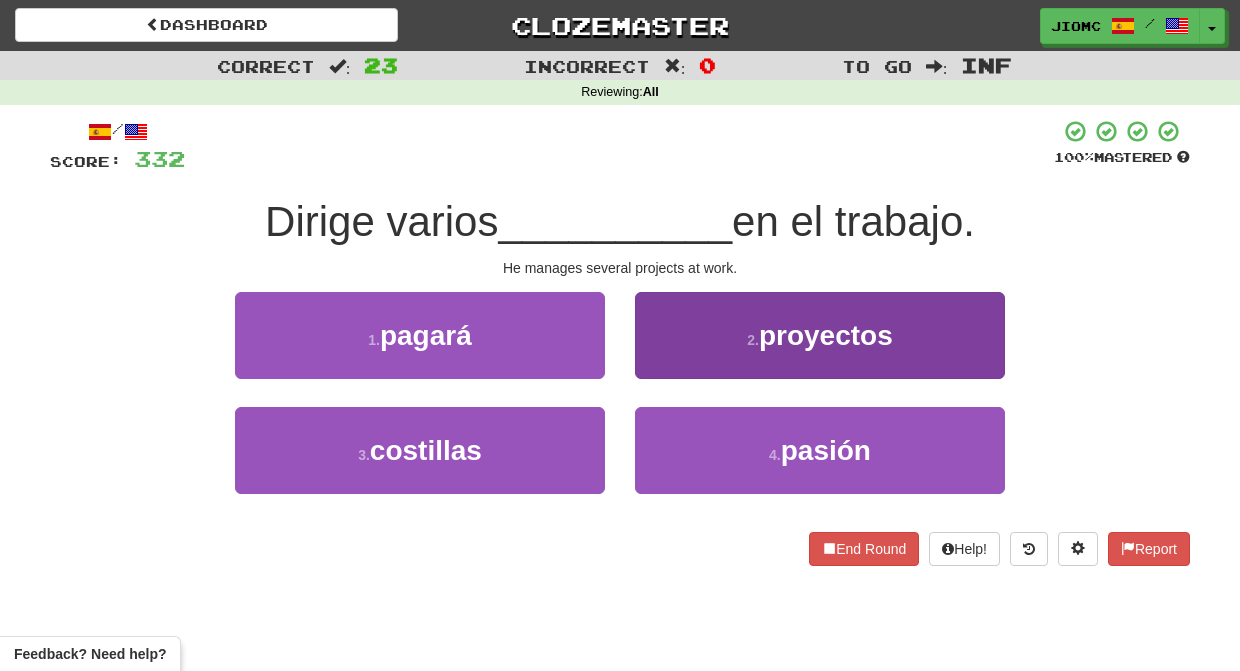click on "2 .  proyectos" at bounding box center (820, 335) 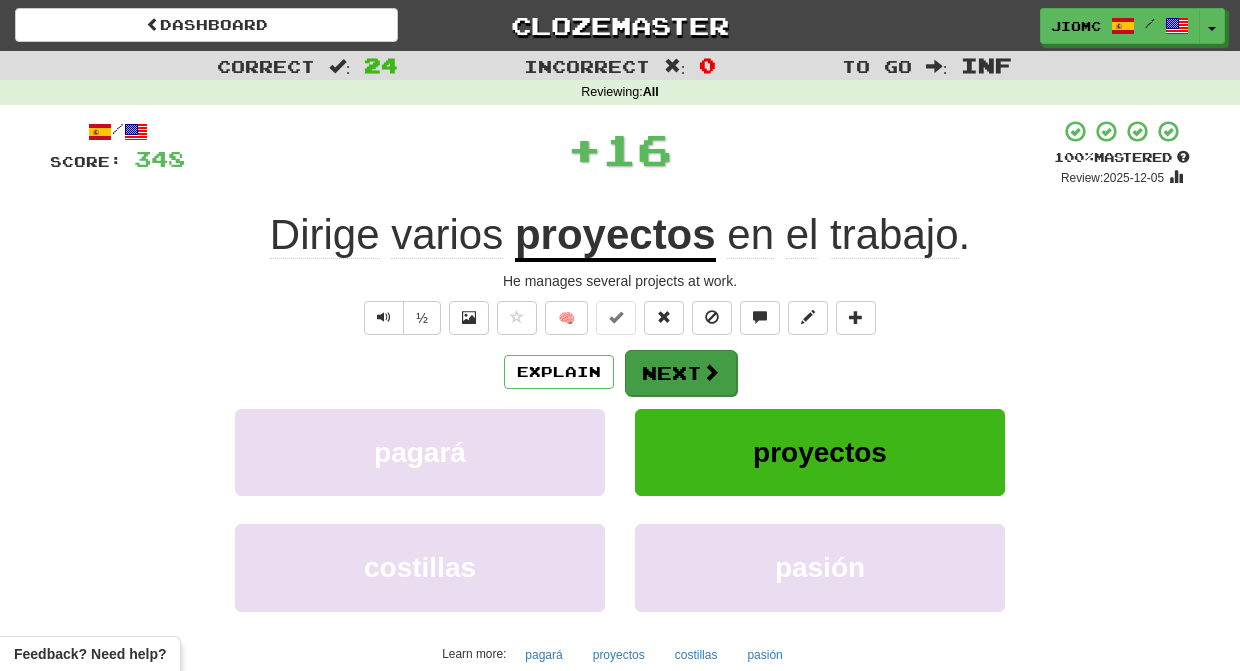 click on "Next" at bounding box center (681, 373) 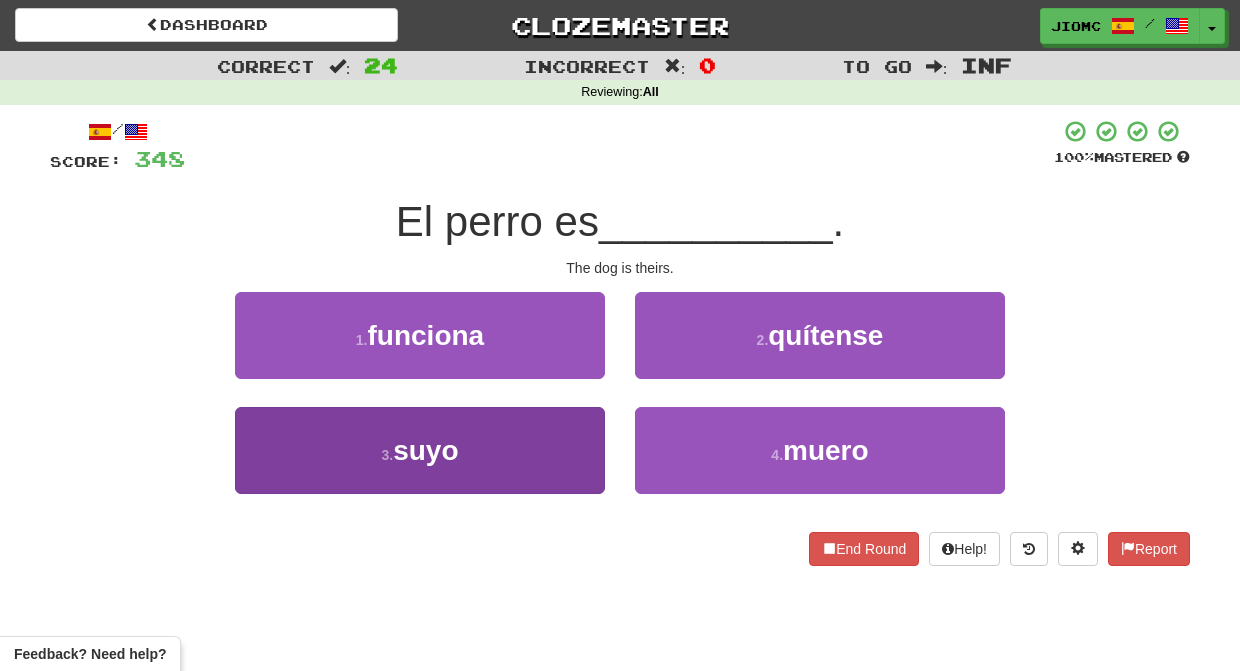 click on "3 .  suyo" at bounding box center [420, 450] 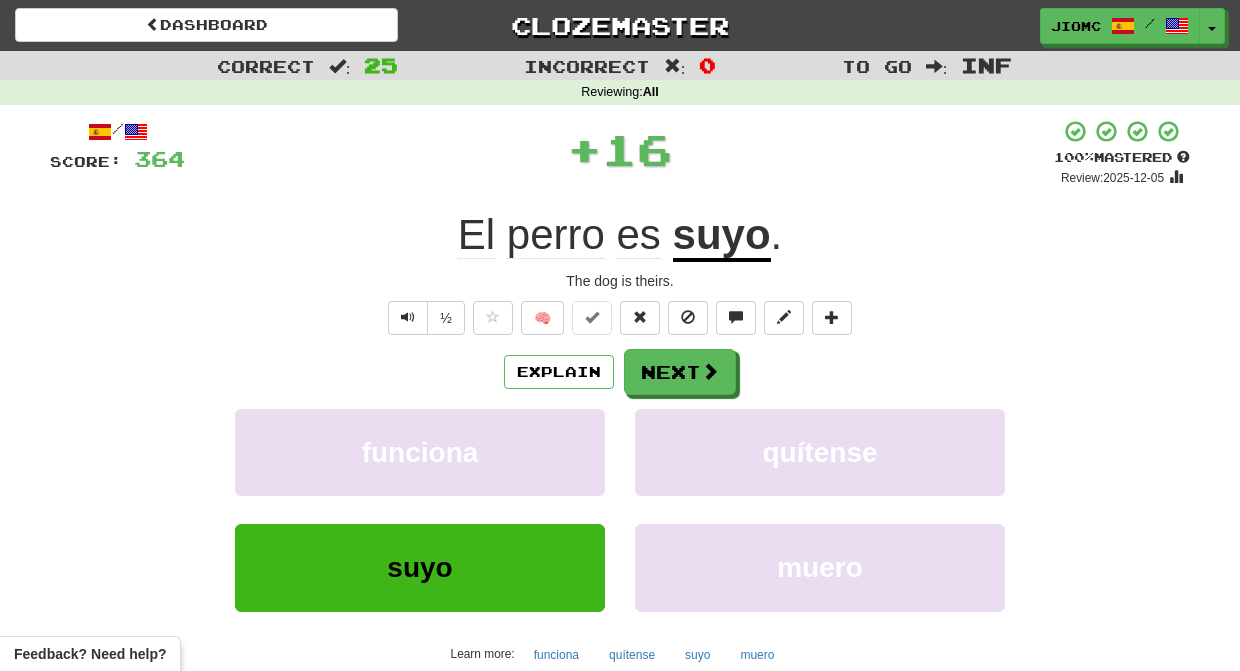 click on "funciona" at bounding box center (420, 452) 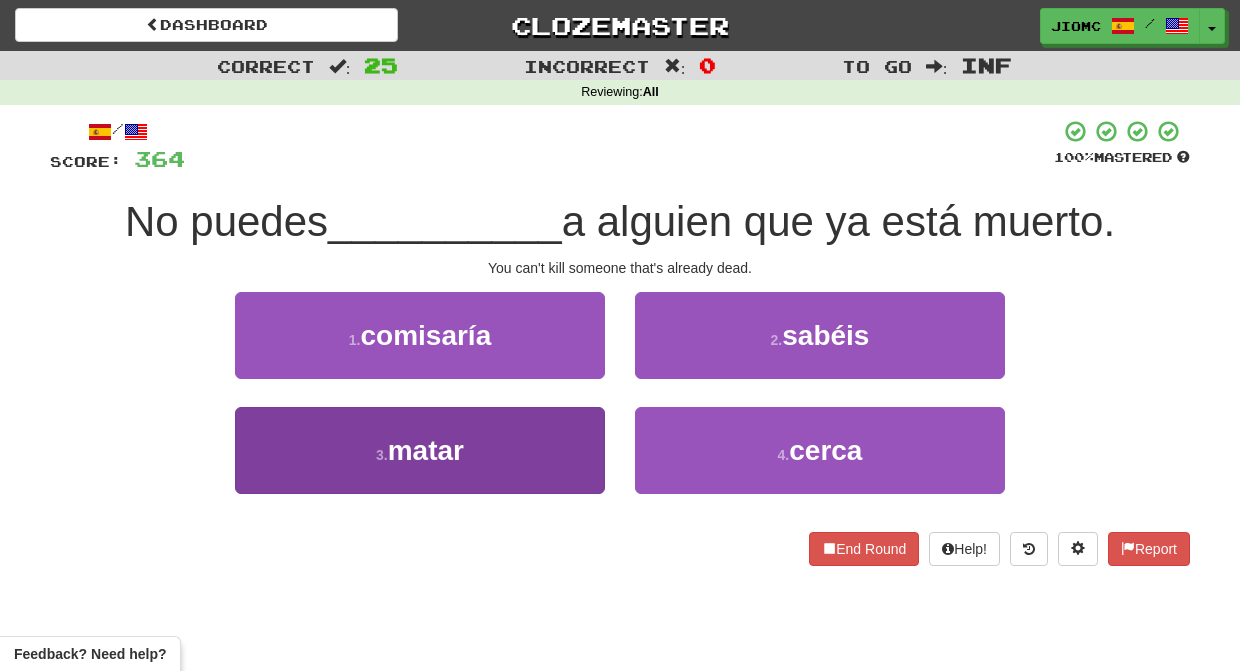 click on "3 .  matar" at bounding box center (420, 450) 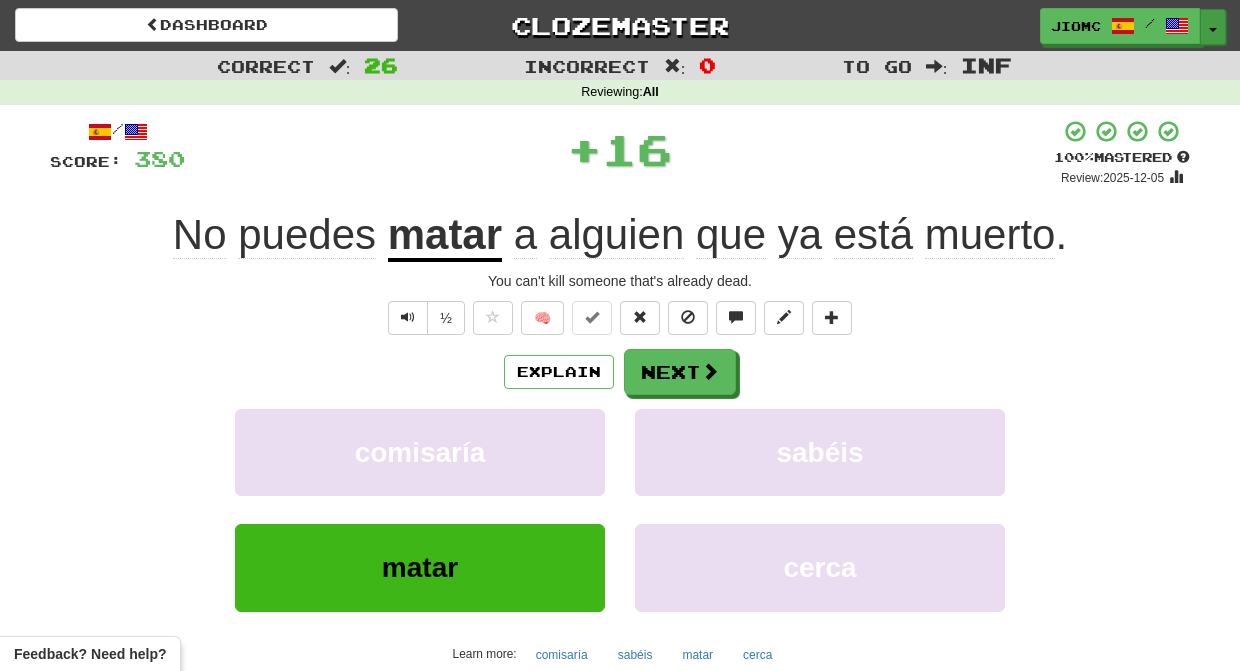 click on "Toggle Dropdown" at bounding box center [1213, 27] 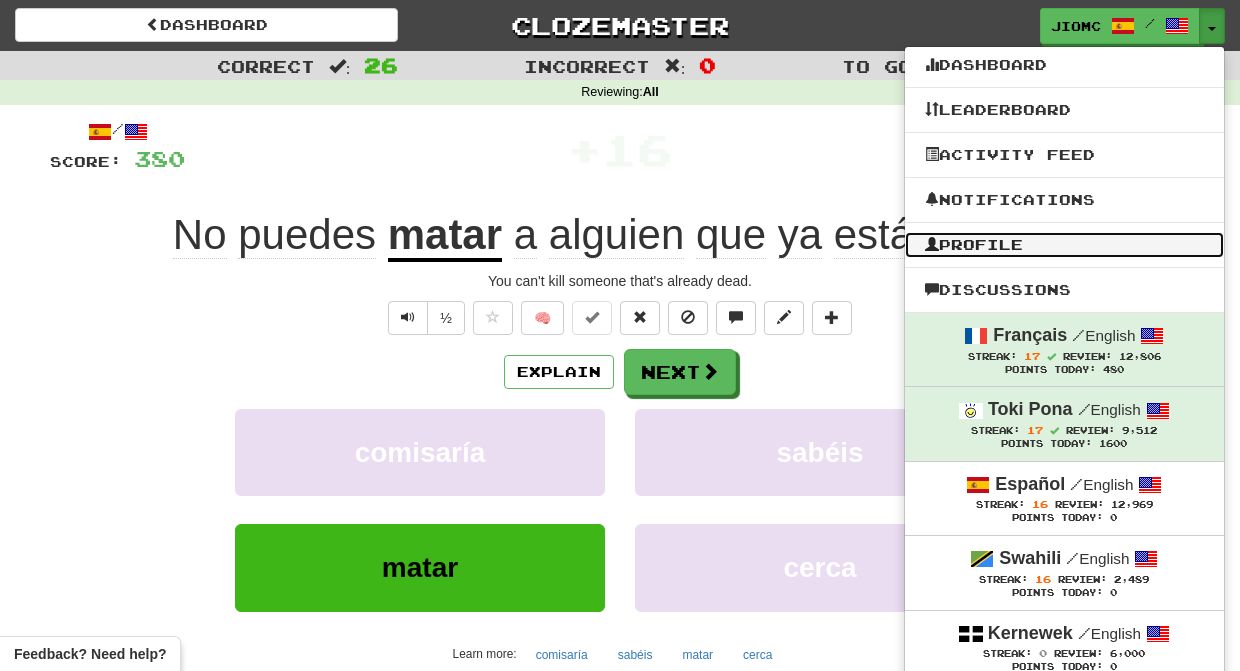 click on "Profile" at bounding box center (1064, 245) 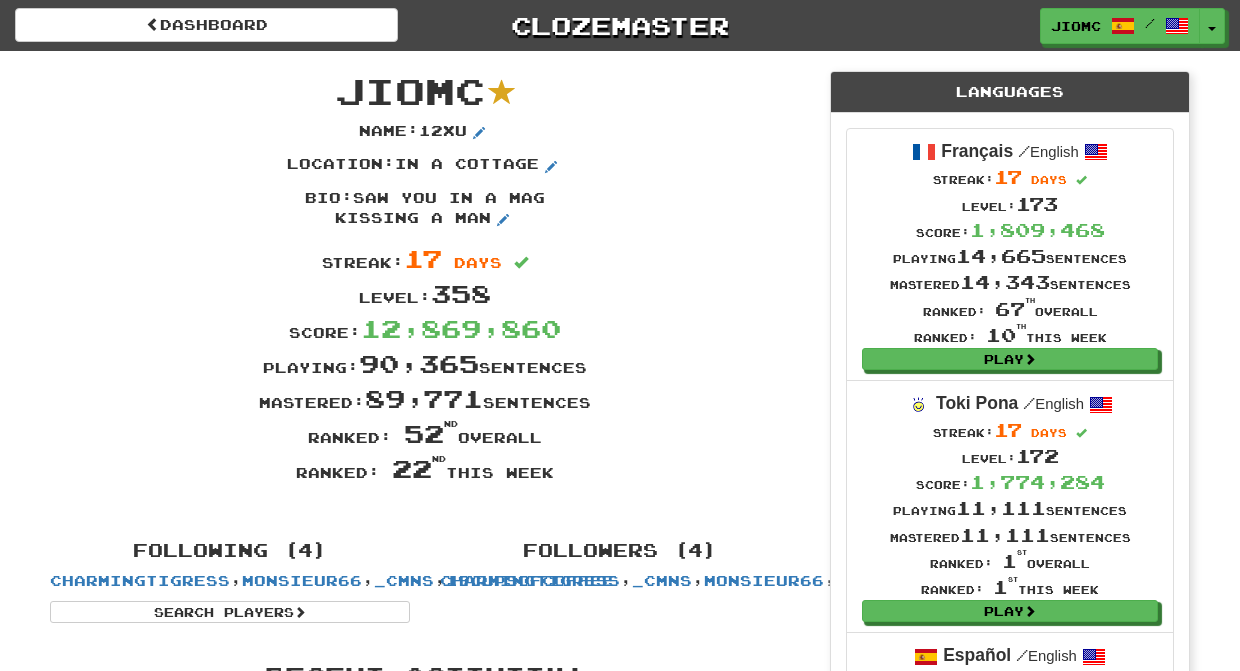 scroll, scrollTop: 0, scrollLeft: 0, axis: both 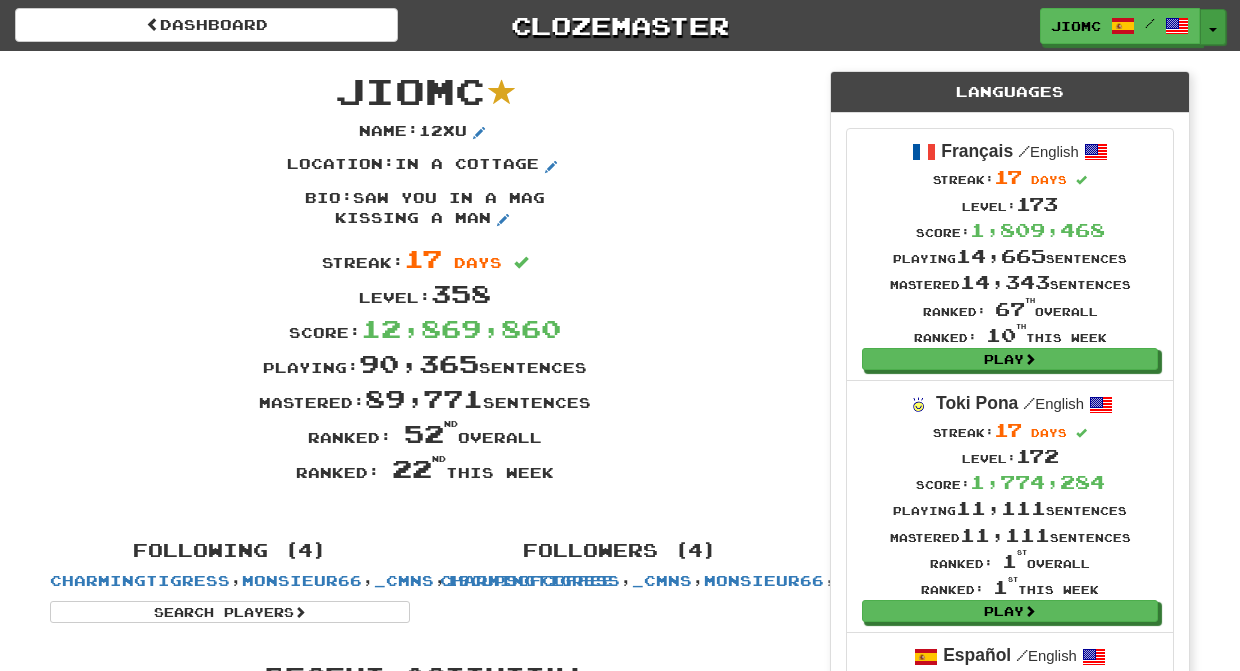 click on "Toggle Dropdown" at bounding box center (1213, 27) 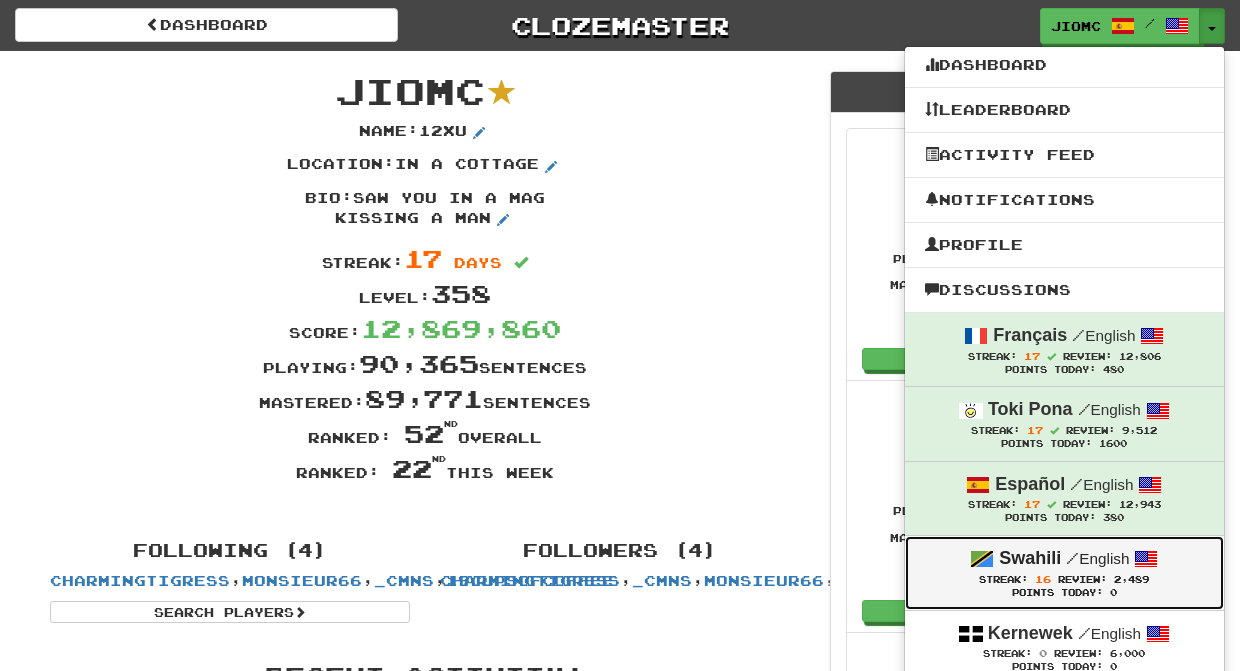 click on "16" at bounding box center (1043, 579) 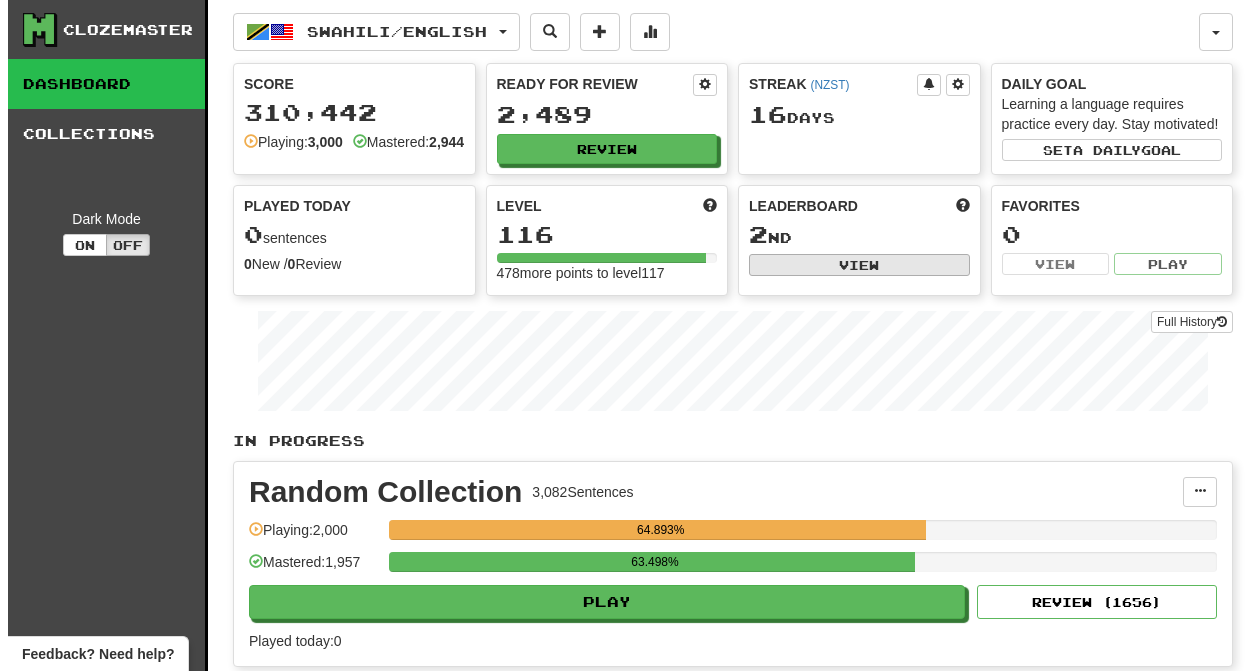 scroll, scrollTop: 0, scrollLeft: 0, axis: both 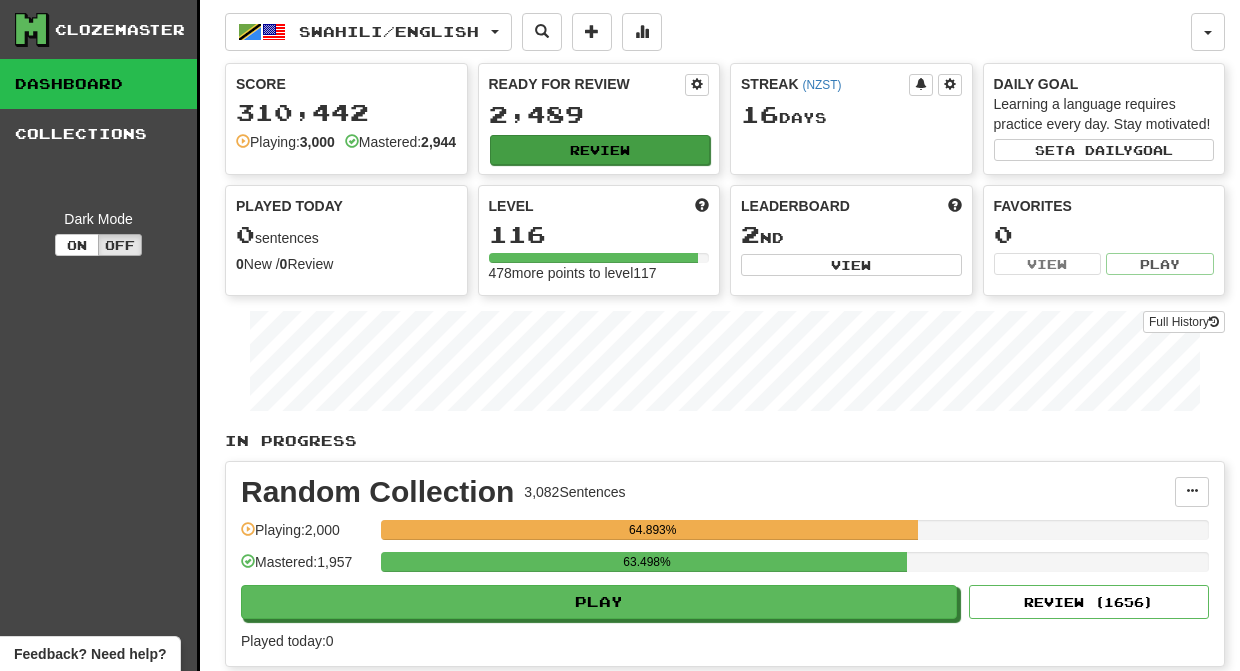 click on "Review" at bounding box center (600, 150) 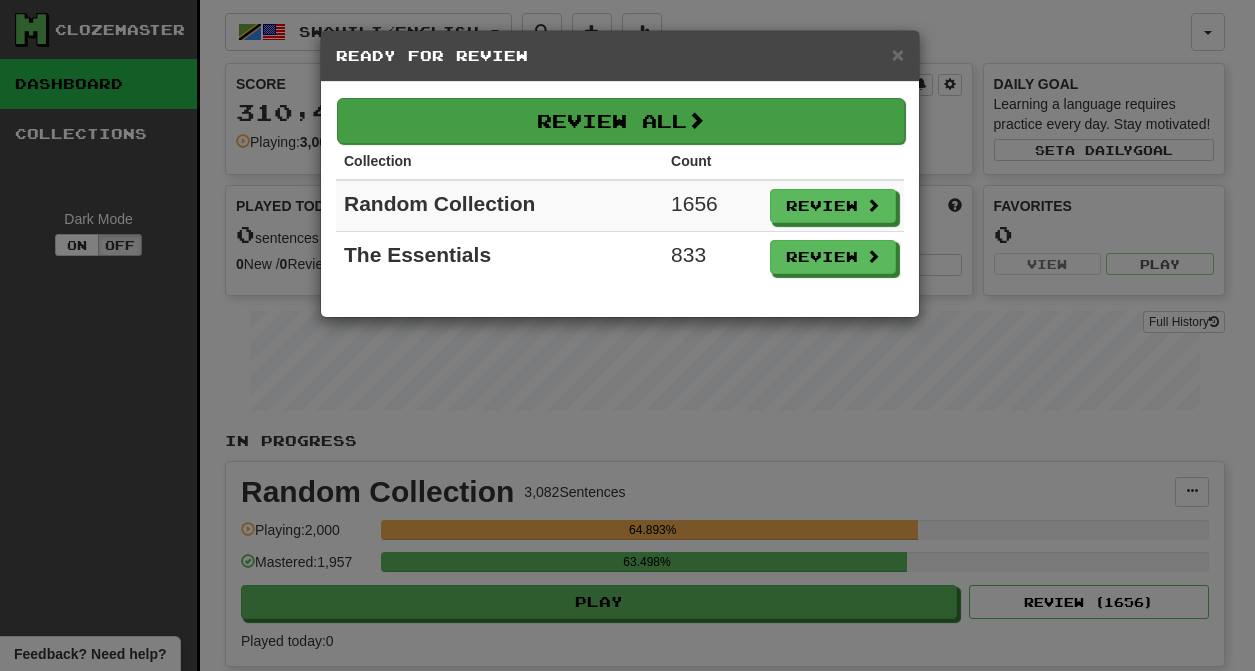 click on "Review All" at bounding box center [621, 121] 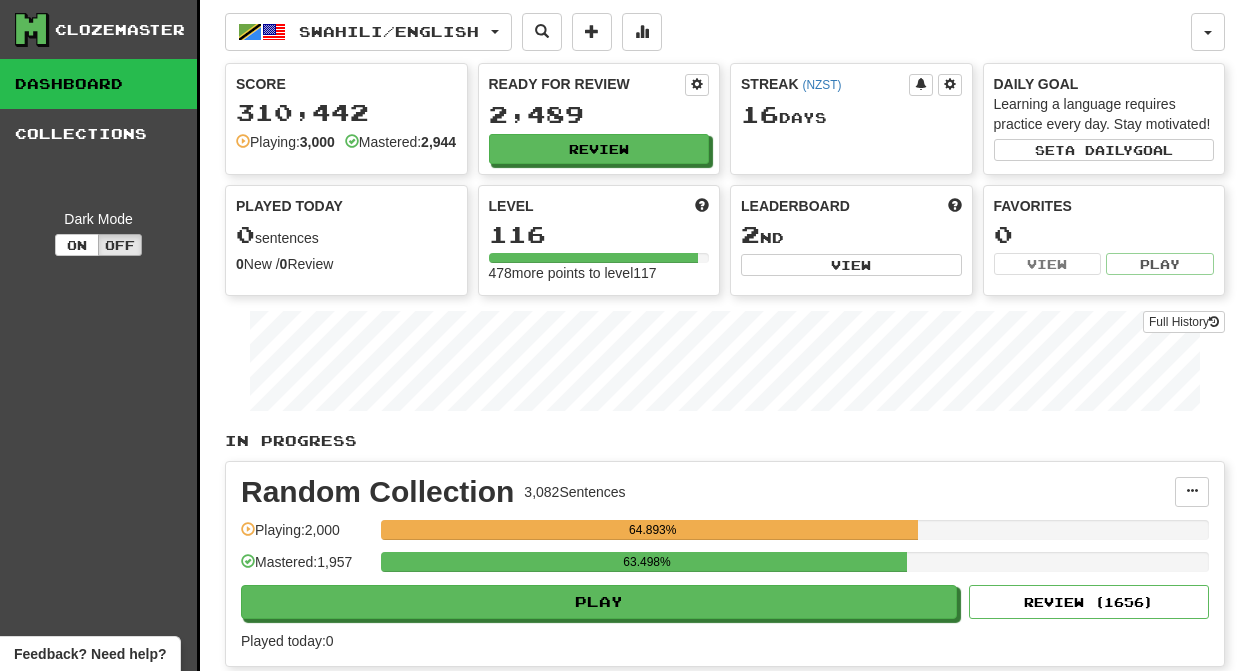 select on "********" 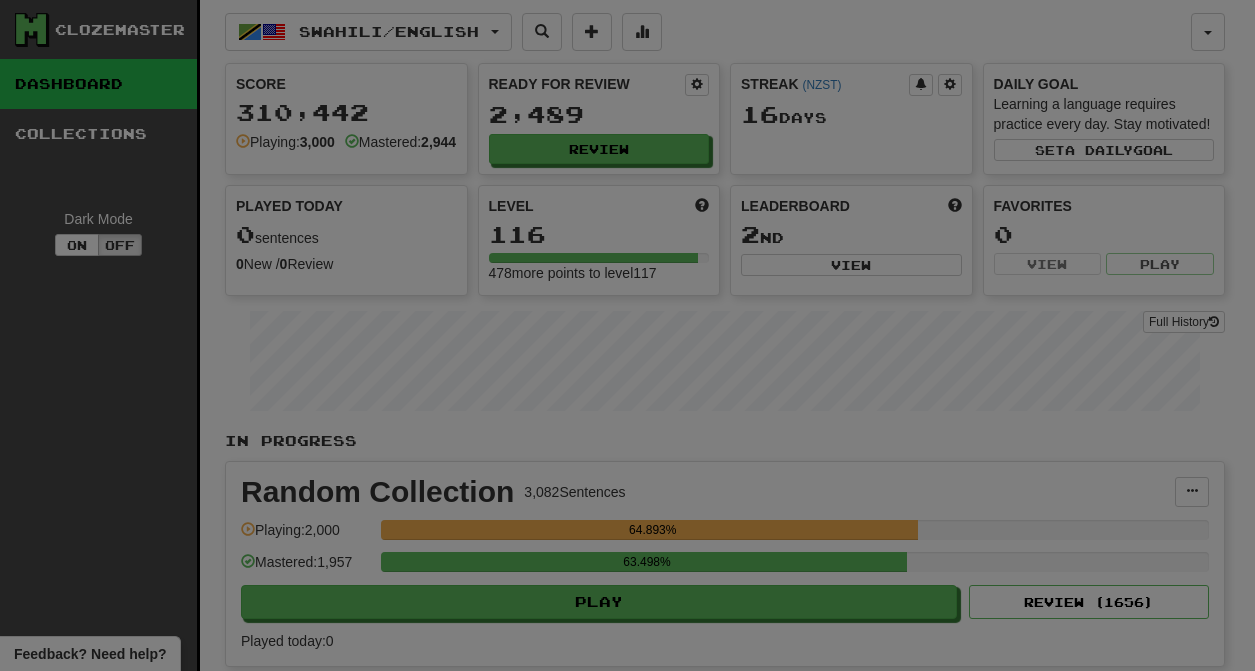 scroll, scrollTop: 0, scrollLeft: 0, axis: both 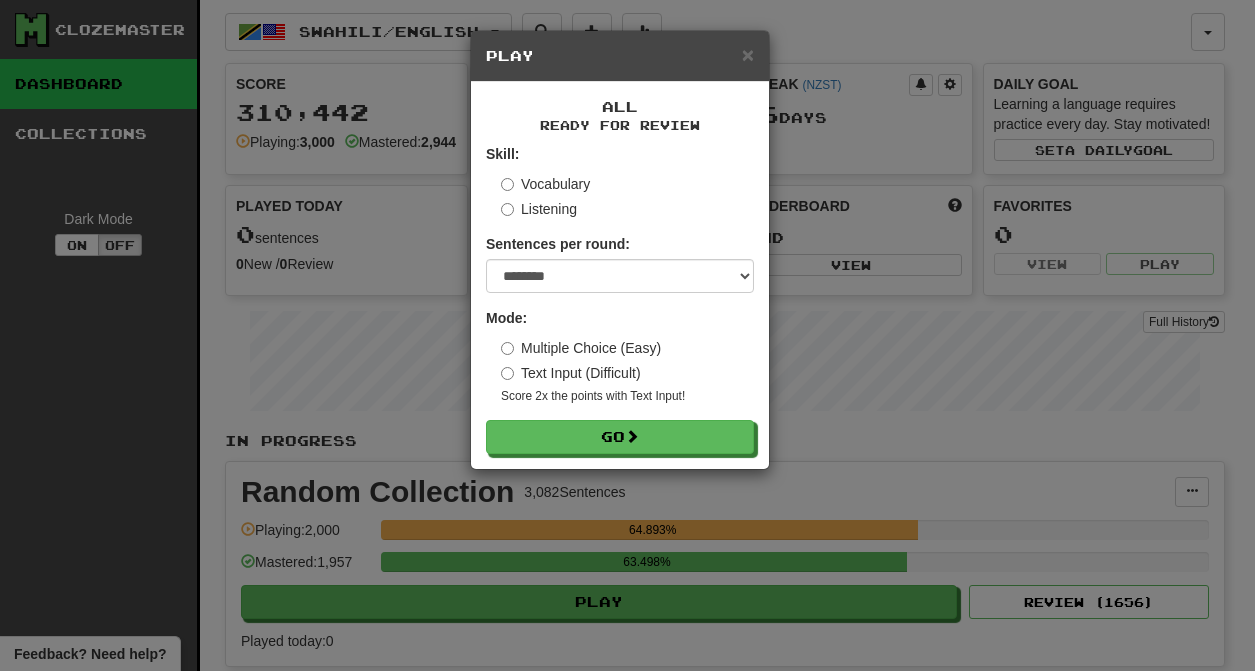 click on "All Ready for Review Skill: Vocabulary Listening Sentences per round: * ** ** ** ** ** *** ******** Mode: Multiple Choice (Easy) Text Input (Difficult) Score 2x the points with Text Input ! Go" at bounding box center [620, 275] 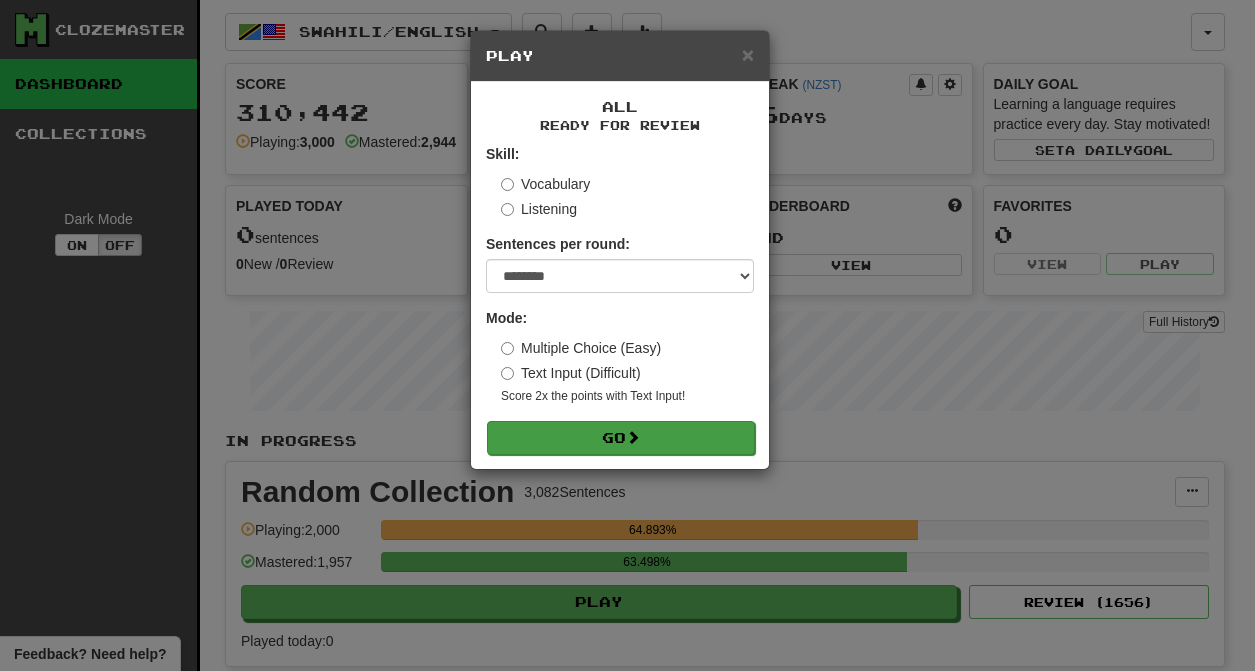 click on "Go" at bounding box center [621, 438] 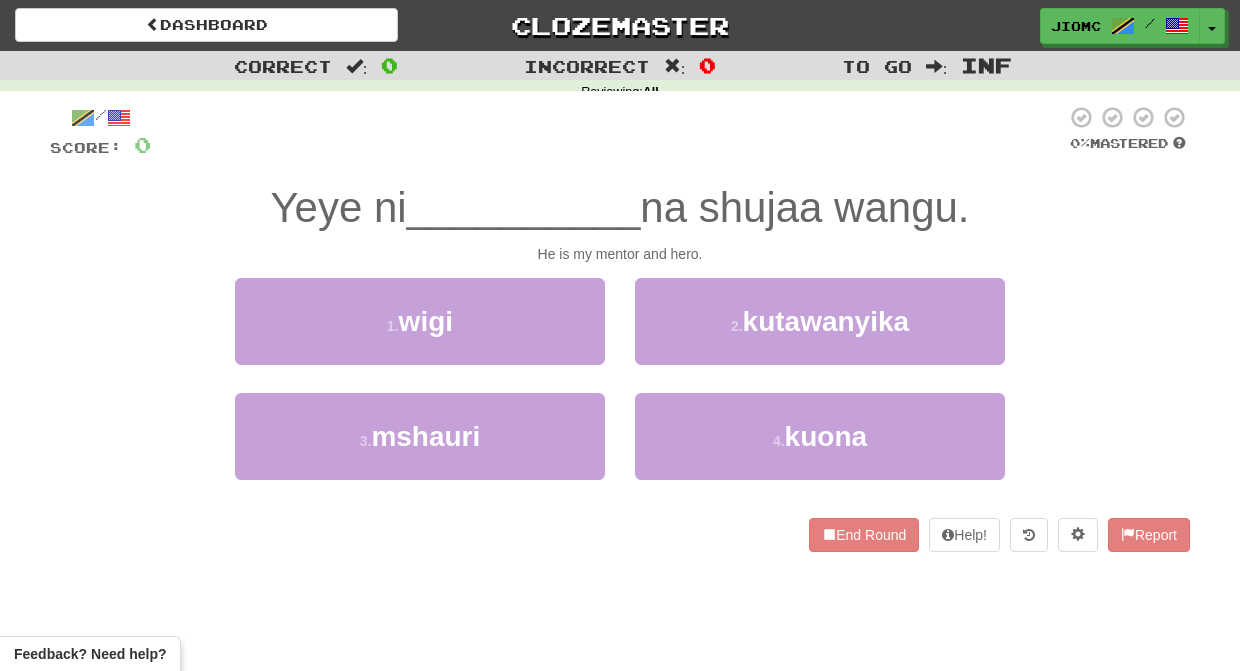 scroll, scrollTop: 0, scrollLeft: 0, axis: both 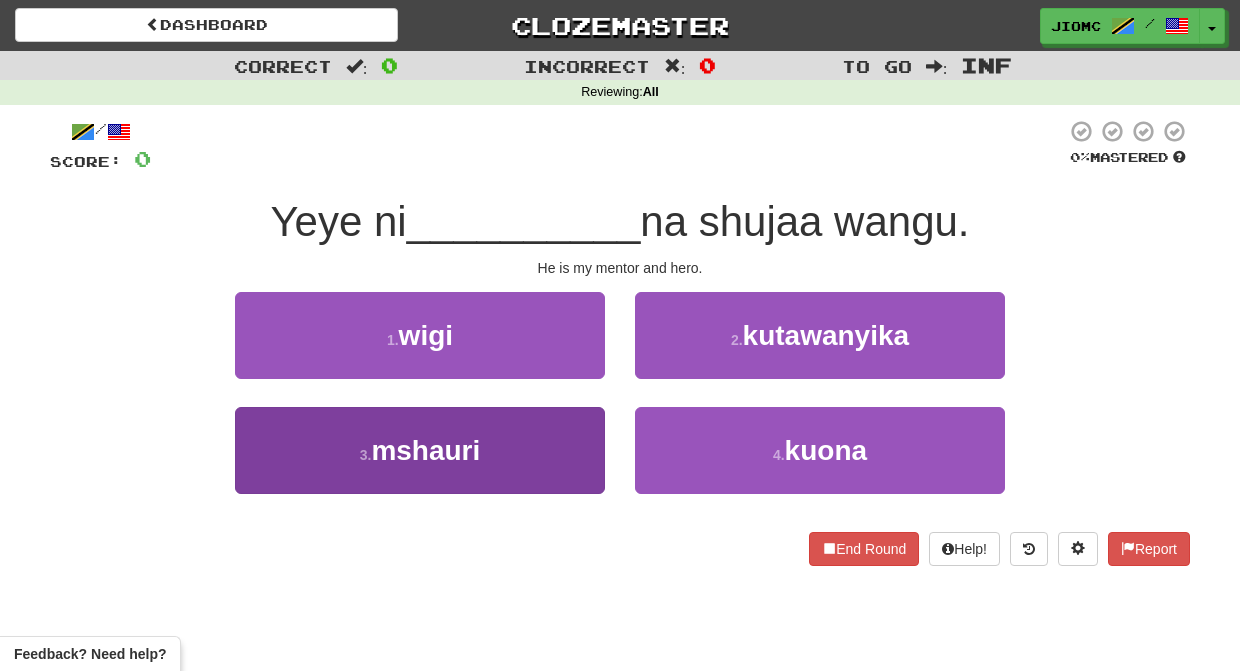 click on "3 .  mshauri" at bounding box center [420, 450] 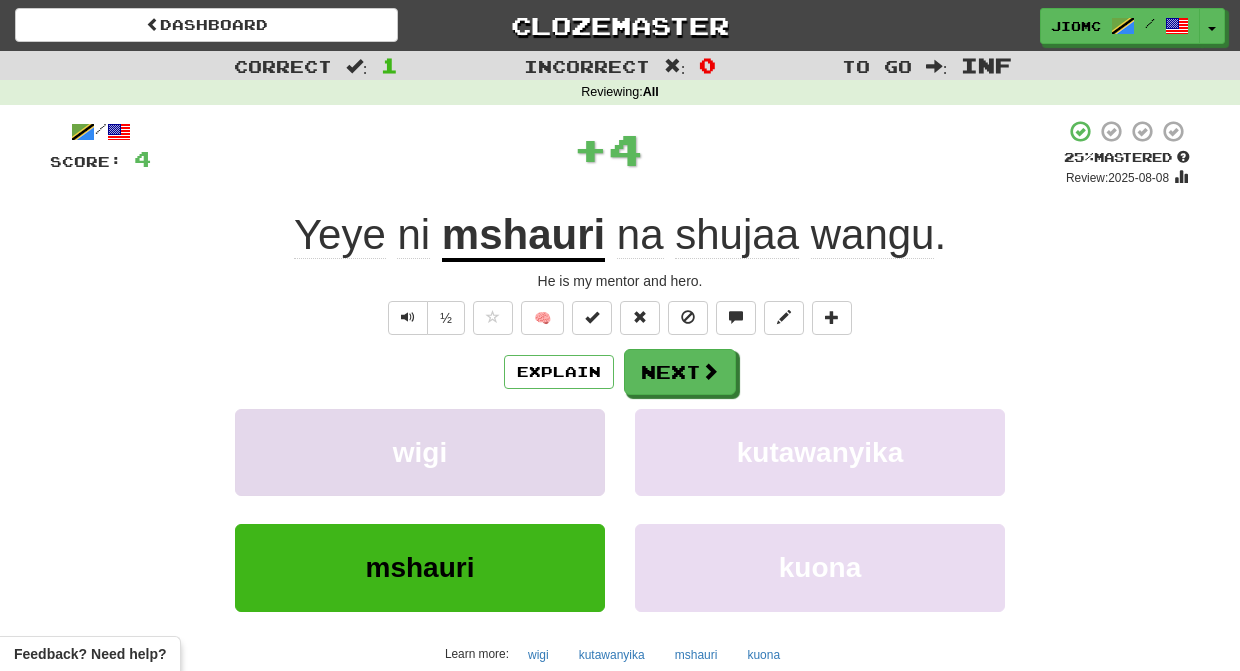 click on "wigi" at bounding box center (420, 452) 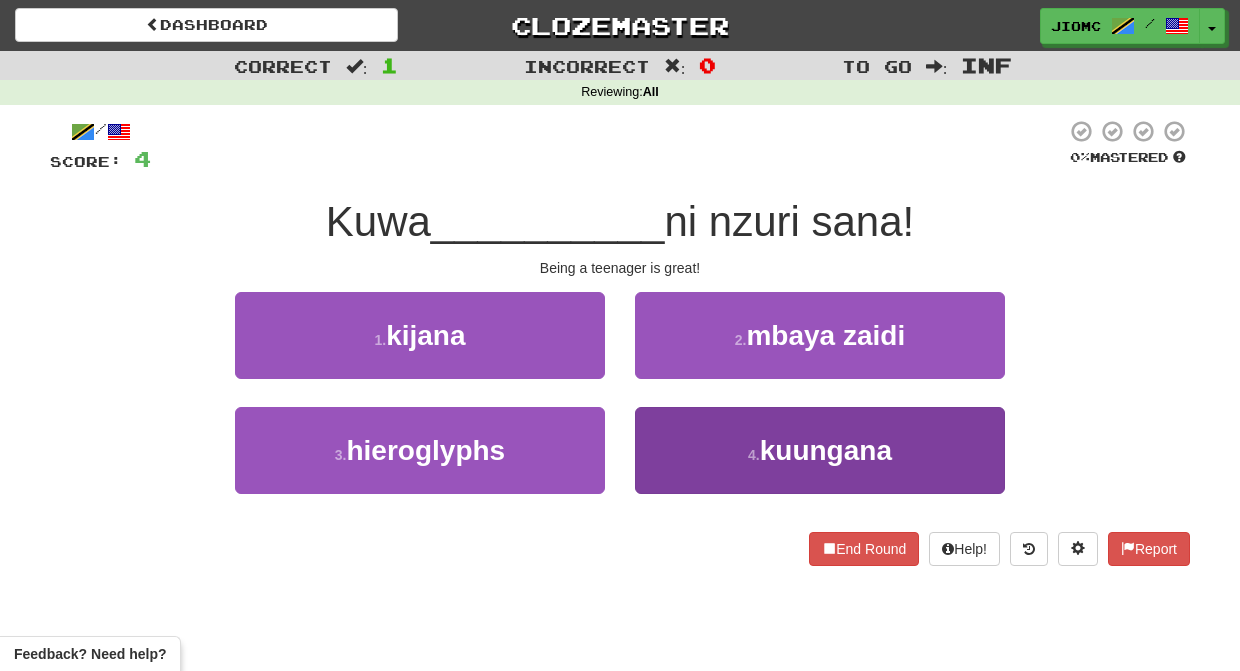 click on "4 .  kuungana" at bounding box center [820, 450] 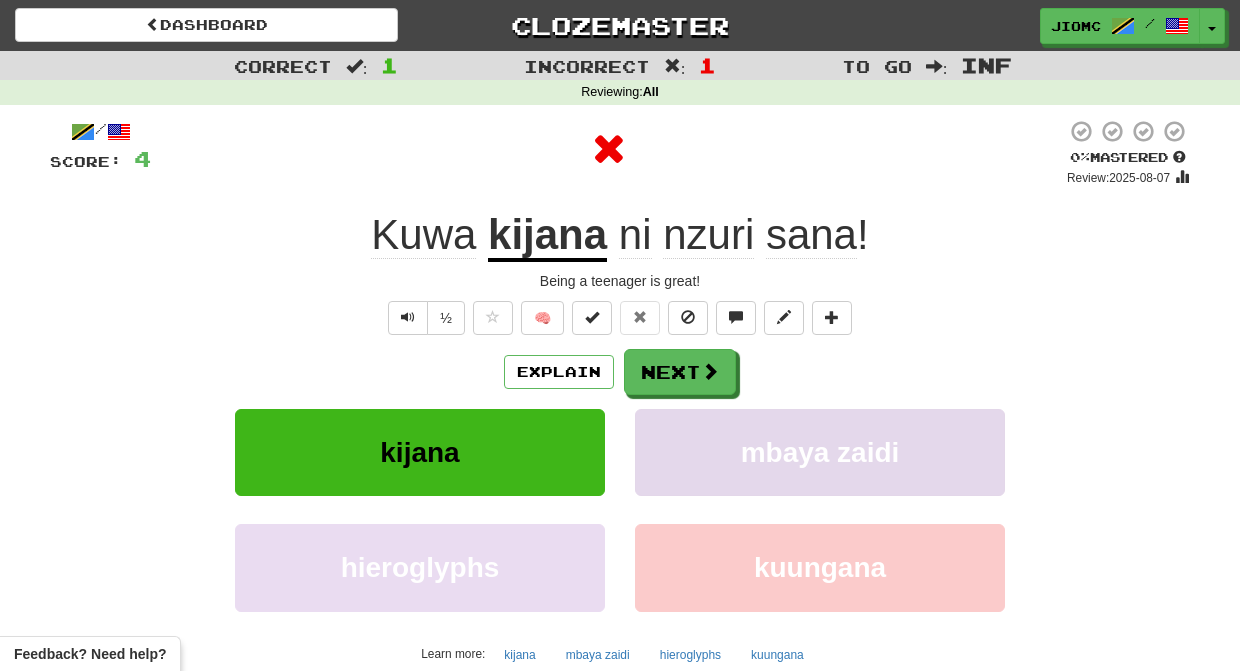 click on "mbaya zaidi" at bounding box center (820, 452) 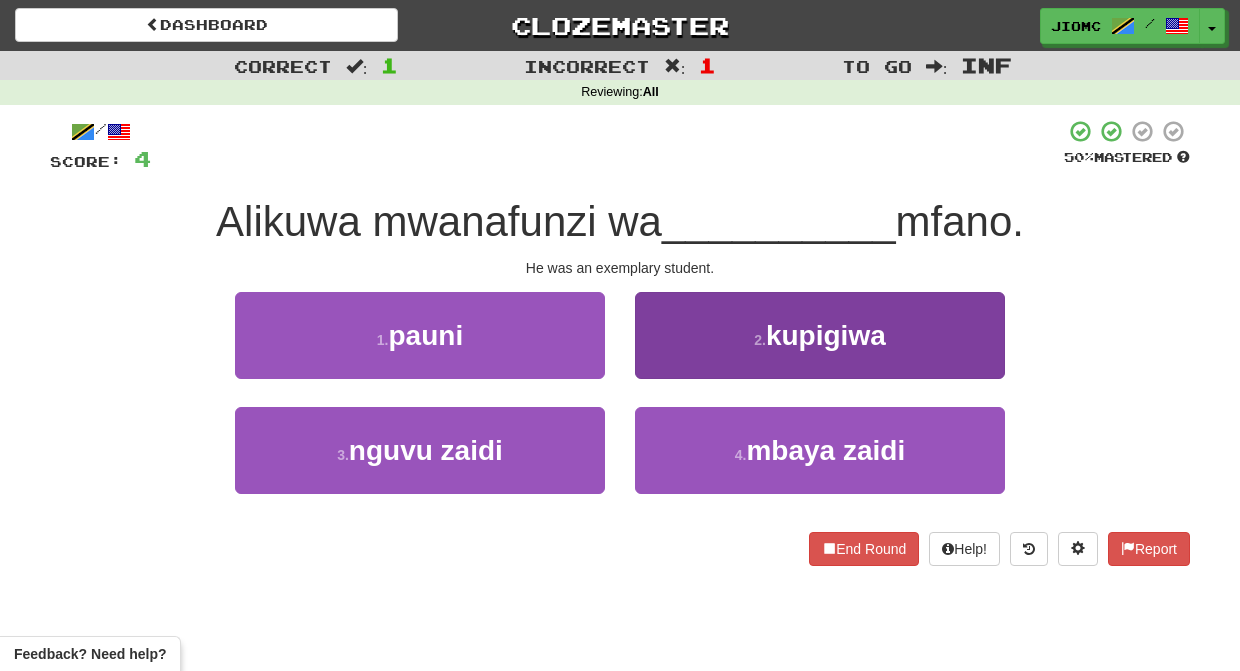 click on "2 .  kupigiwa" at bounding box center (820, 335) 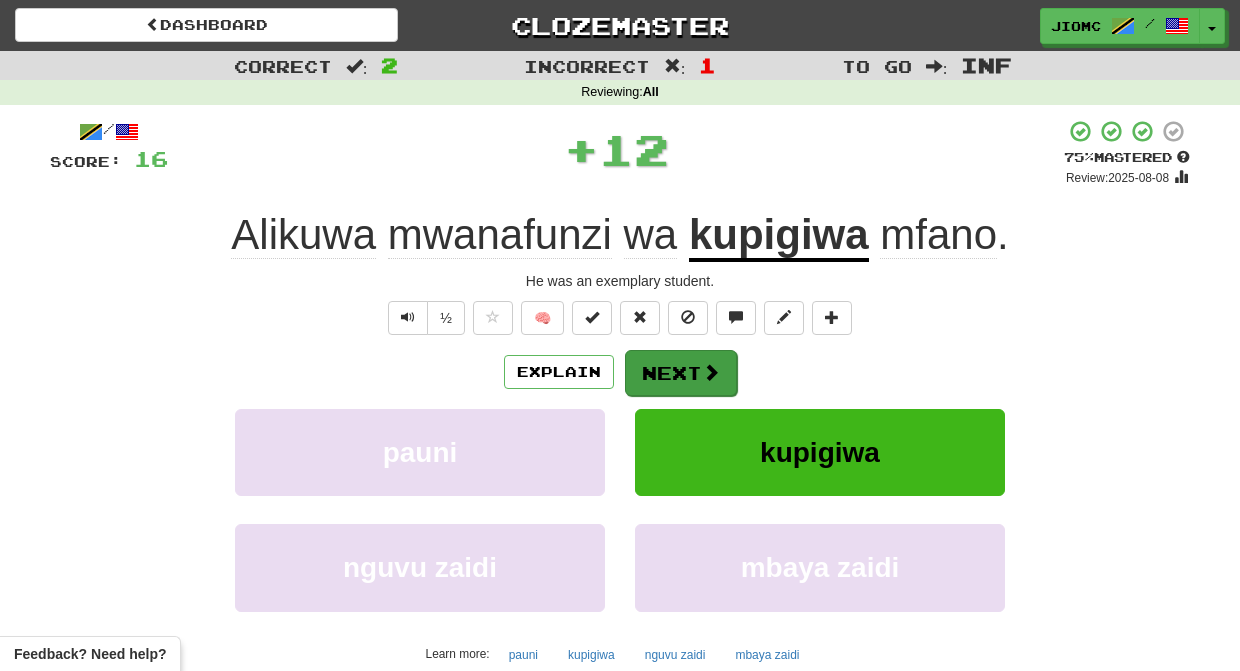 click on "Next" at bounding box center (681, 373) 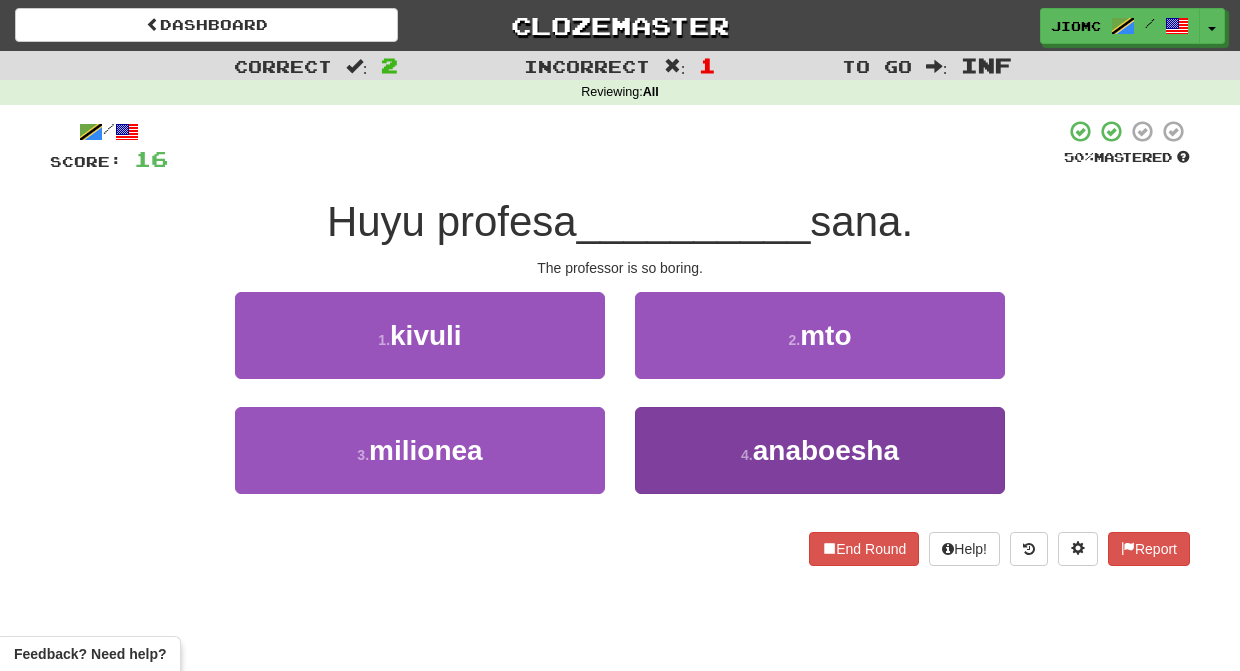 click on "4 .  anaboesha" at bounding box center [820, 450] 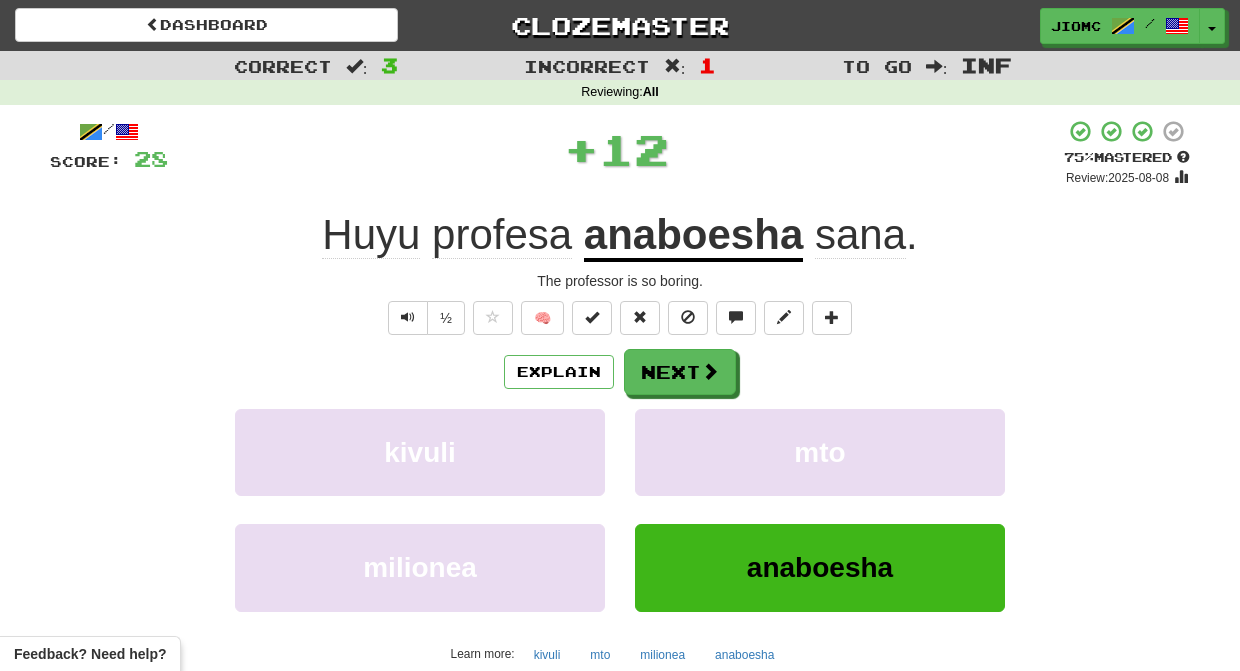 click on "mto" at bounding box center (820, 452) 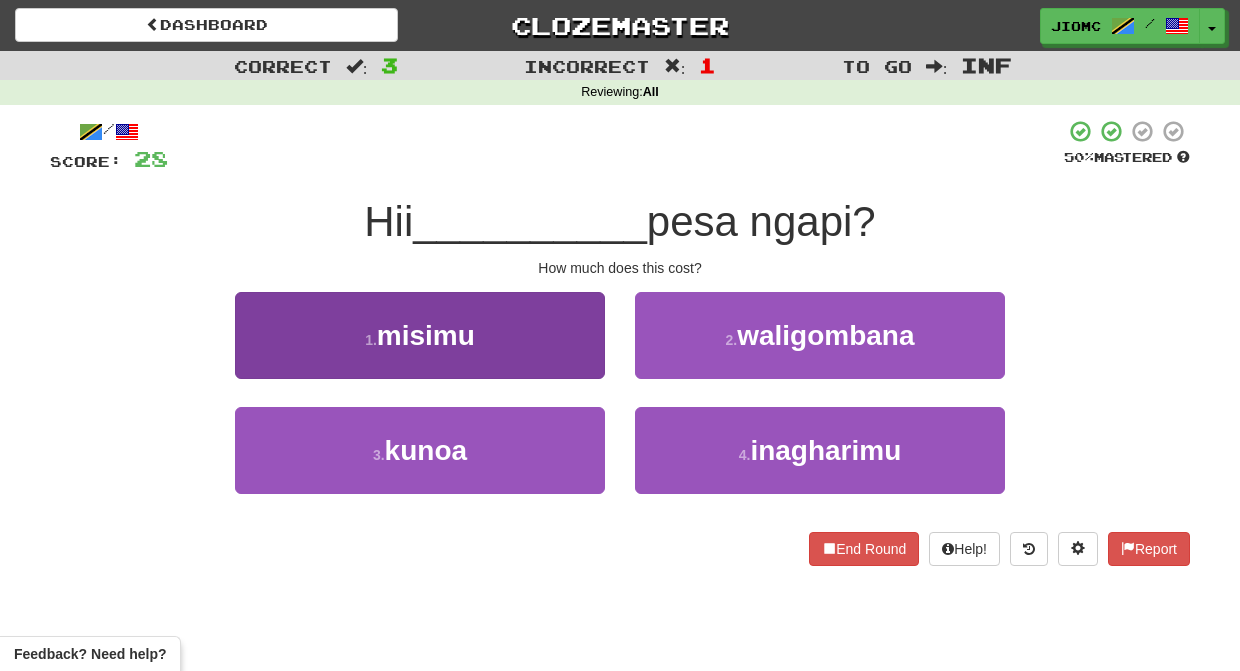 click on "1 .  misimu" at bounding box center [420, 335] 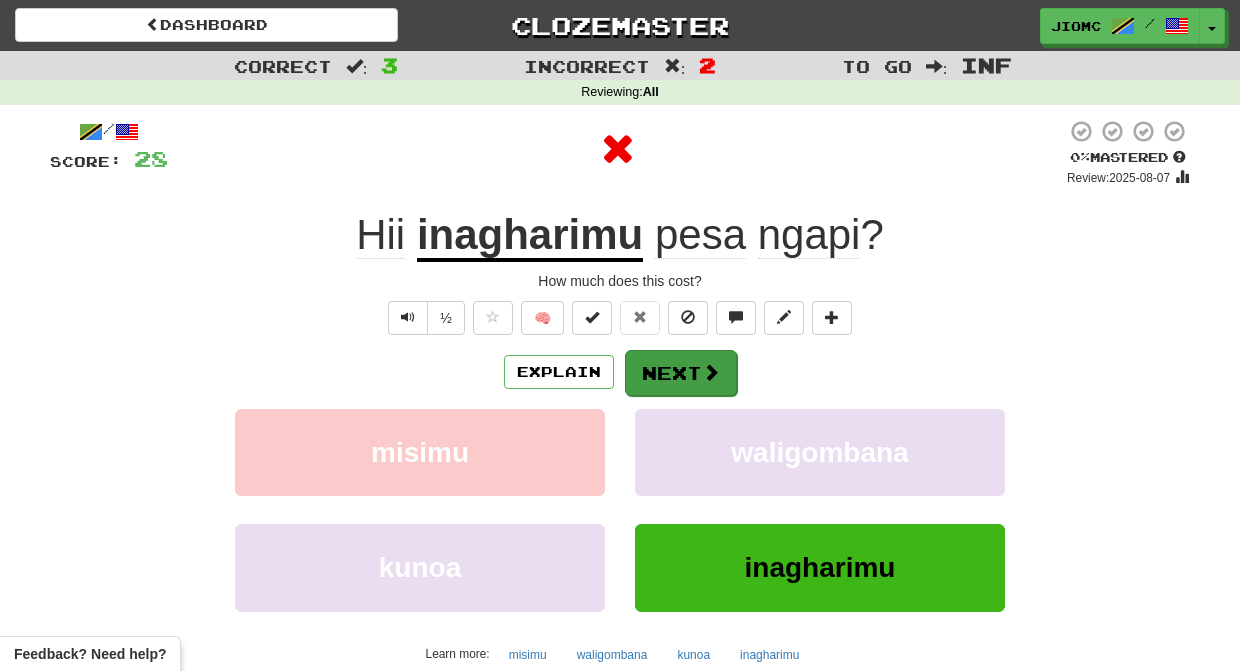 click on "Next" at bounding box center (681, 373) 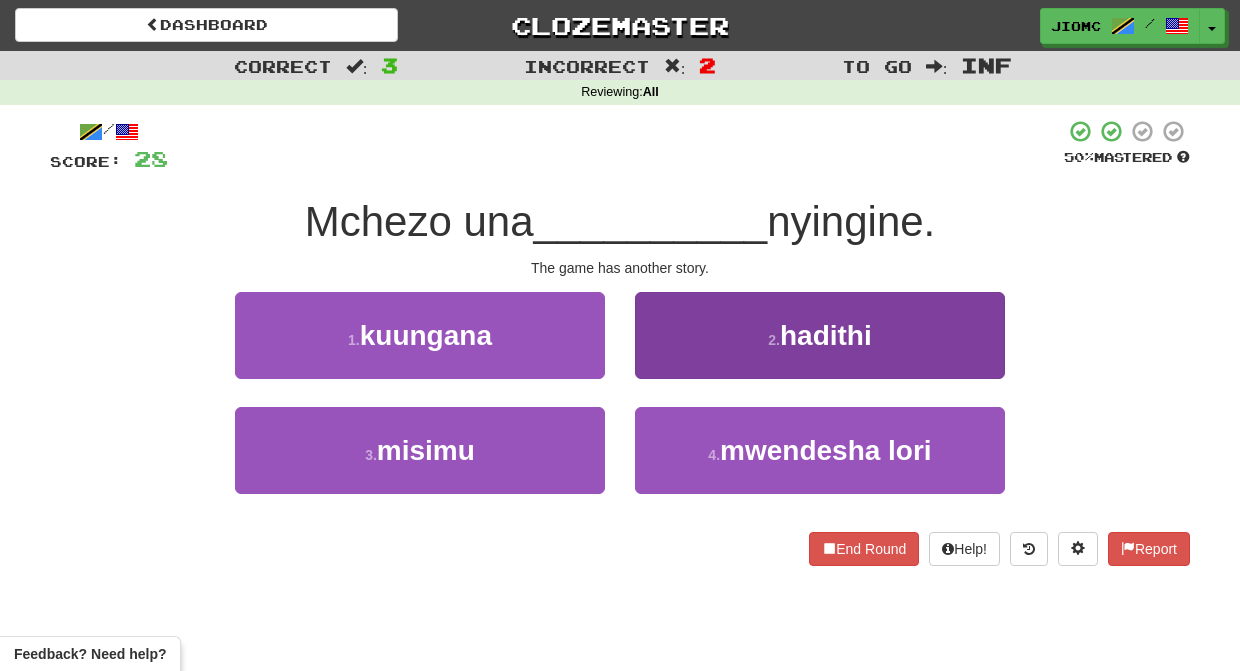 click on "2 .  hadithi" at bounding box center [820, 335] 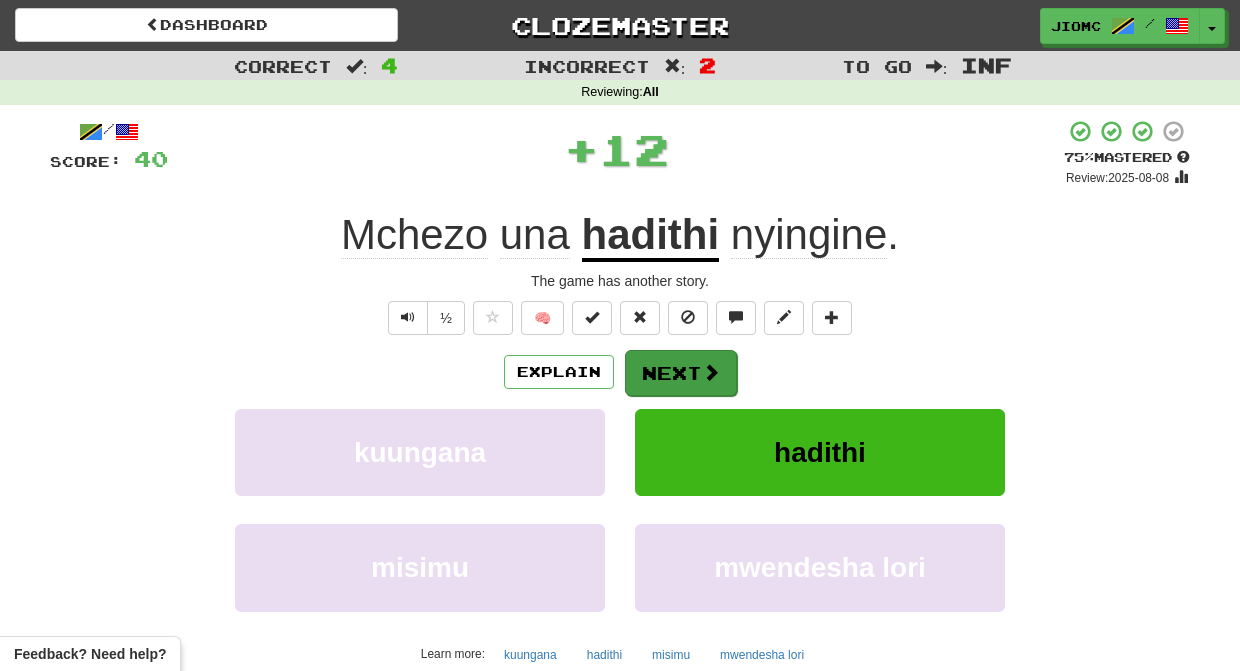 click on "Next" at bounding box center (681, 373) 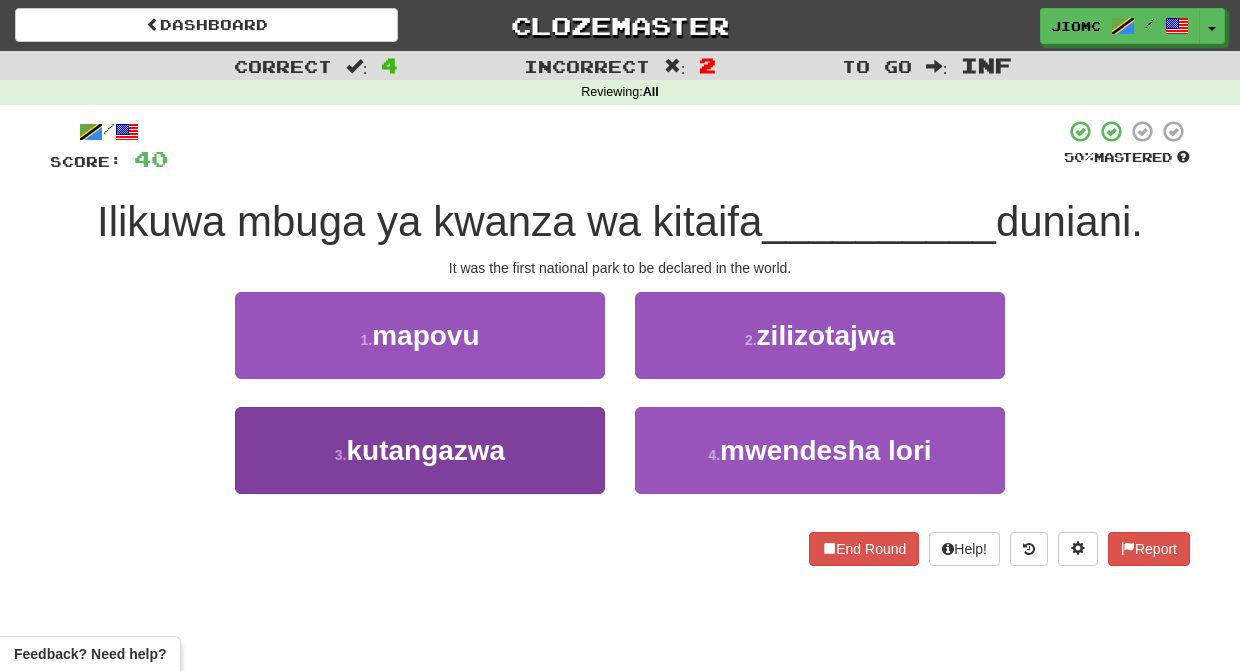 click on "3 .  kutangazwa" at bounding box center [420, 450] 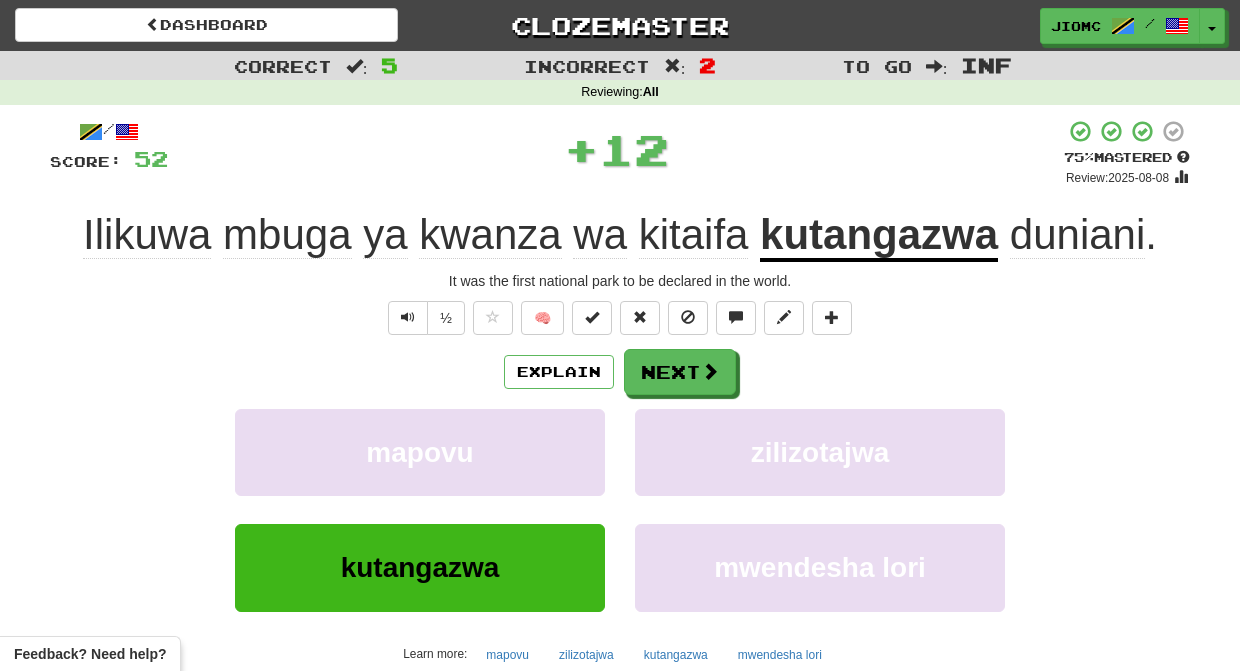 click on "mapovu" at bounding box center [420, 452] 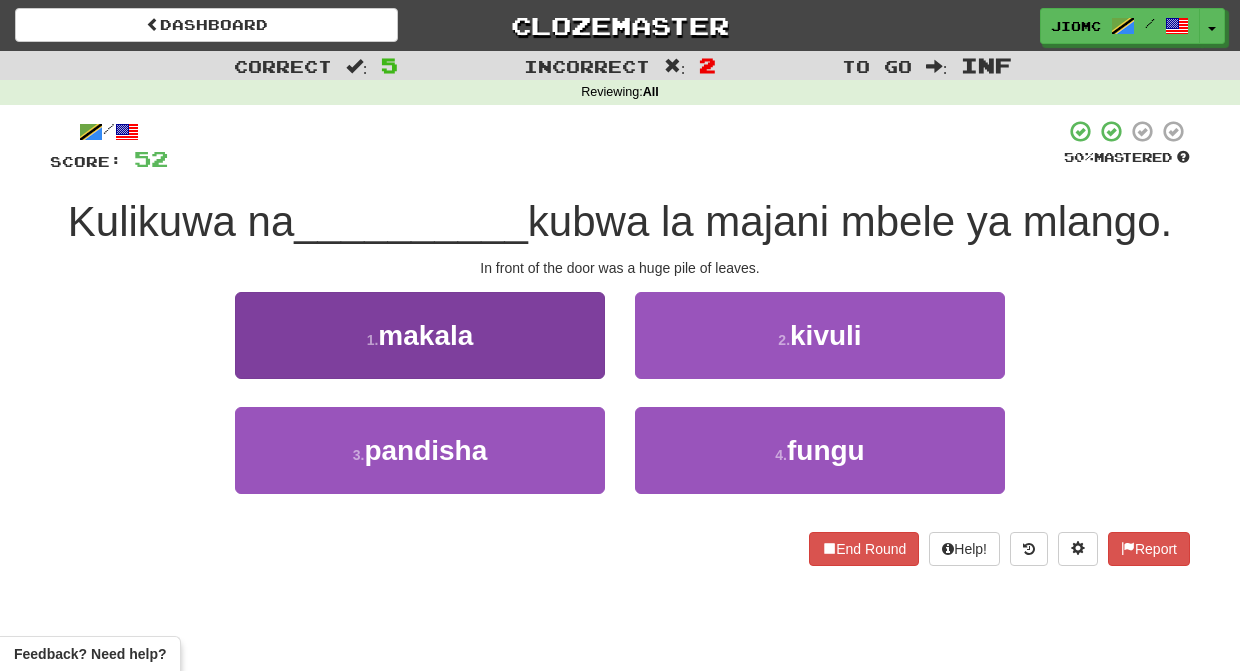 click on "1 .  makala" at bounding box center (420, 335) 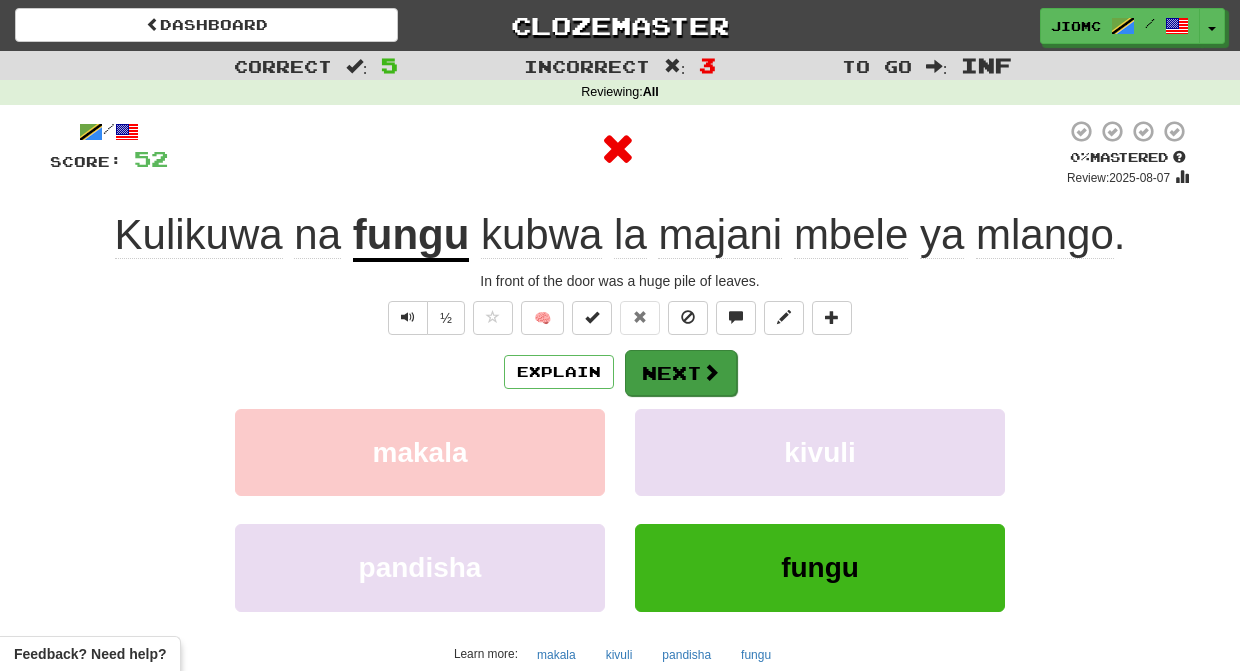 click on "Next" at bounding box center (681, 373) 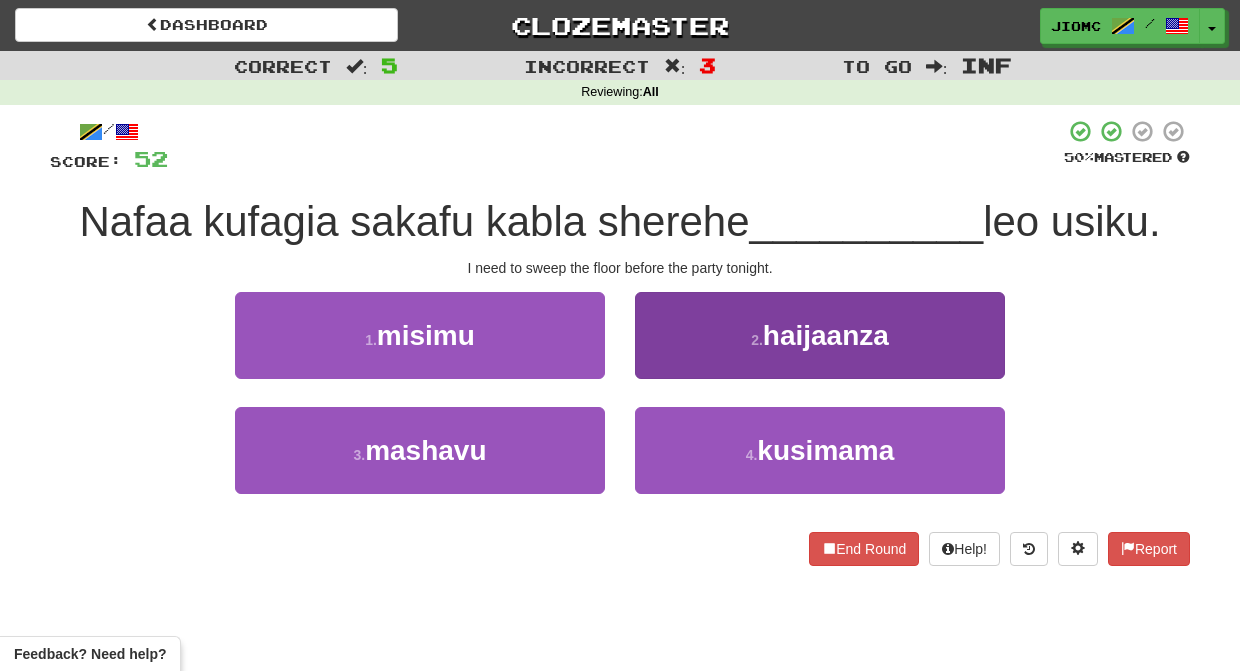 click on "2 .  haijaanza" at bounding box center (820, 335) 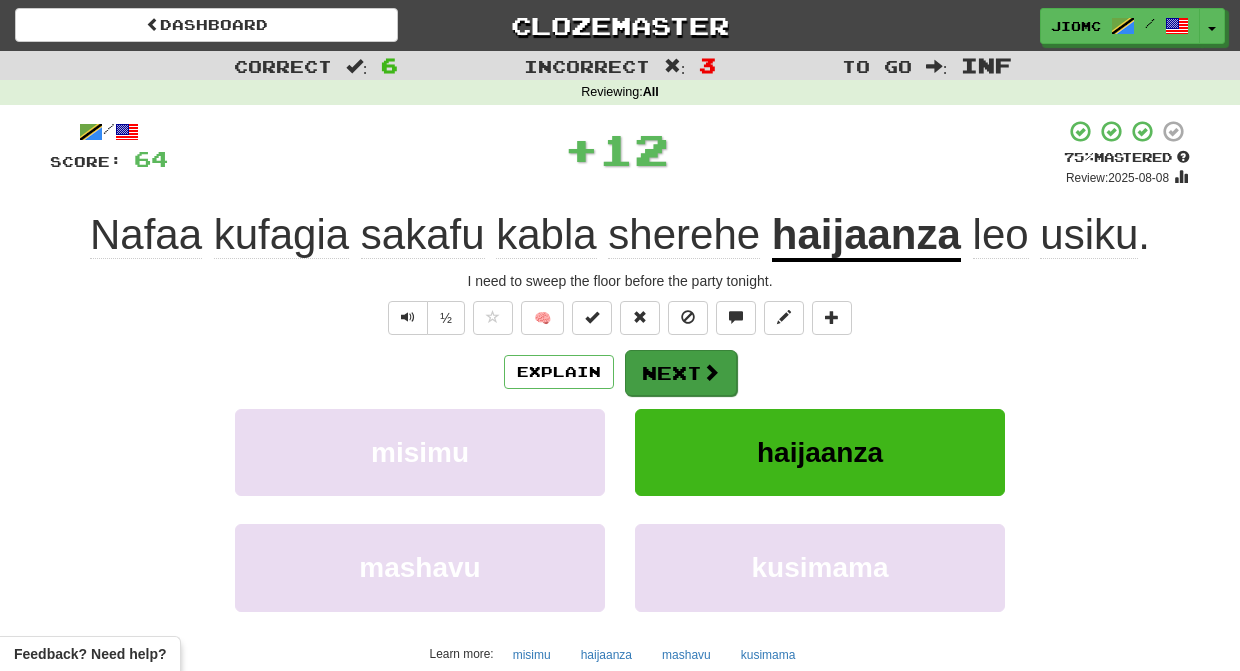 click on "Next" at bounding box center (681, 373) 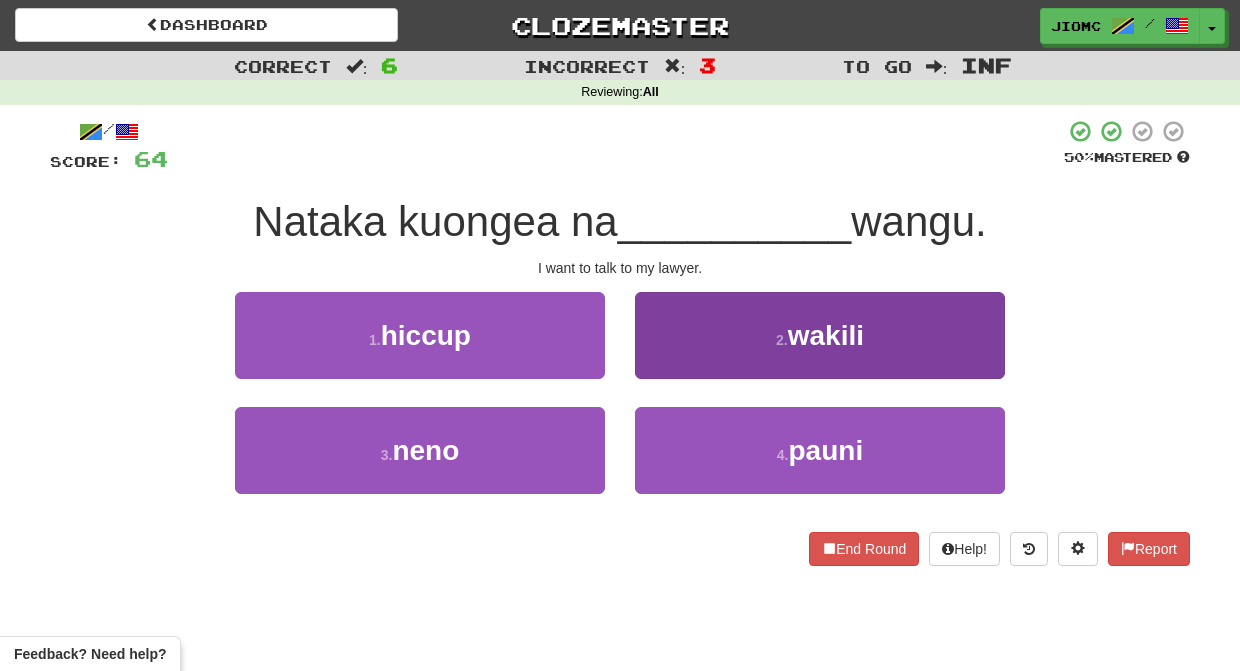 click on "2 .  wakili" at bounding box center [820, 335] 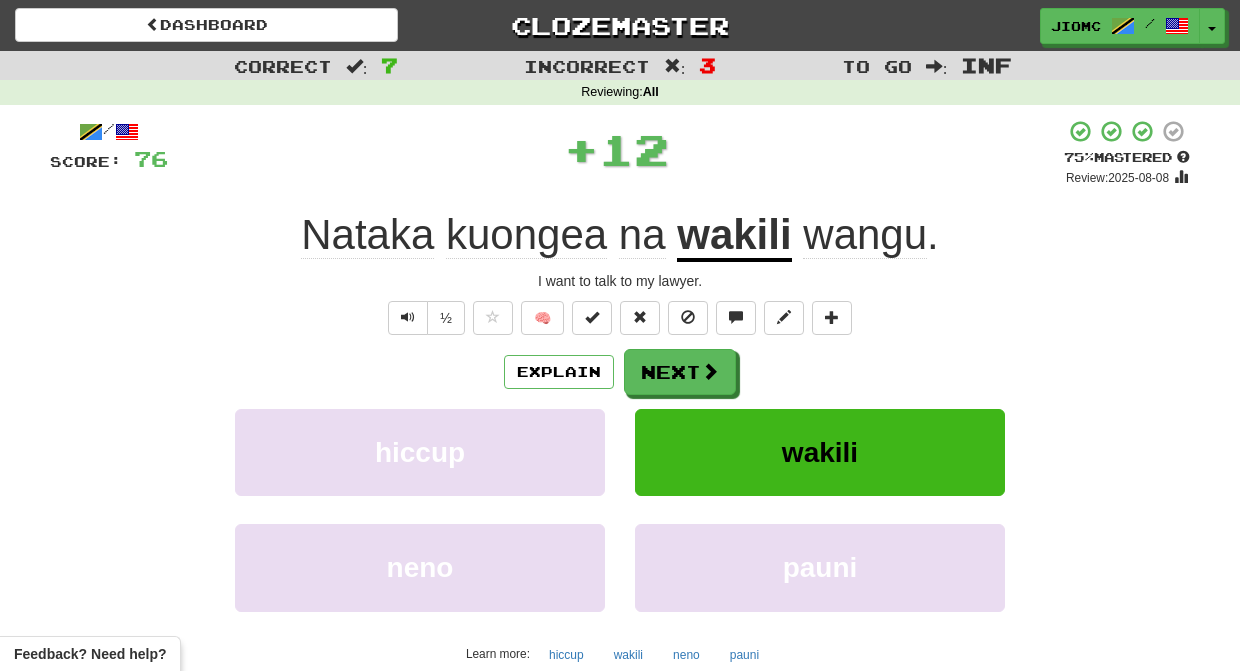 click on "Next" at bounding box center (680, 372) 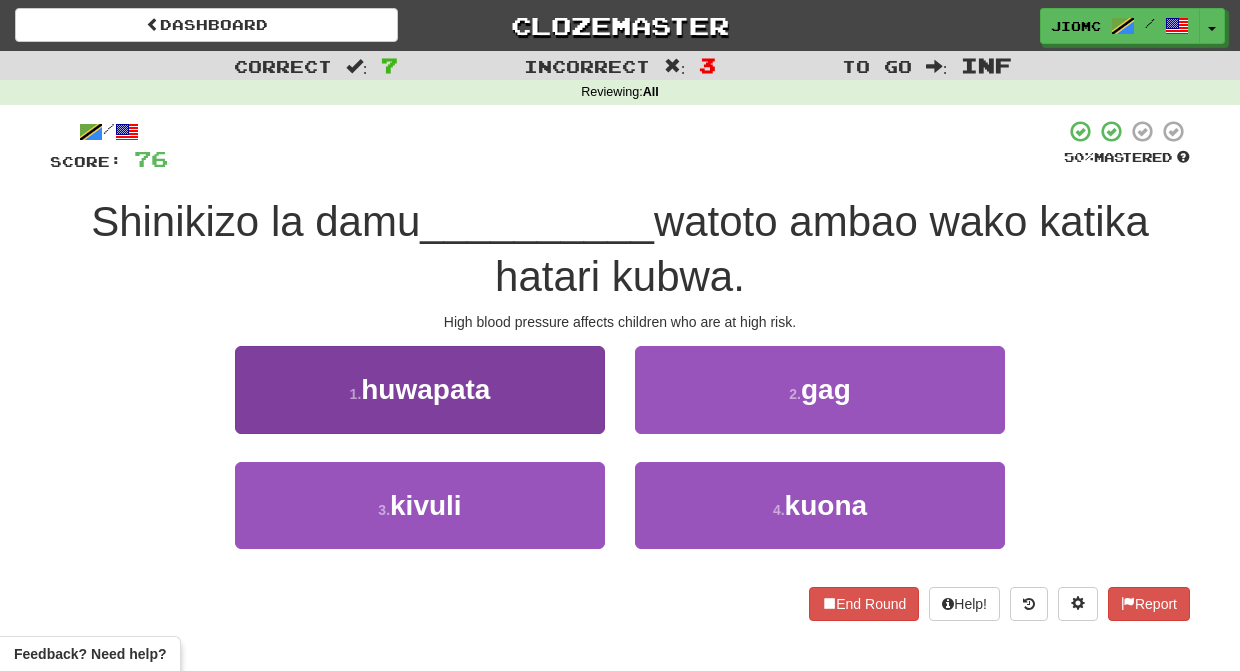 click on "1 .  huwapata" at bounding box center [420, 389] 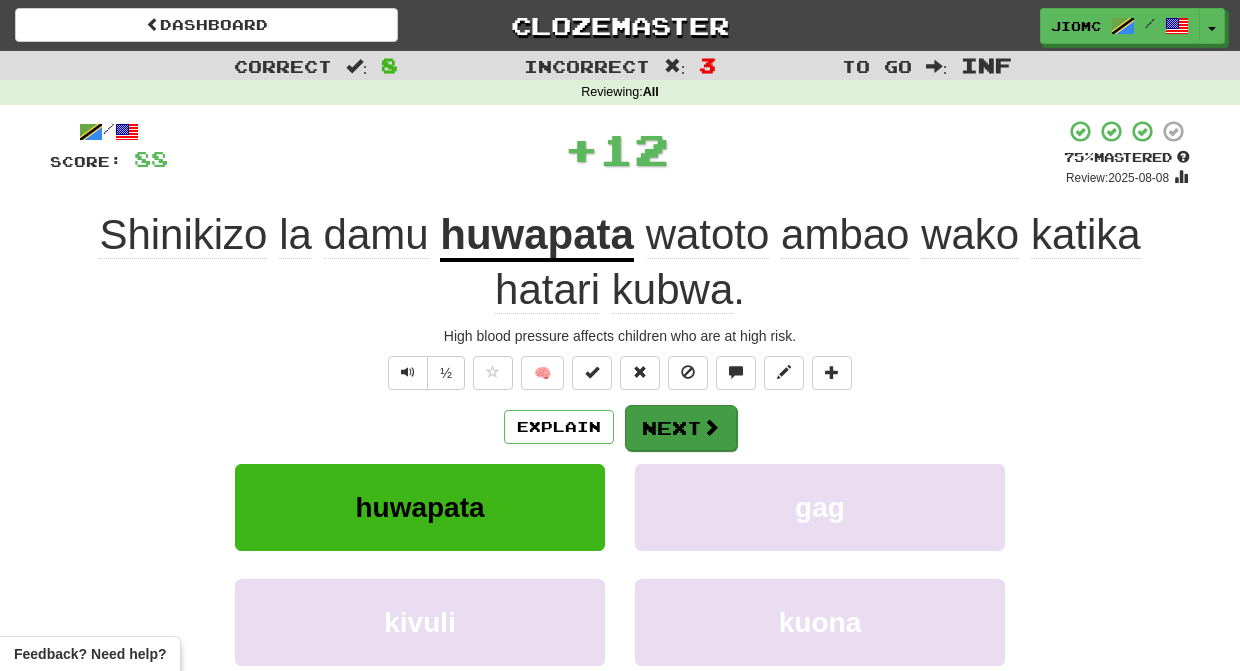 click on "Next" at bounding box center (681, 428) 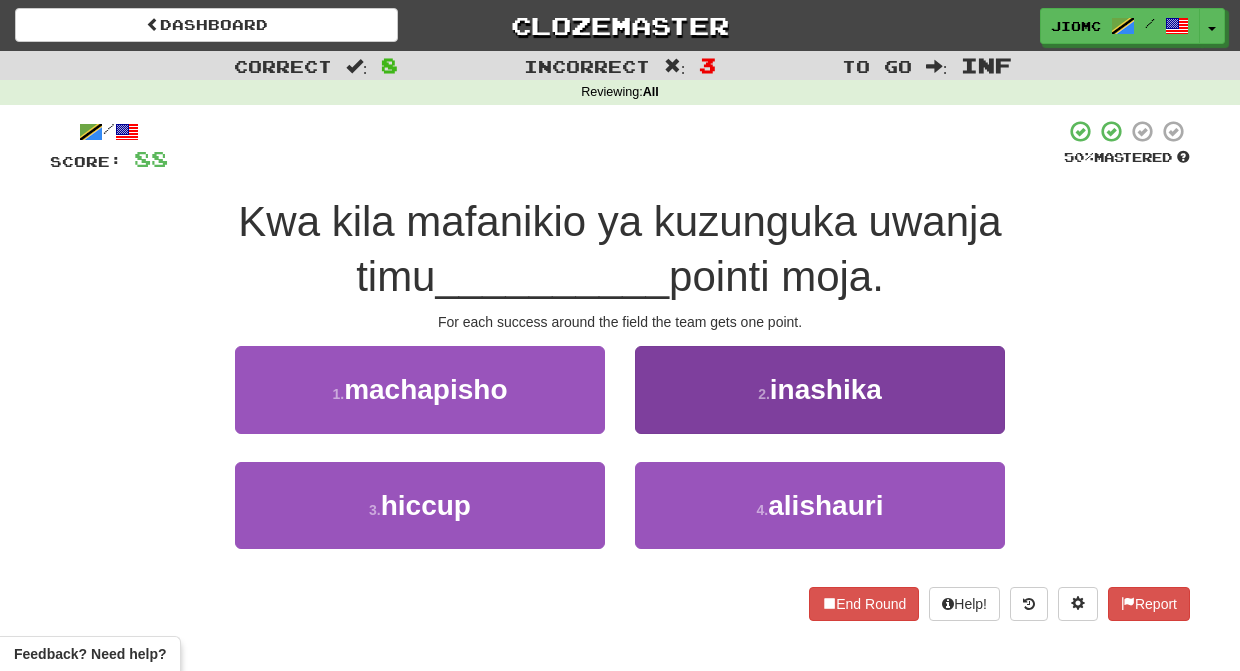 click on "2 .  inashika" at bounding box center (820, 389) 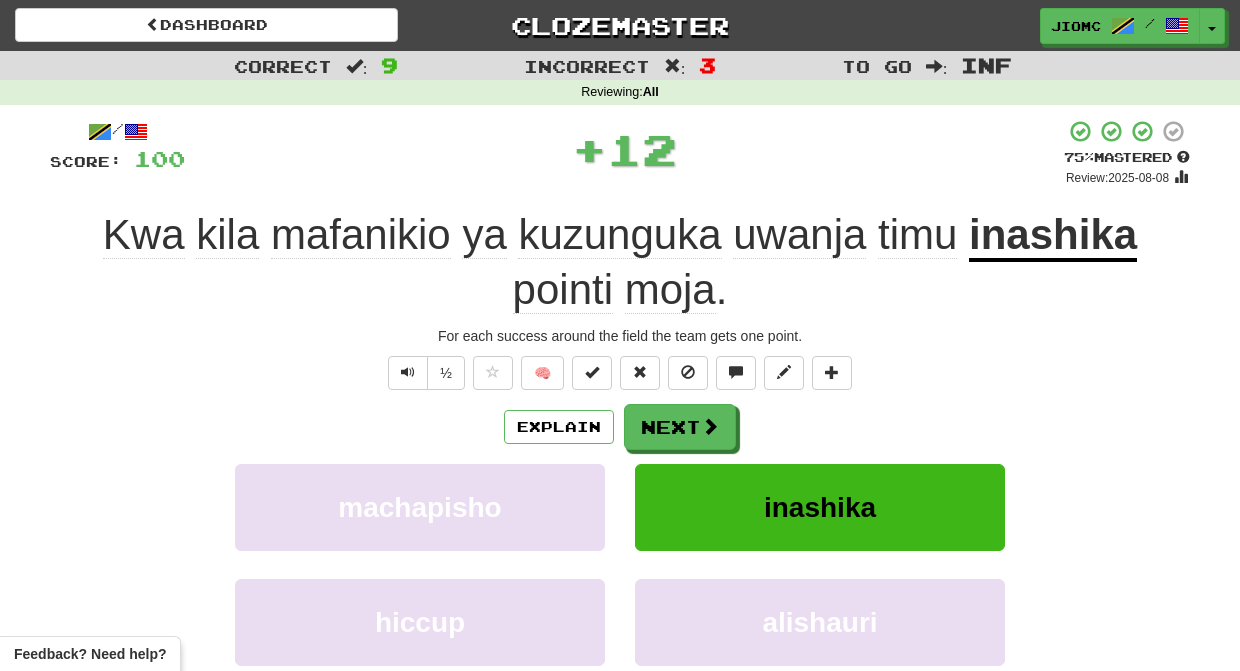 click on "Next" at bounding box center (680, 427) 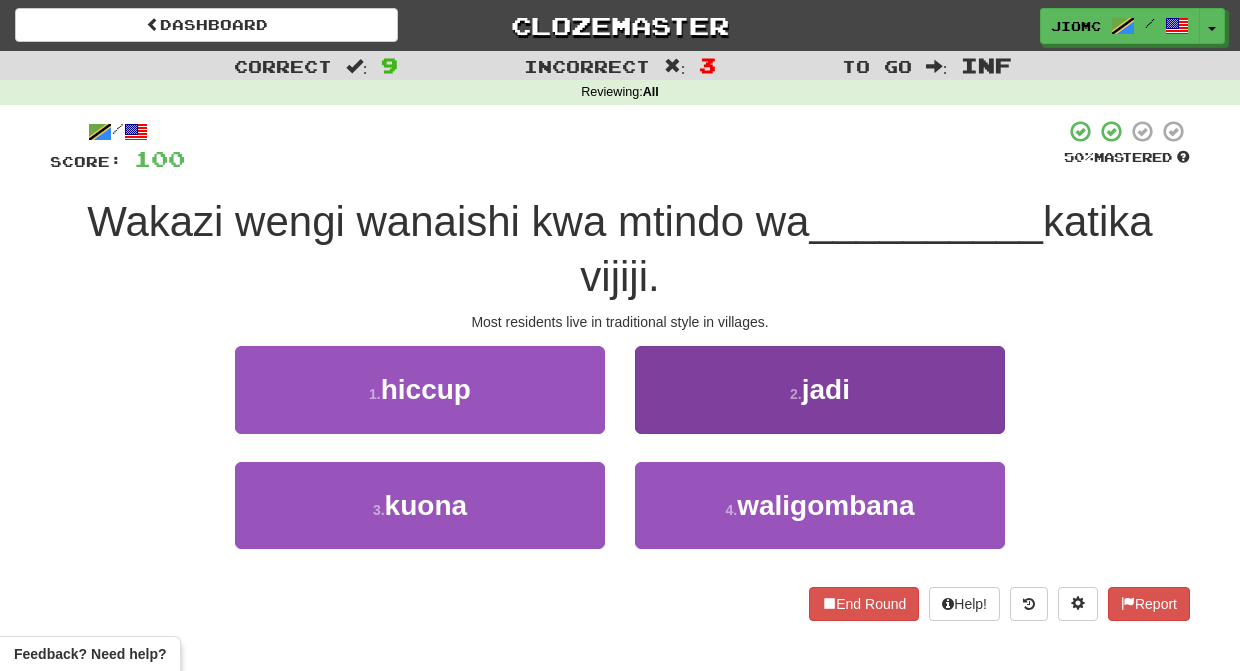 click on "2 .  jadi" at bounding box center [820, 389] 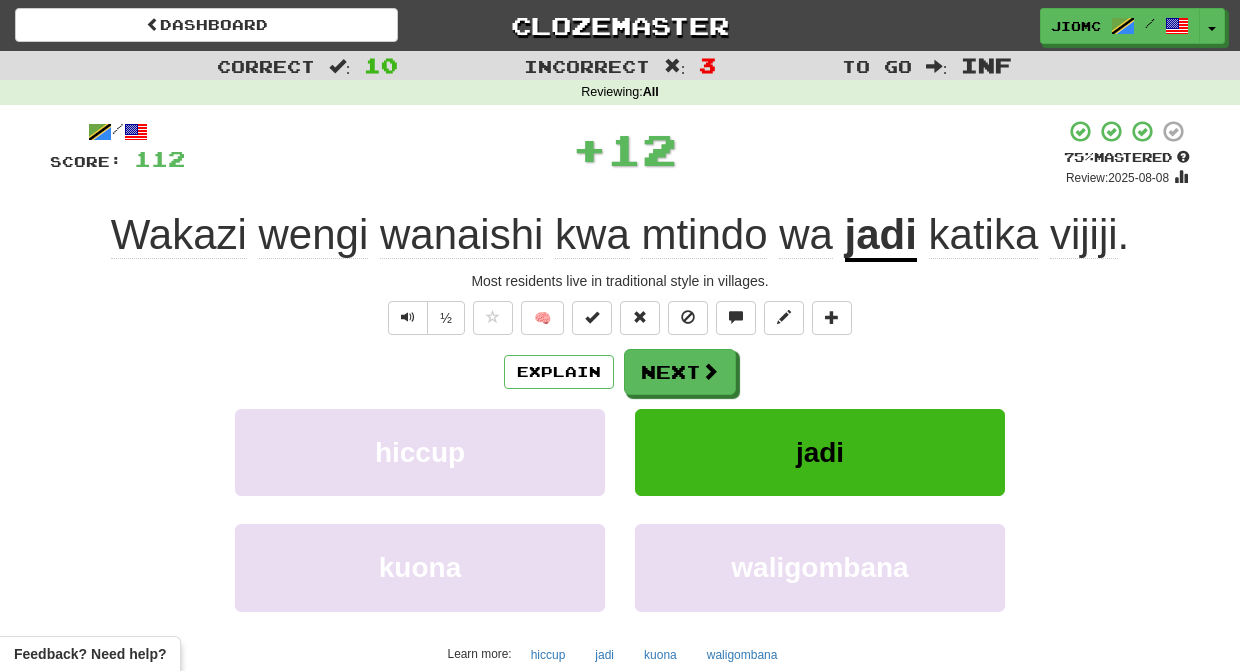 click on "jadi" at bounding box center (820, 452) 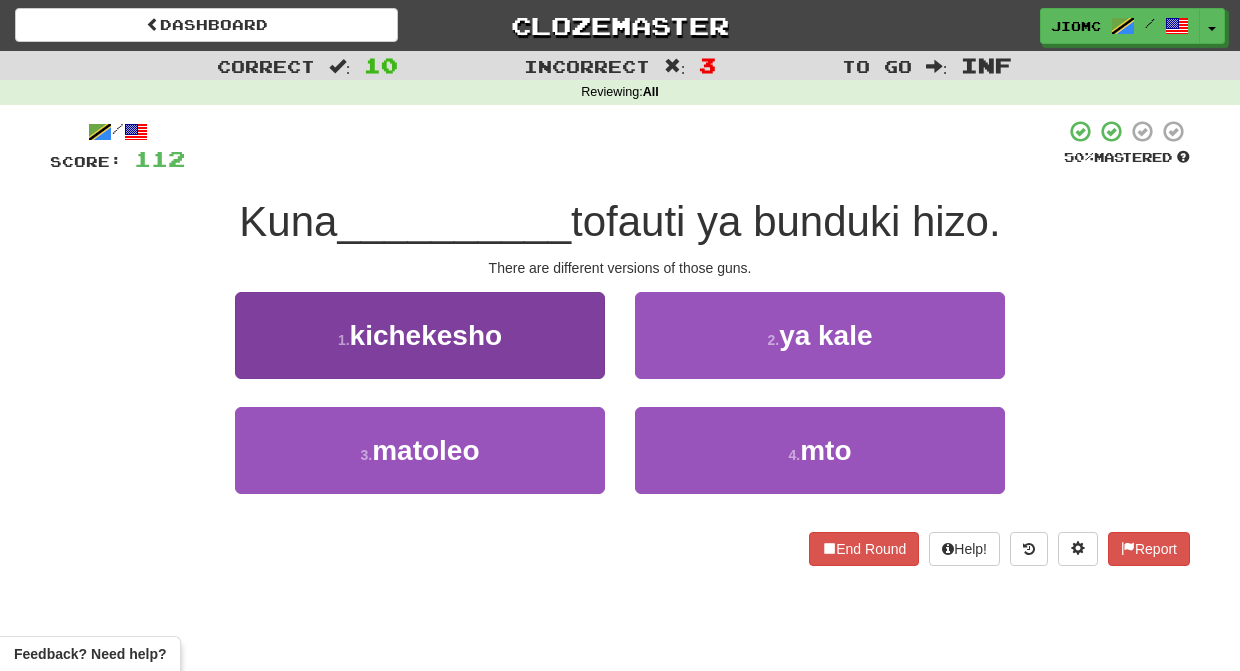 click on "1 .  kichekesho" at bounding box center [420, 335] 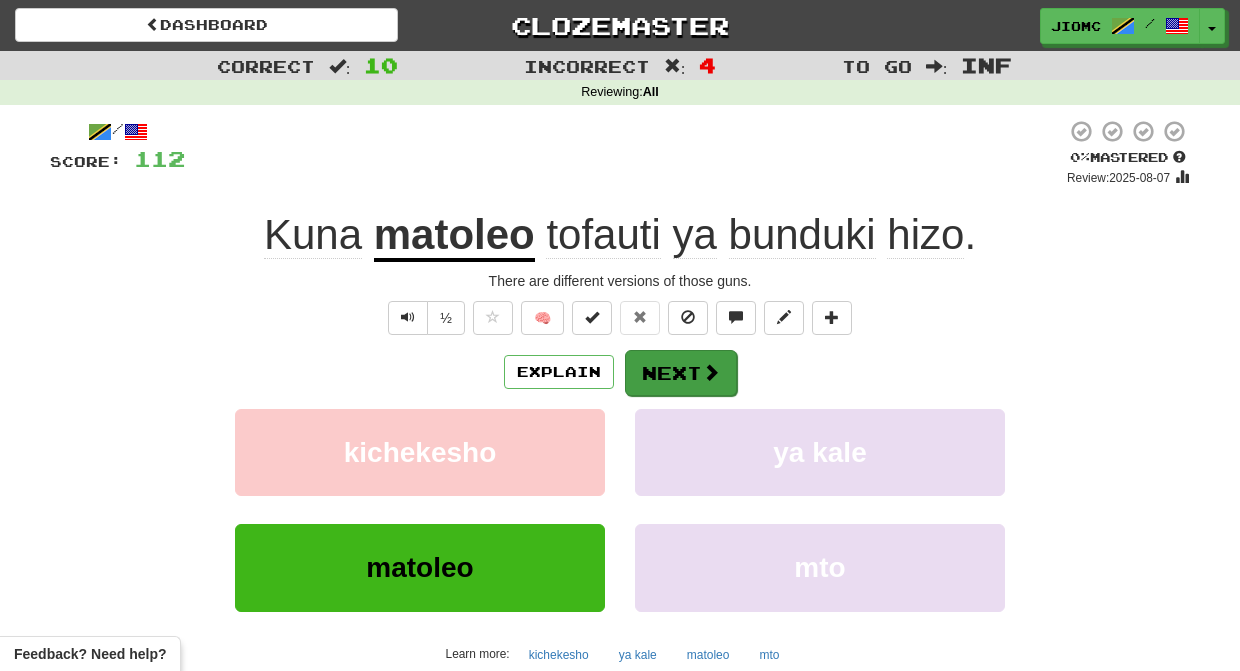click on "Next" at bounding box center [681, 373] 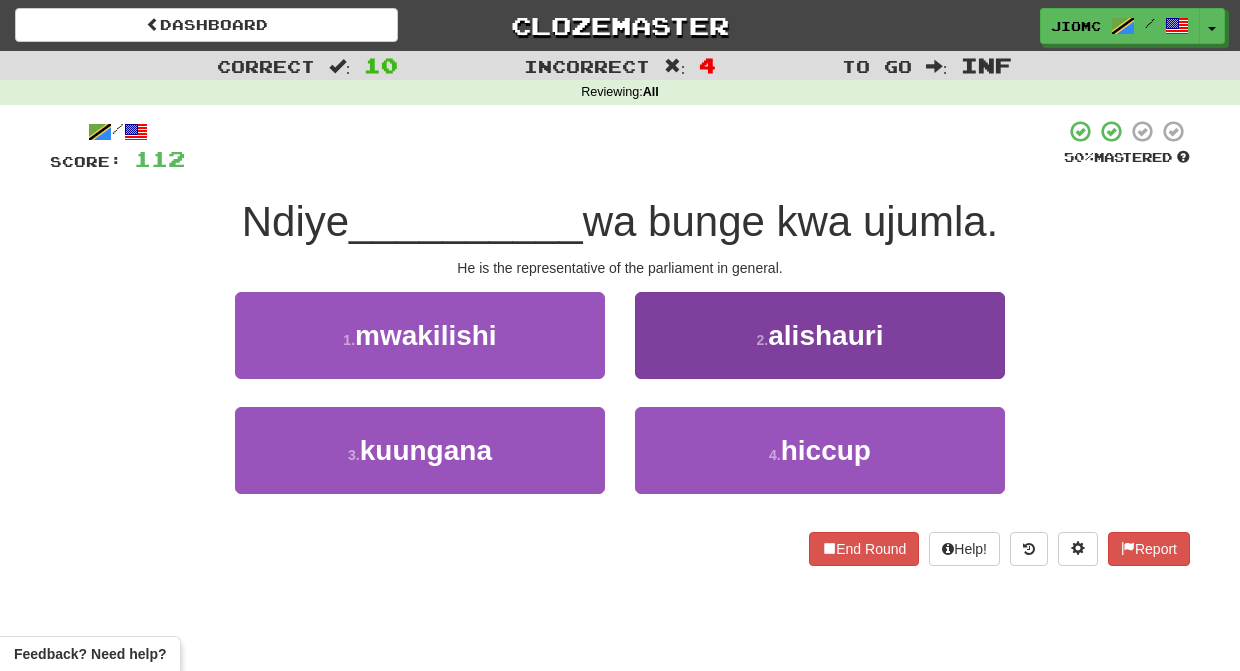 click on "2 .  alishauri" at bounding box center [820, 335] 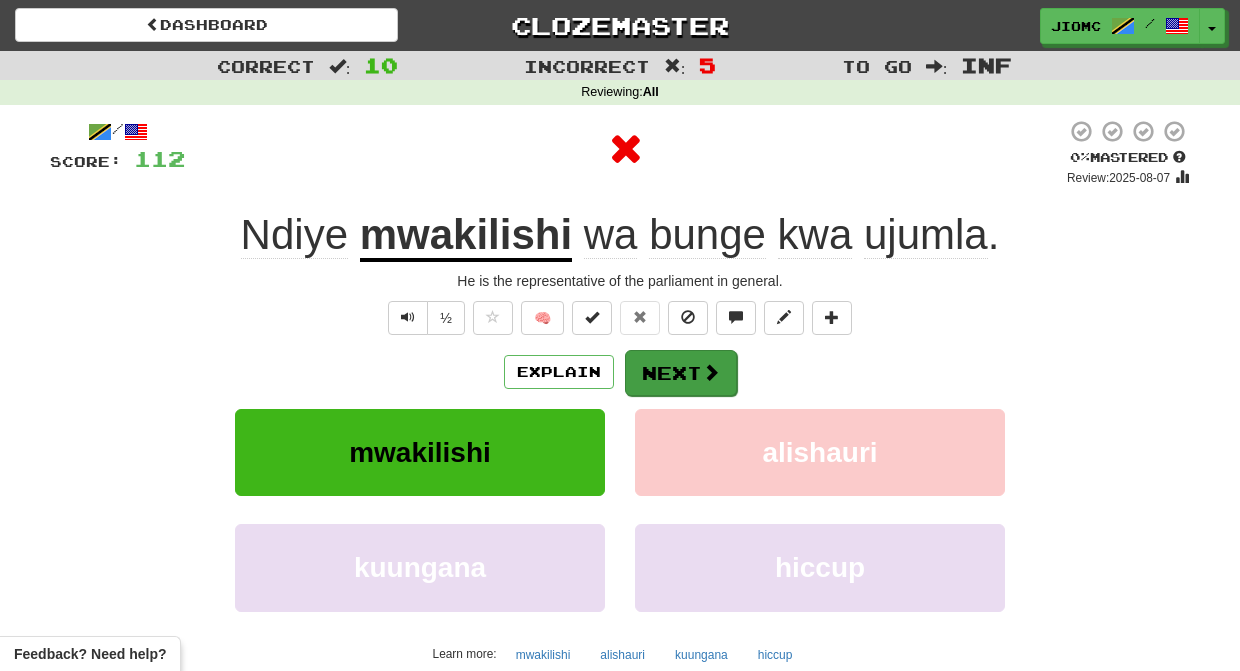 click on "Next" at bounding box center (681, 373) 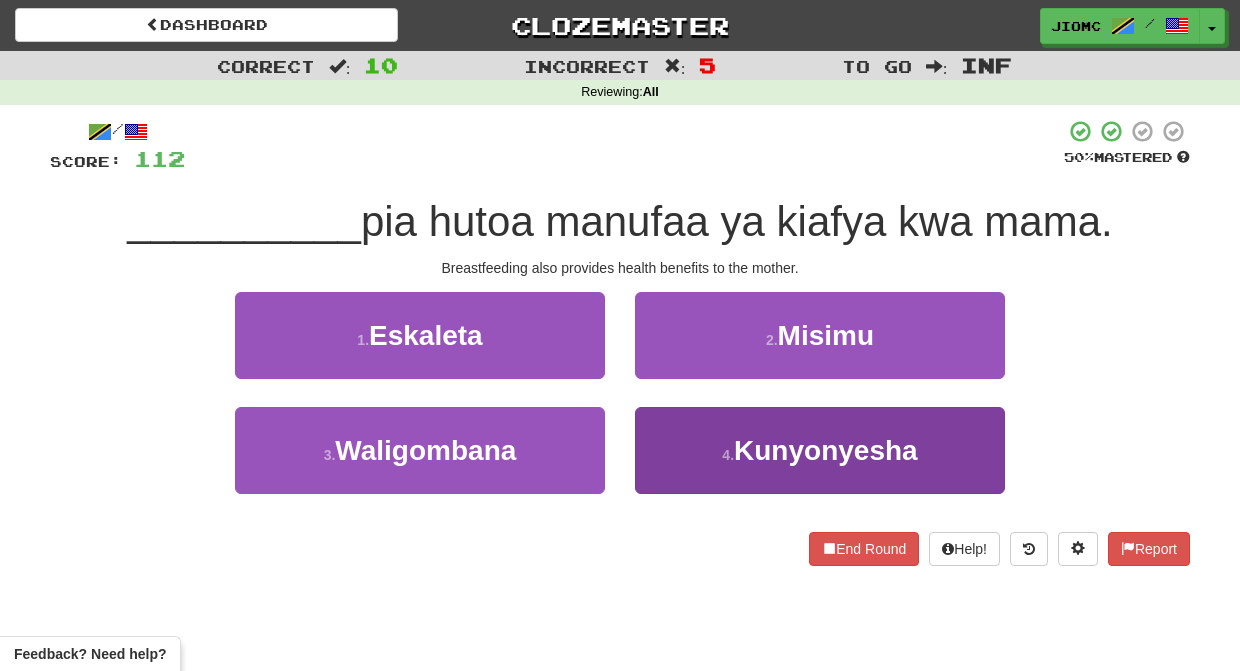 click on "4 .  Kunyonyesha" at bounding box center (820, 450) 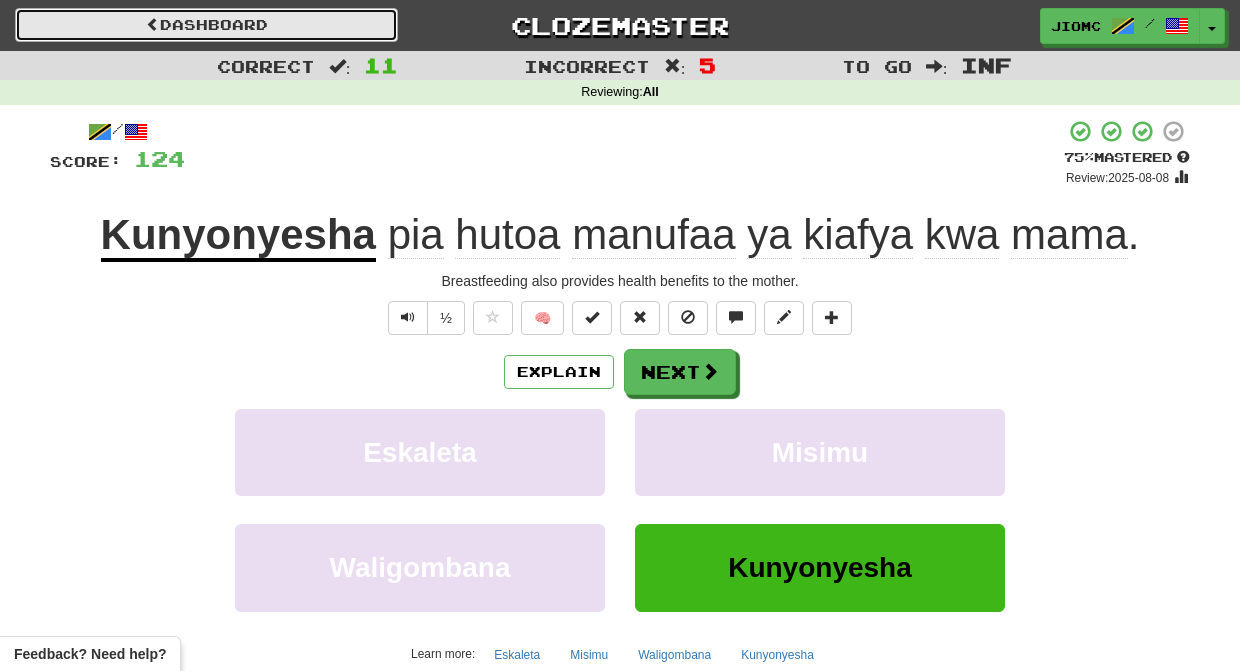 click on "Dashboard" at bounding box center [206, 25] 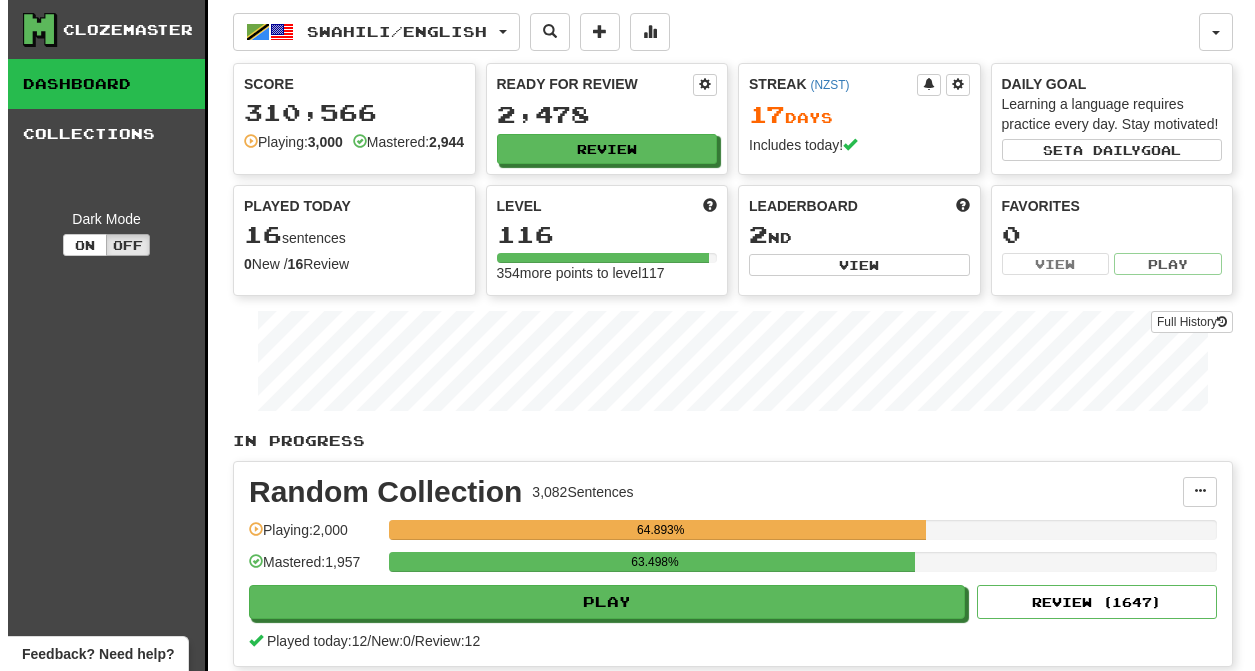 scroll, scrollTop: 0, scrollLeft: 0, axis: both 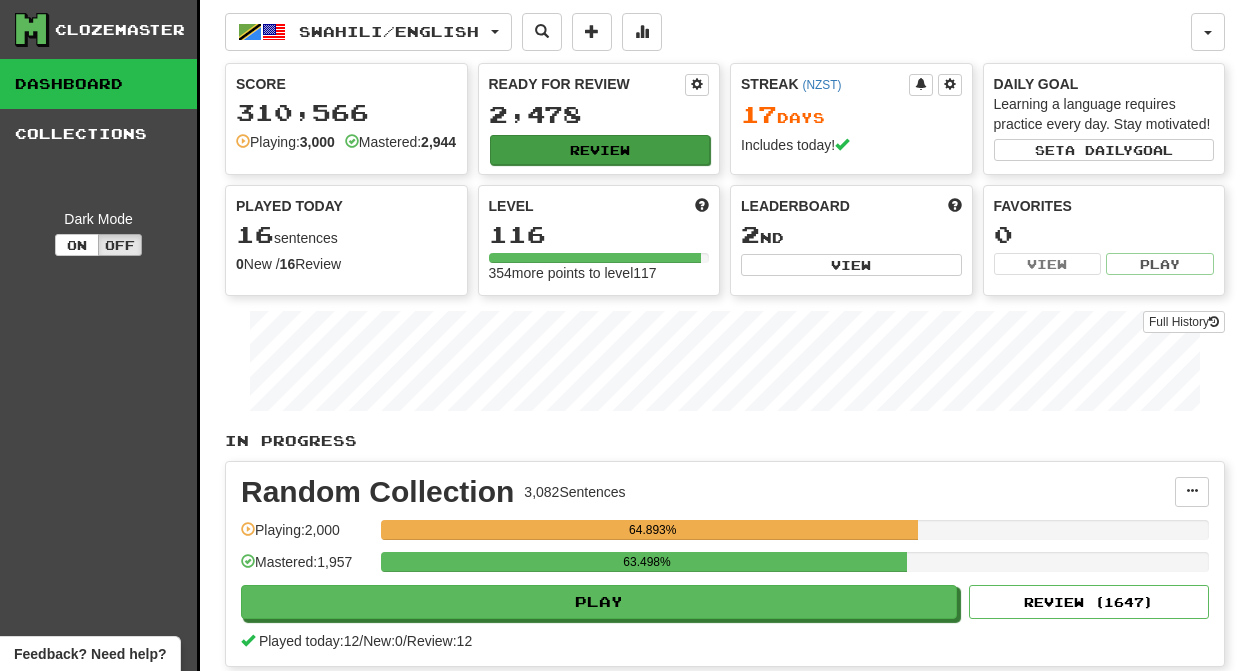 click on "Review" at bounding box center (600, 150) 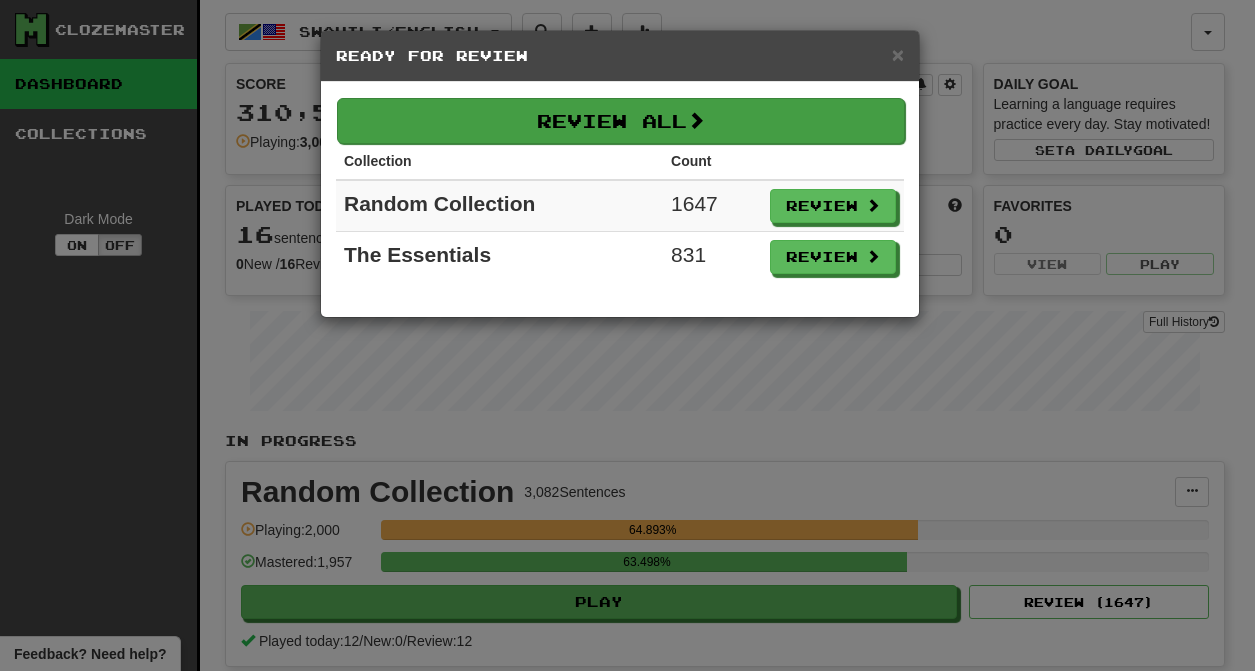 click on "Review All" at bounding box center [621, 121] 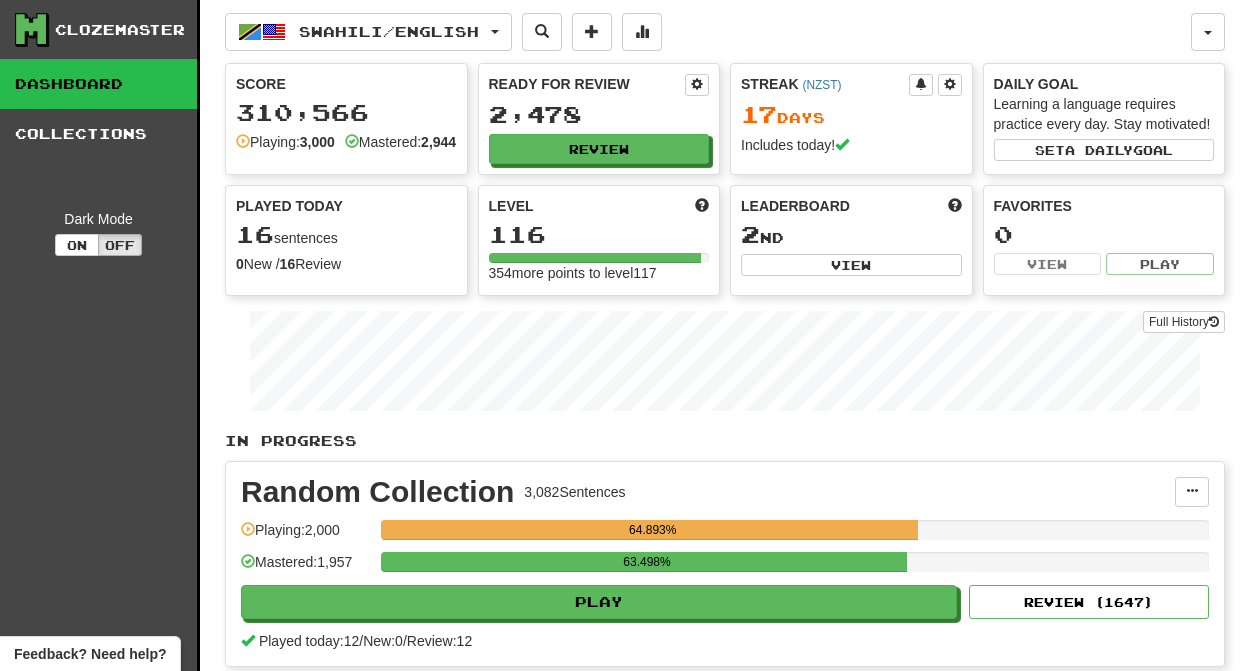 select on "********" 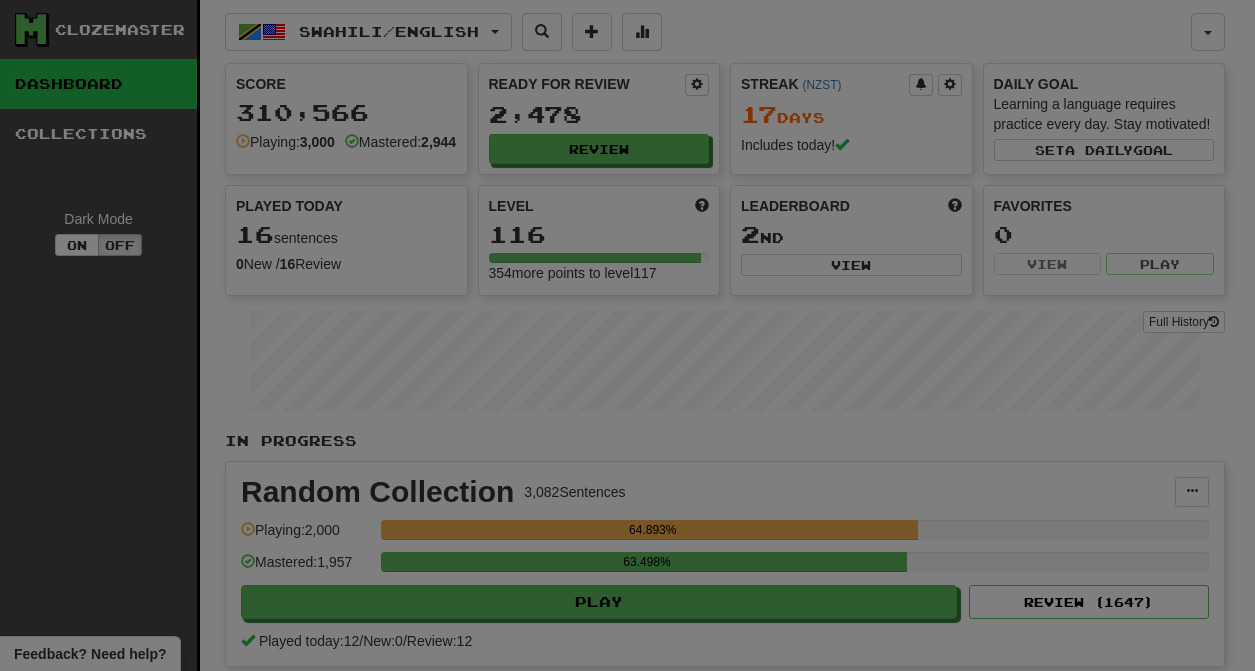 scroll, scrollTop: 0, scrollLeft: 0, axis: both 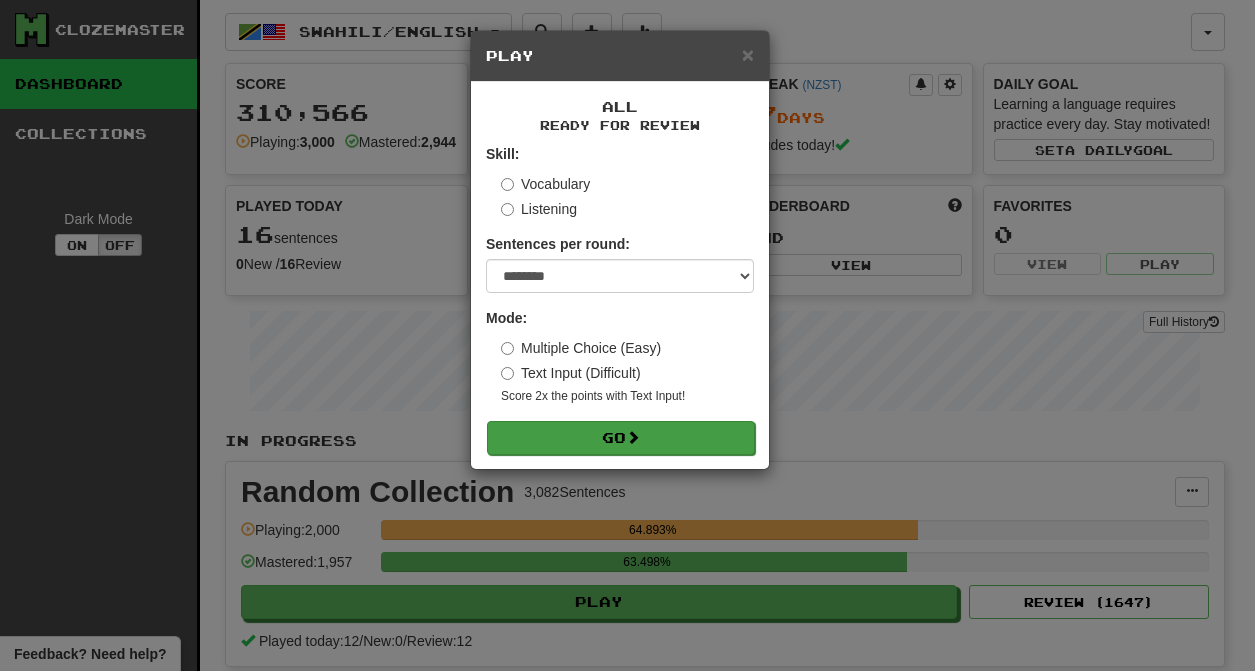 click on "Go" at bounding box center [621, 438] 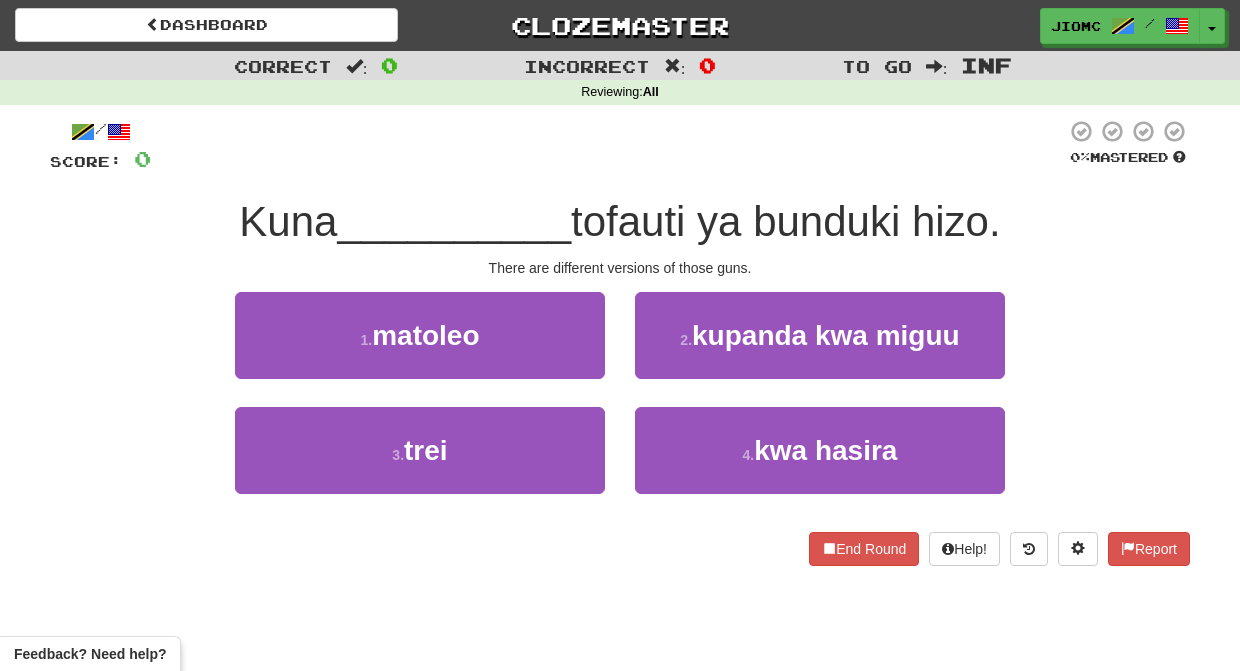 scroll, scrollTop: 0, scrollLeft: 0, axis: both 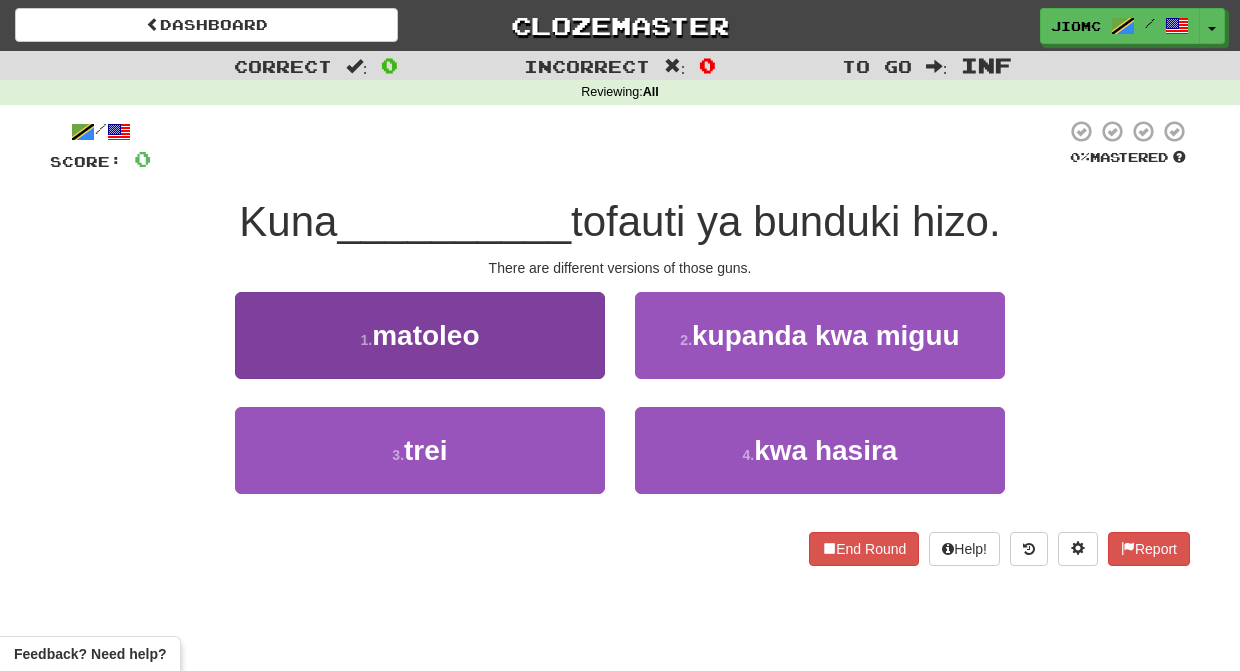 click on "1 .  matoleo" at bounding box center (420, 335) 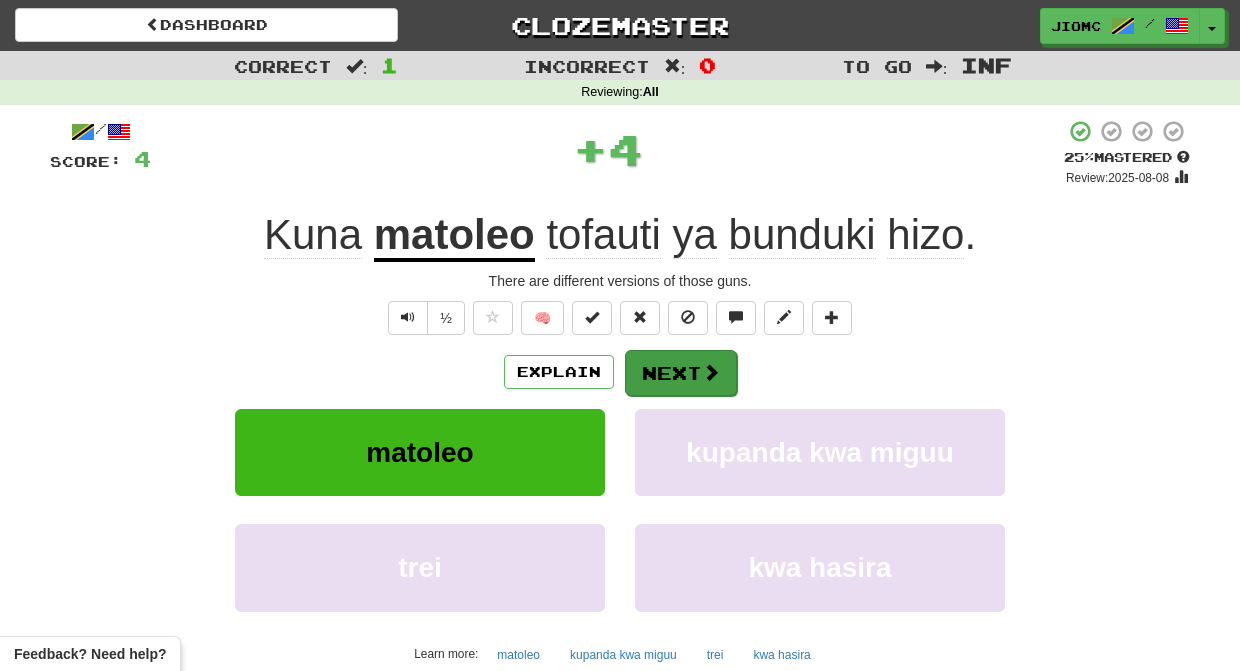 click on "Next" at bounding box center (681, 373) 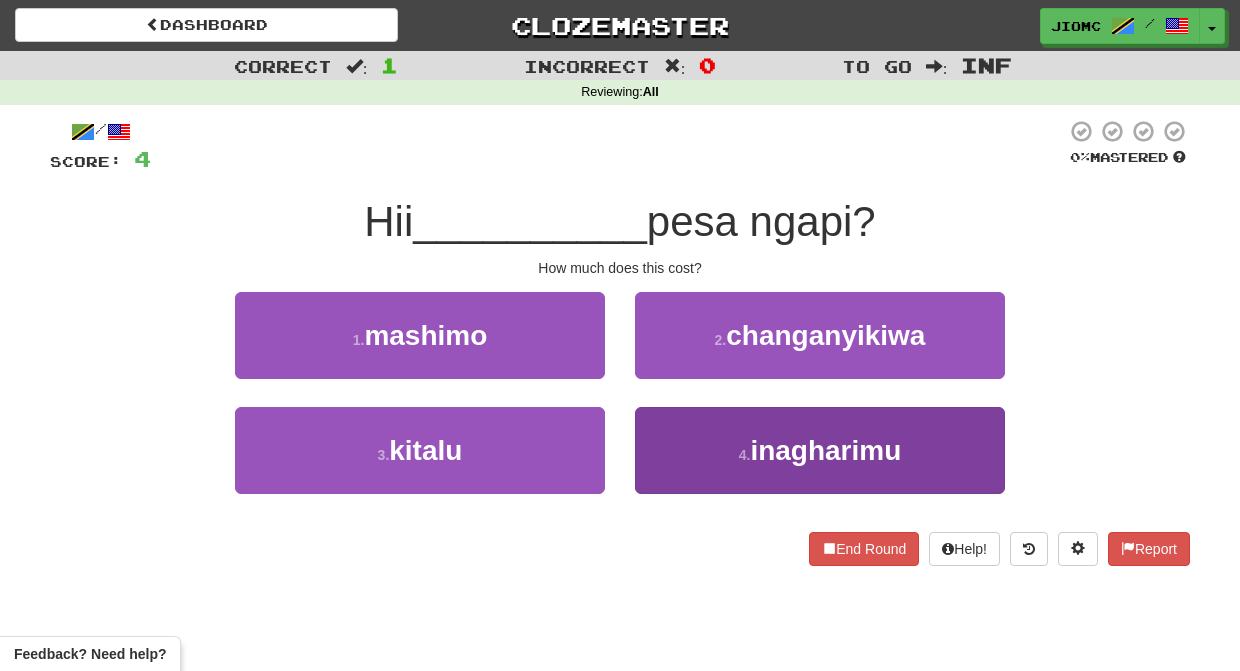 click on "4 .  inagharimu" at bounding box center [820, 450] 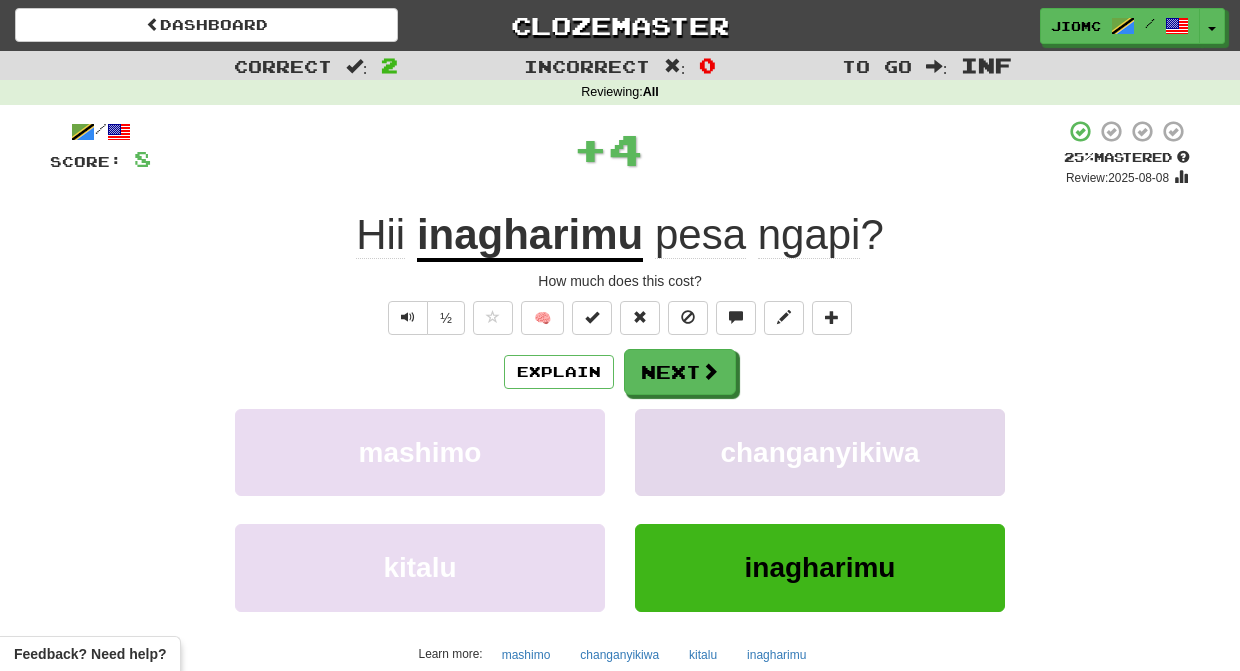 click on "changanyikiwa" at bounding box center [820, 452] 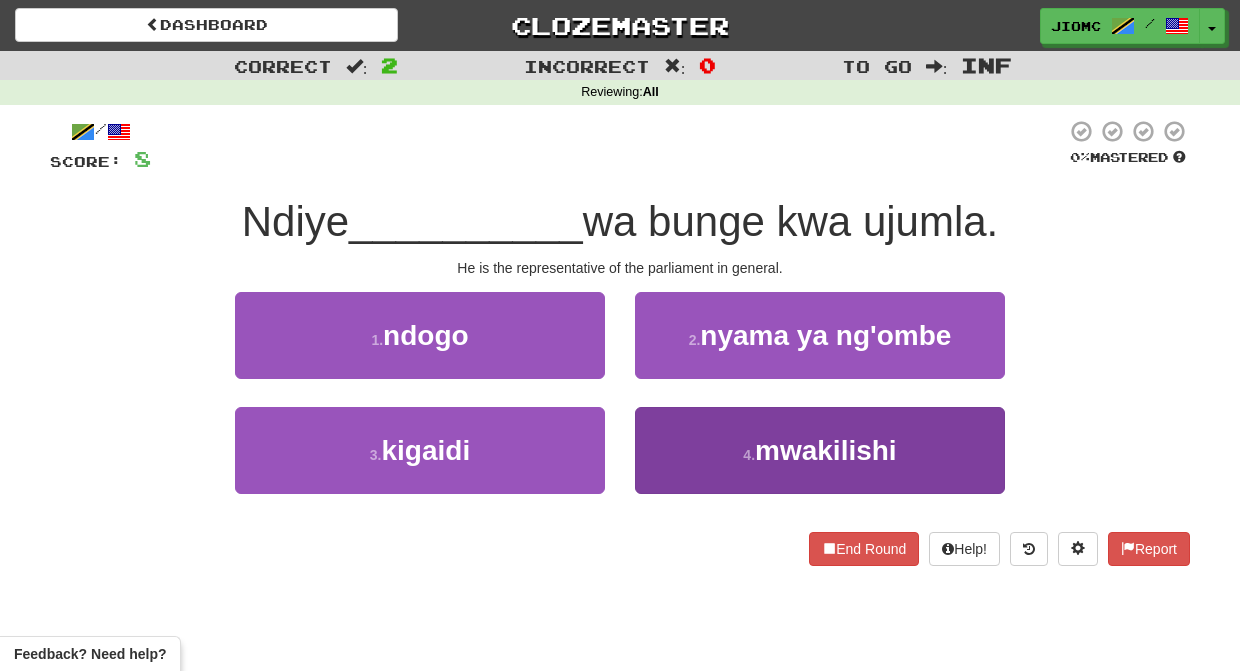 click on "4 .  mwakilishi" at bounding box center (820, 450) 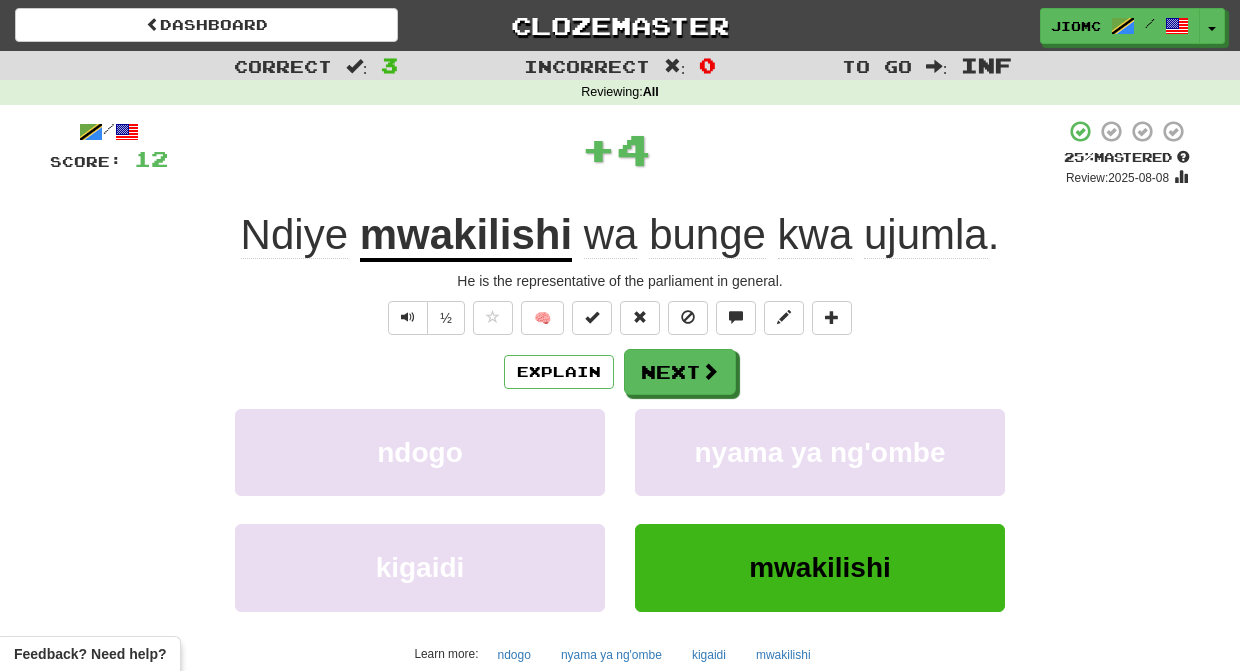 click on "nyama ya ng'ombe" at bounding box center [820, 452] 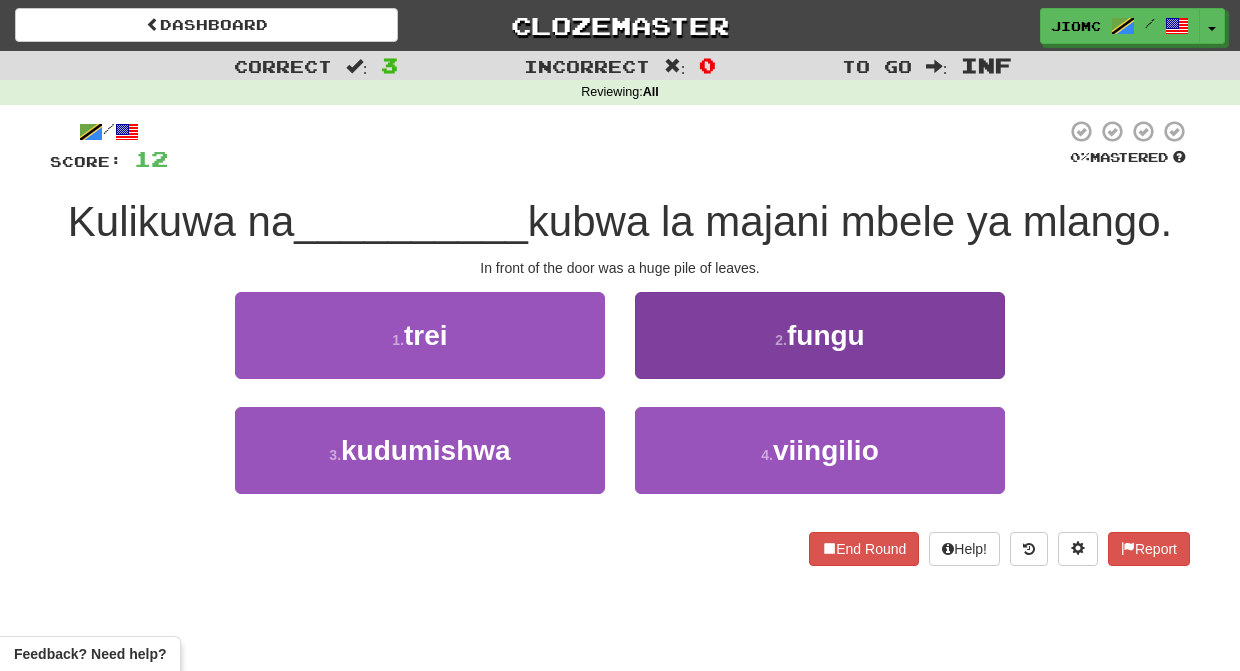 click on "2 .  fungu" at bounding box center [820, 335] 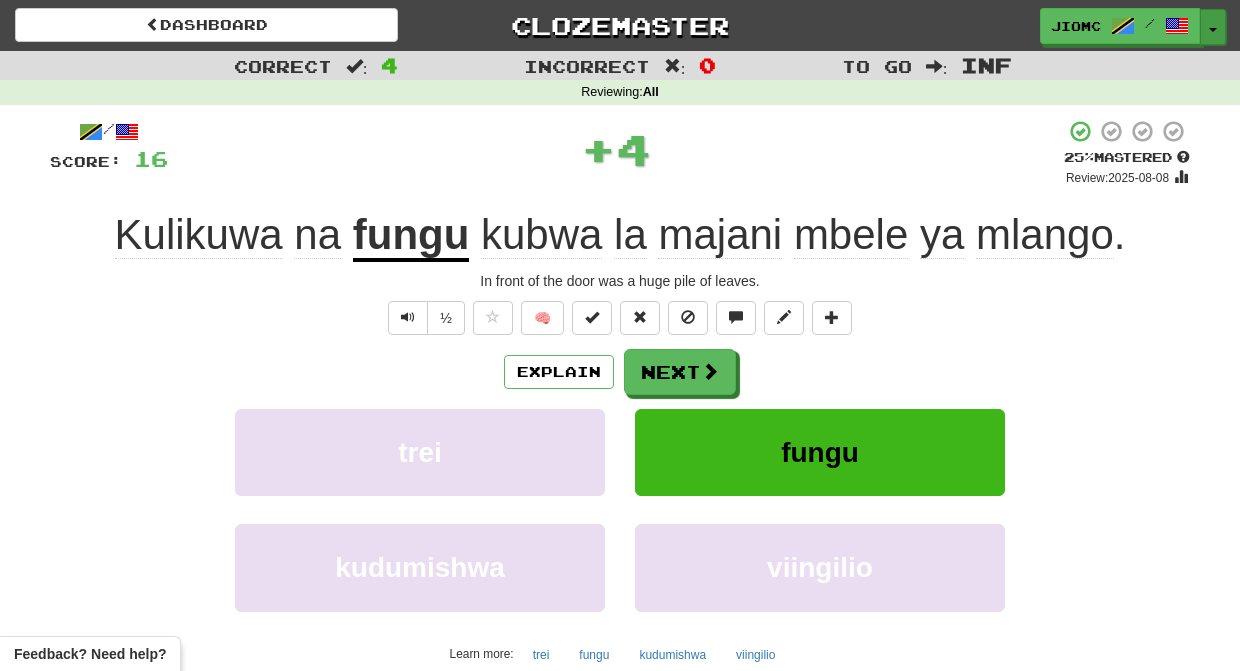 click on "Toggle Dropdown" at bounding box center [1213, 27] 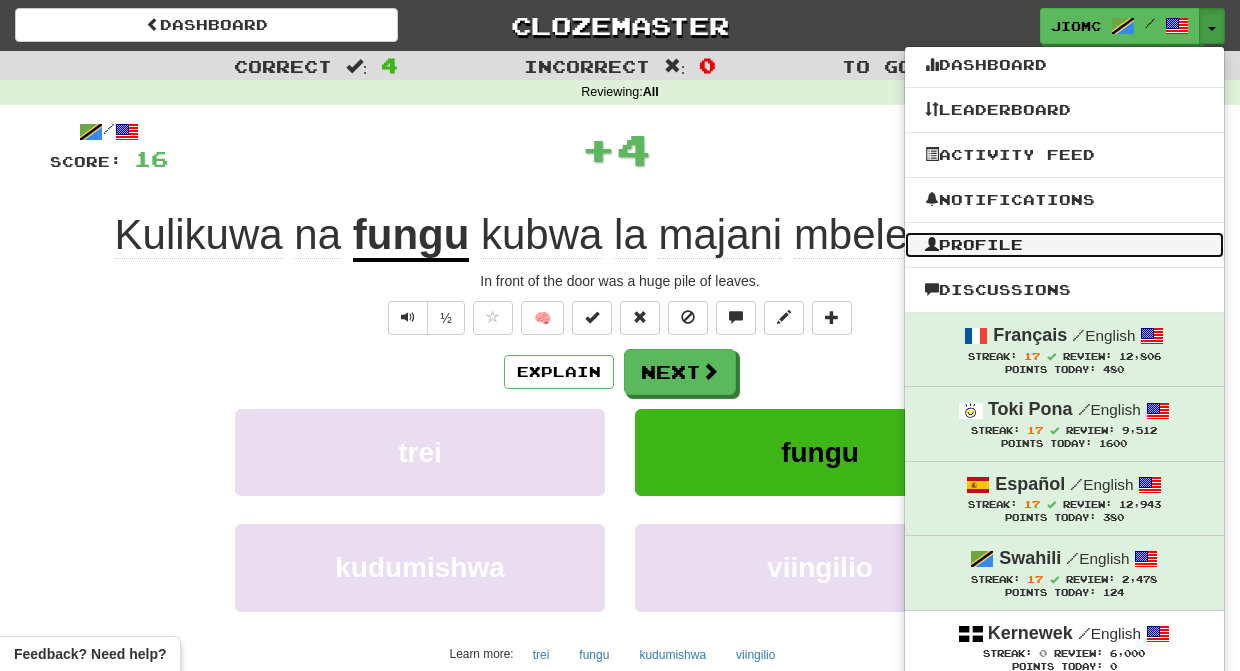 click on "Profile" at bounding box center (1064, 245) 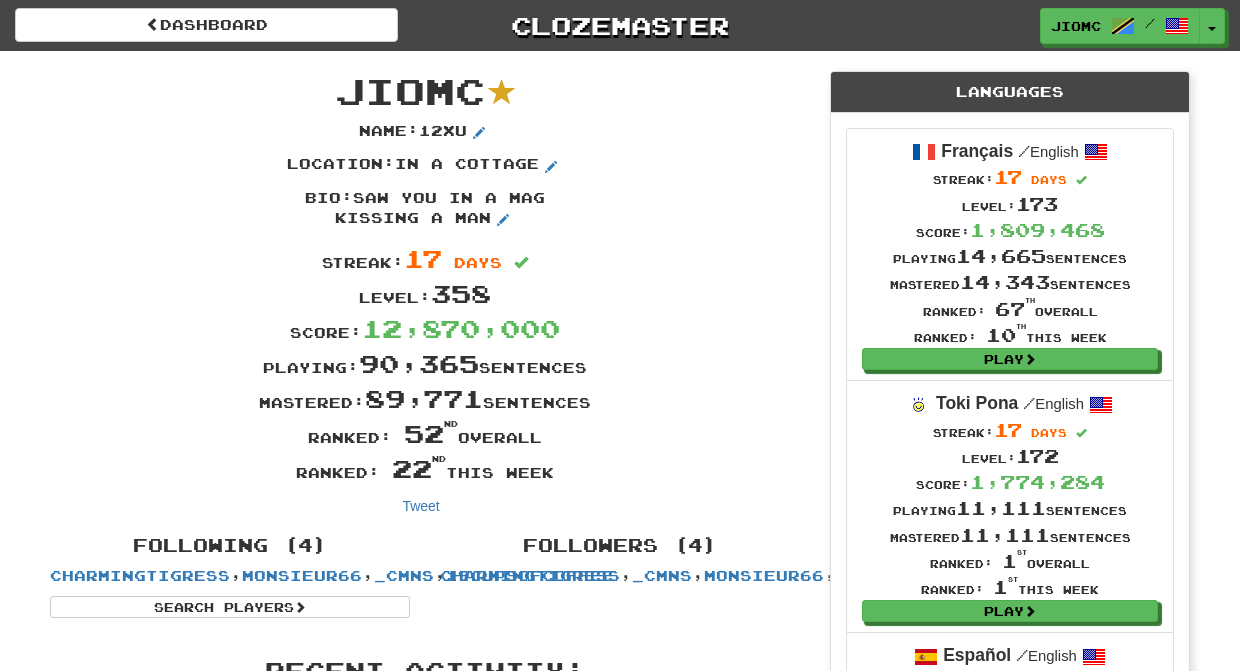 scroll, scrollTop: 0, scrollLeft: 0, axis: both 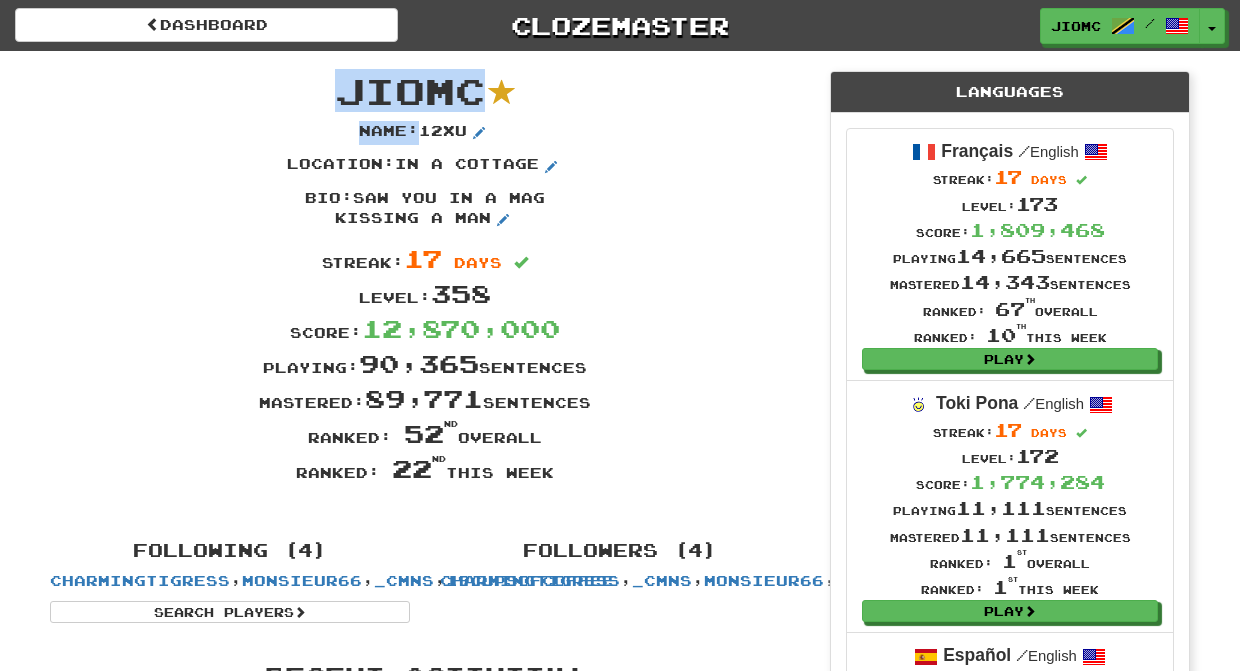 drag, startPoint x: 591, startPoint y: 476, endPoint x: 347, endPoint y: 89, distance: 457.49863 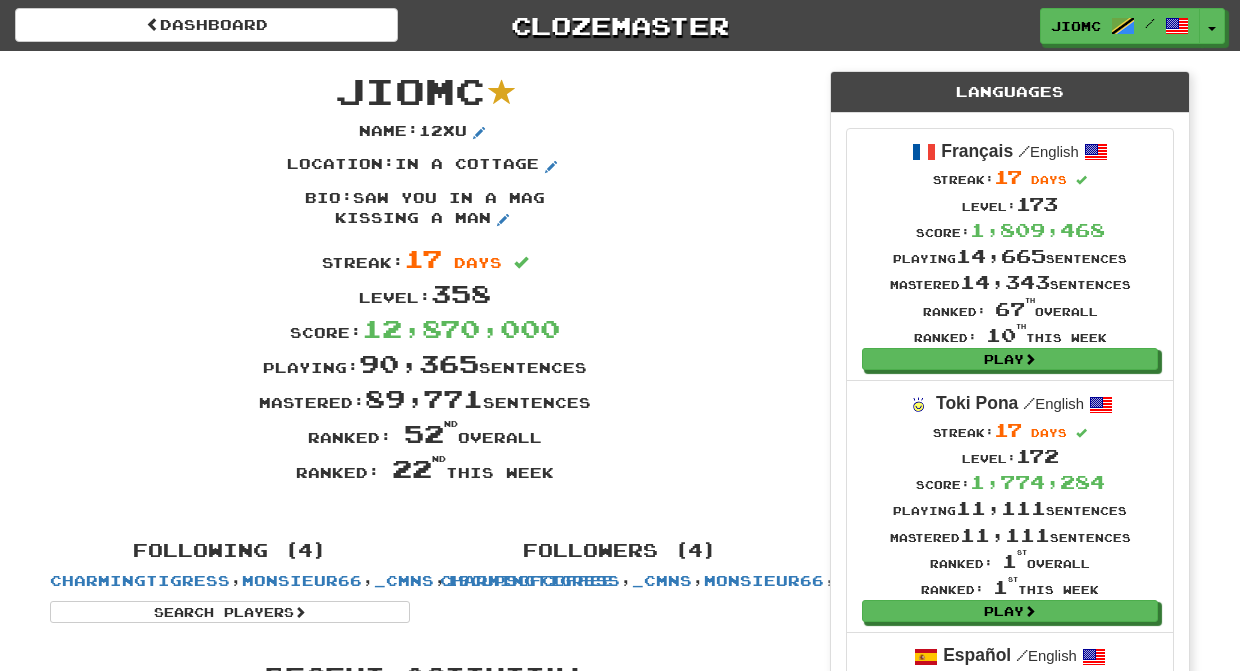 click on "JioMc" at bounding box center [410, 90] 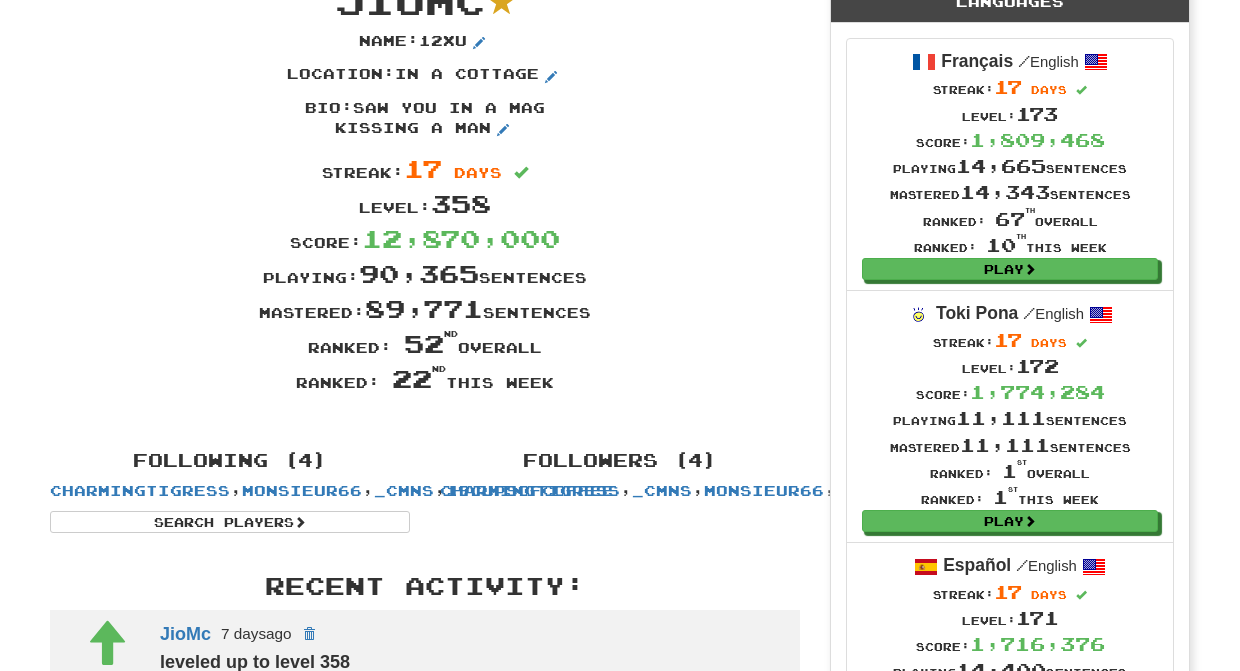 scroll, scrollTop: 0, scrollLeft: 0, axis: both 